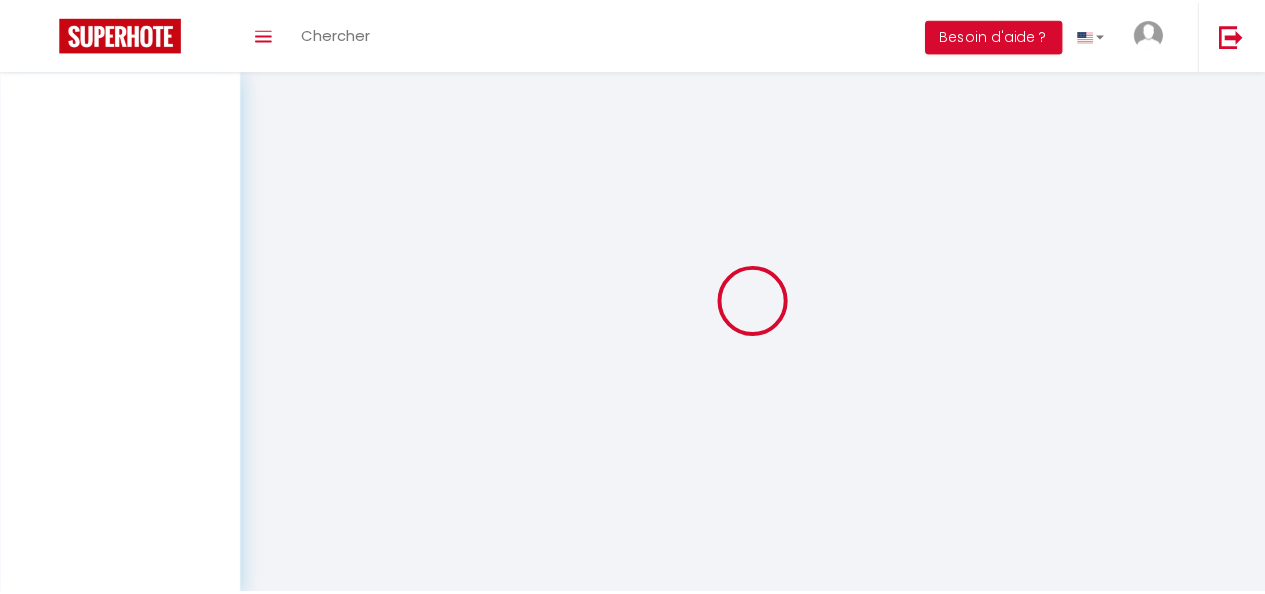 scroll, scrollTop: 0, scrollLeft: 0, axis: both 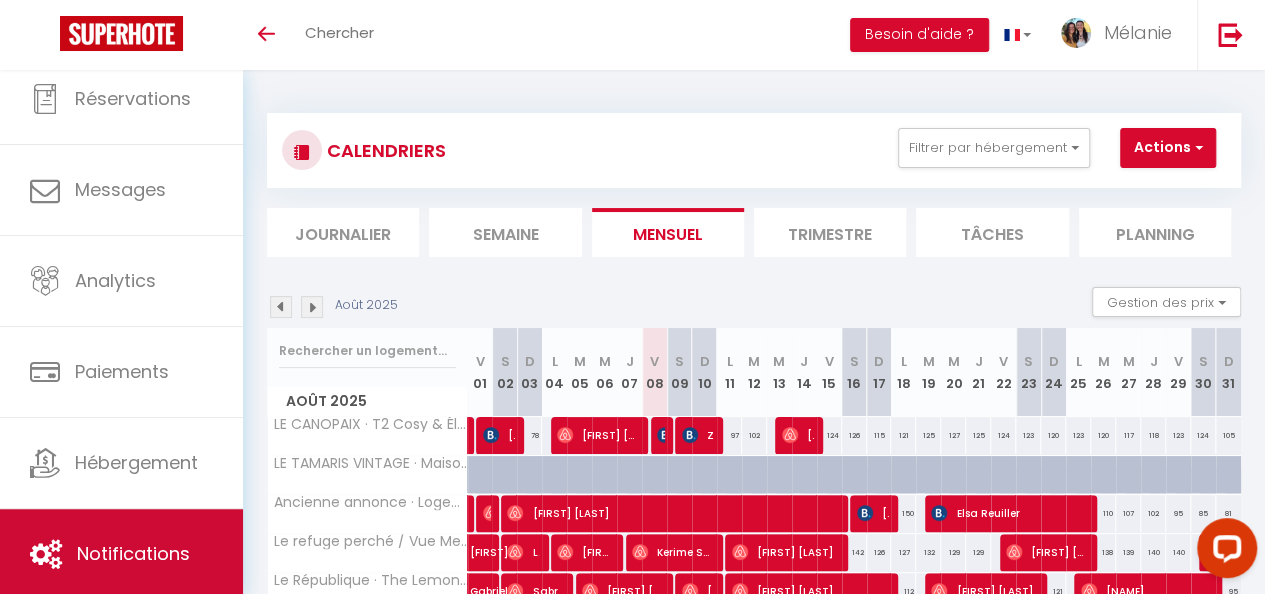 click on "Notifications" at bounding box center (133, 553) 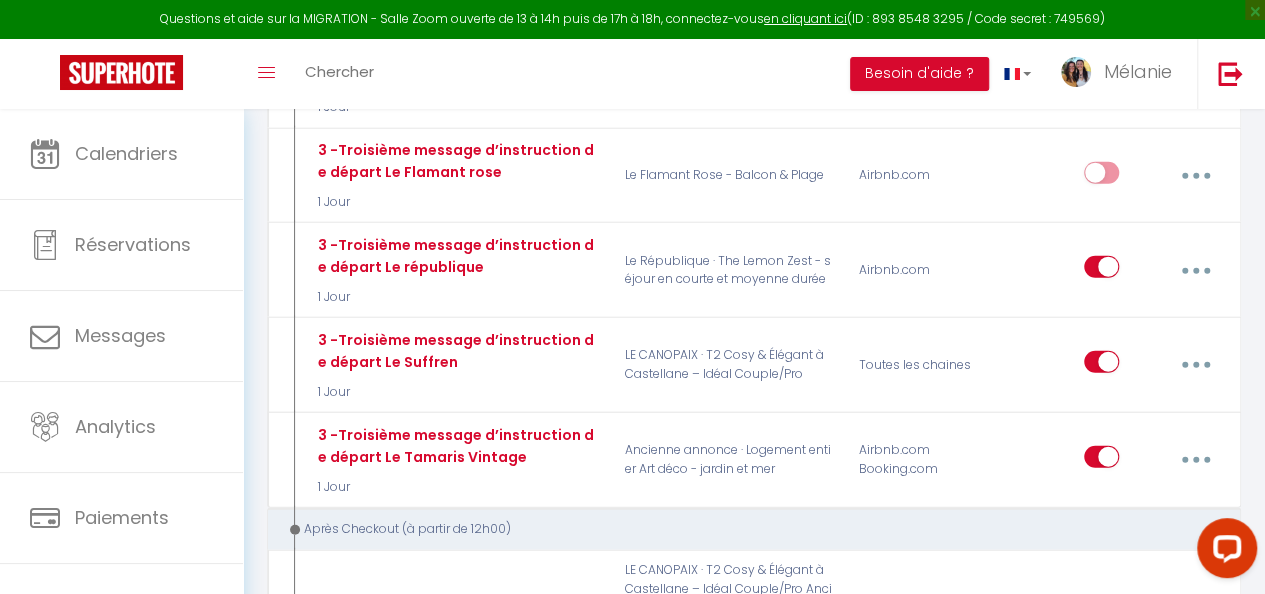 scroll, scrollTop: 2506, scrollLeft: 0, axis: vertical 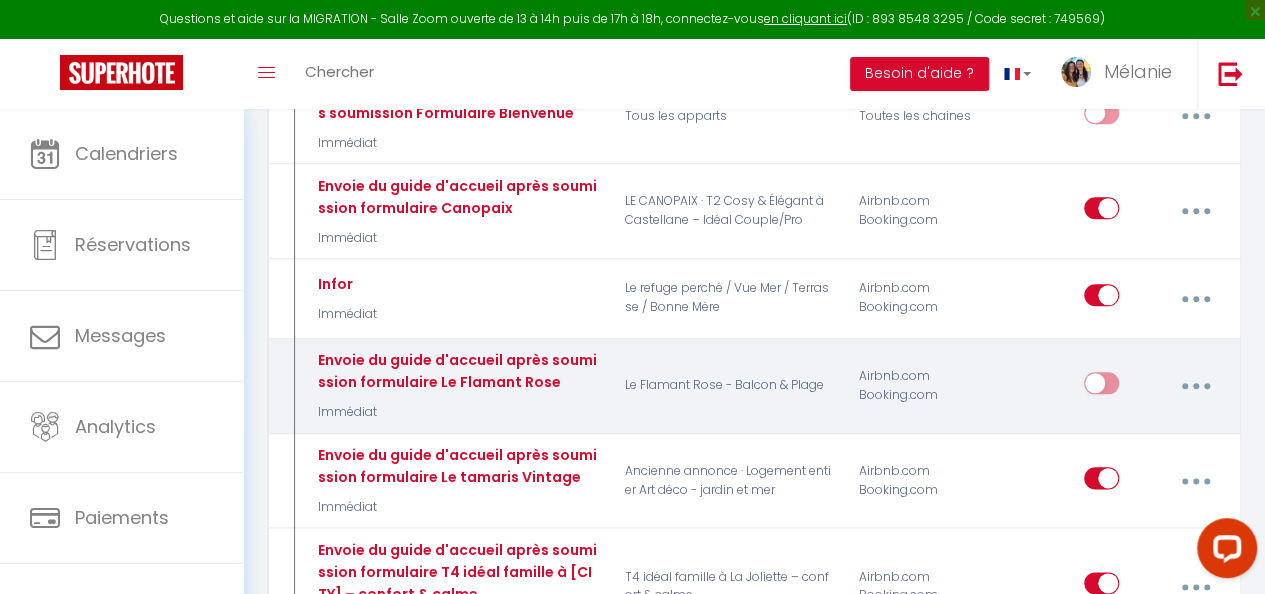 click at bounding box center (1195, 386) 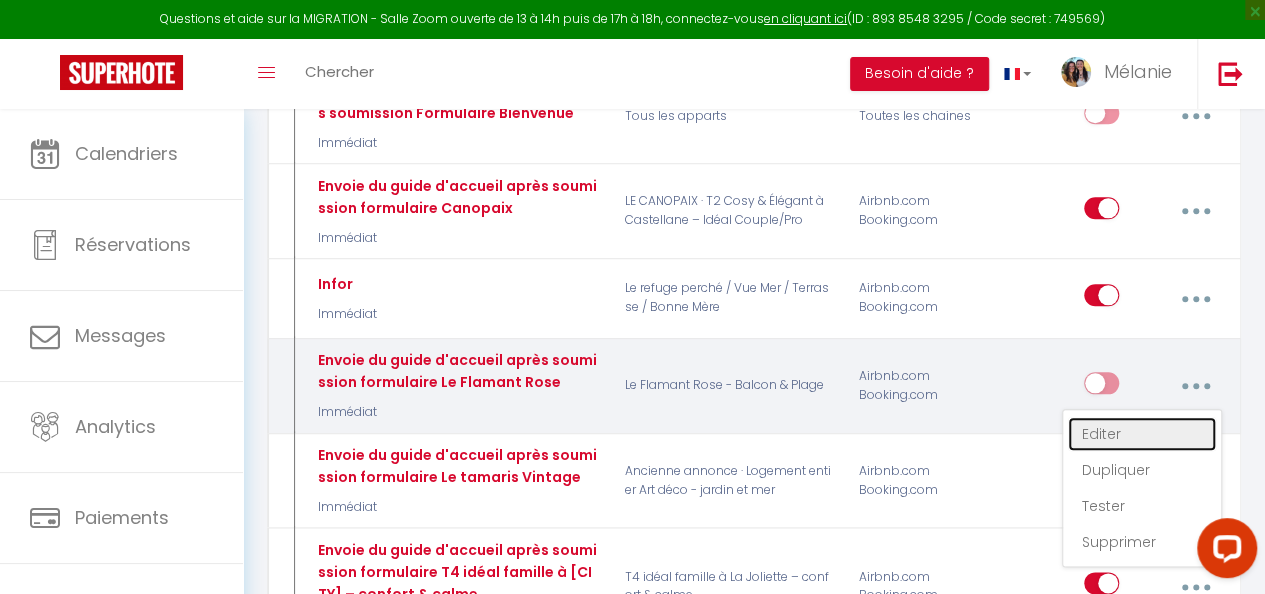 click on "Editer" at bounding box center [1142, 434] 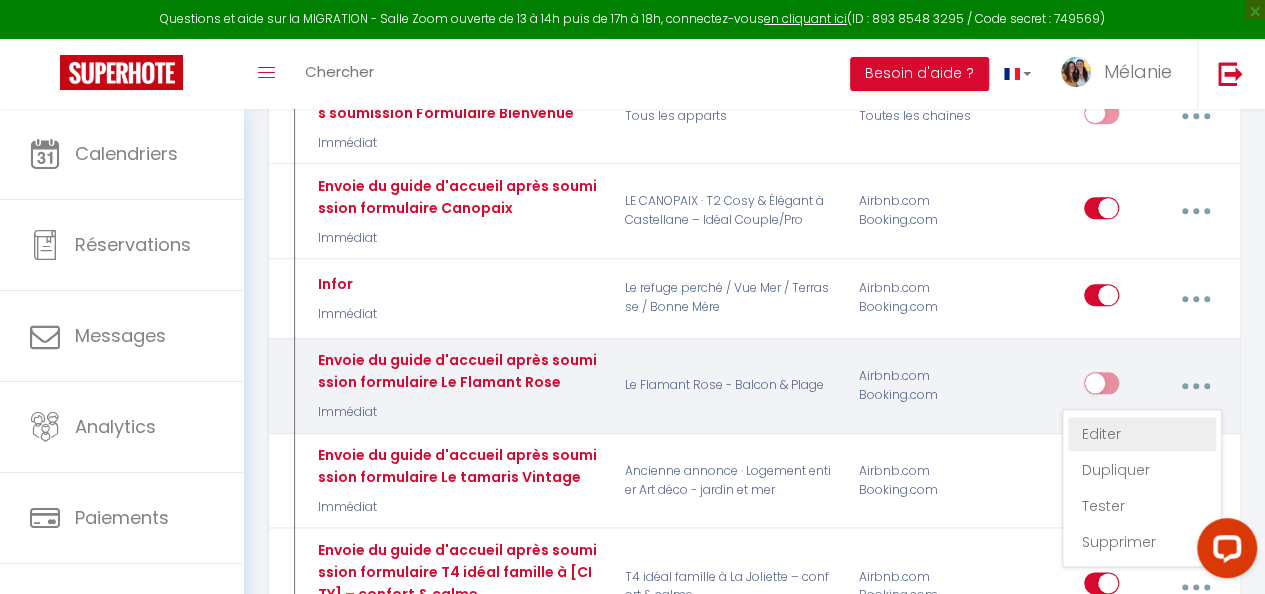 type on "Envoie du guide d'accueil après soumission formulaire Le Flamant Rose" 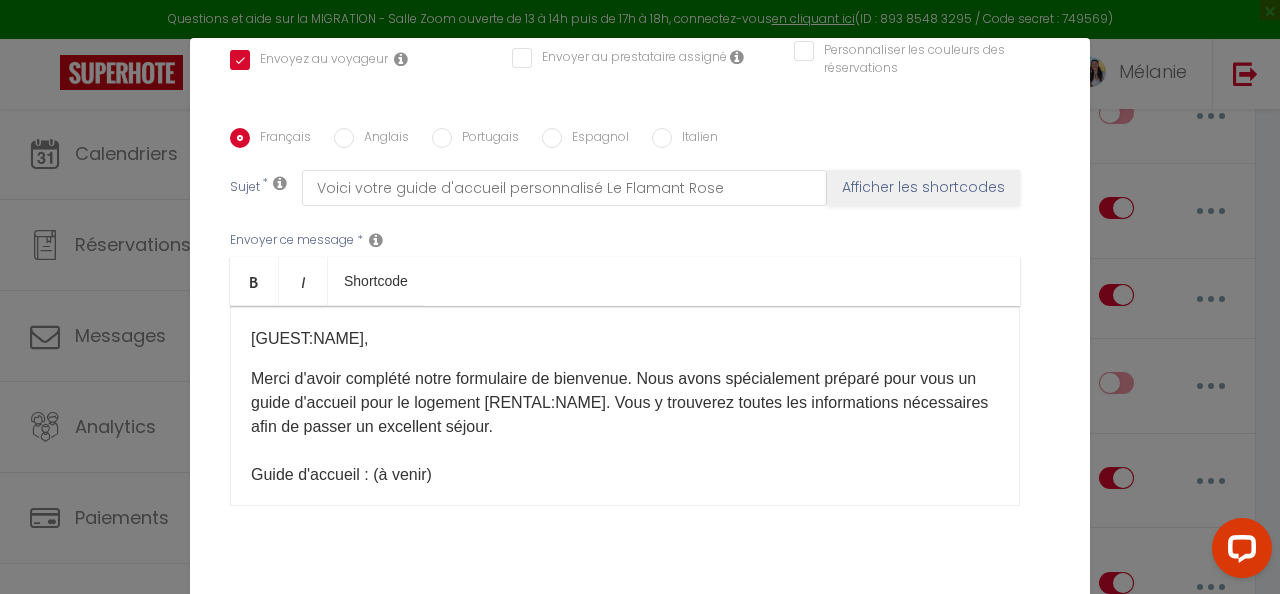 scroll, scrollTop: 490, scrollLeft: 0, axis: vertical 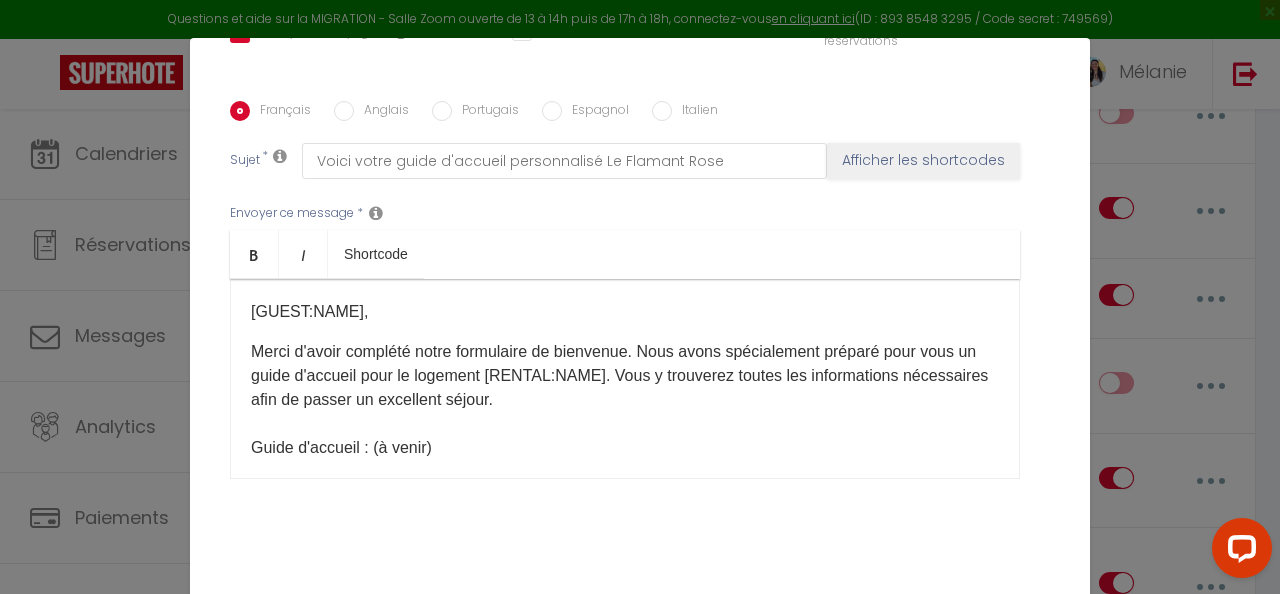 click on "Merci d'avoir complété notre formulaire de bienvenue. Nous avons spécialement préparé pour vous un guide d'accueil​ pour le logement [RENTAL:NAME]. Vous y trouverez toutes les informations nécessaires afin de passer un excellent séjour. Guide d'accueil : (à venir) N'hésitez pas à nous contacter si vous ​avez des questions ! À ​ très vite," at bounding box center (625, 448) 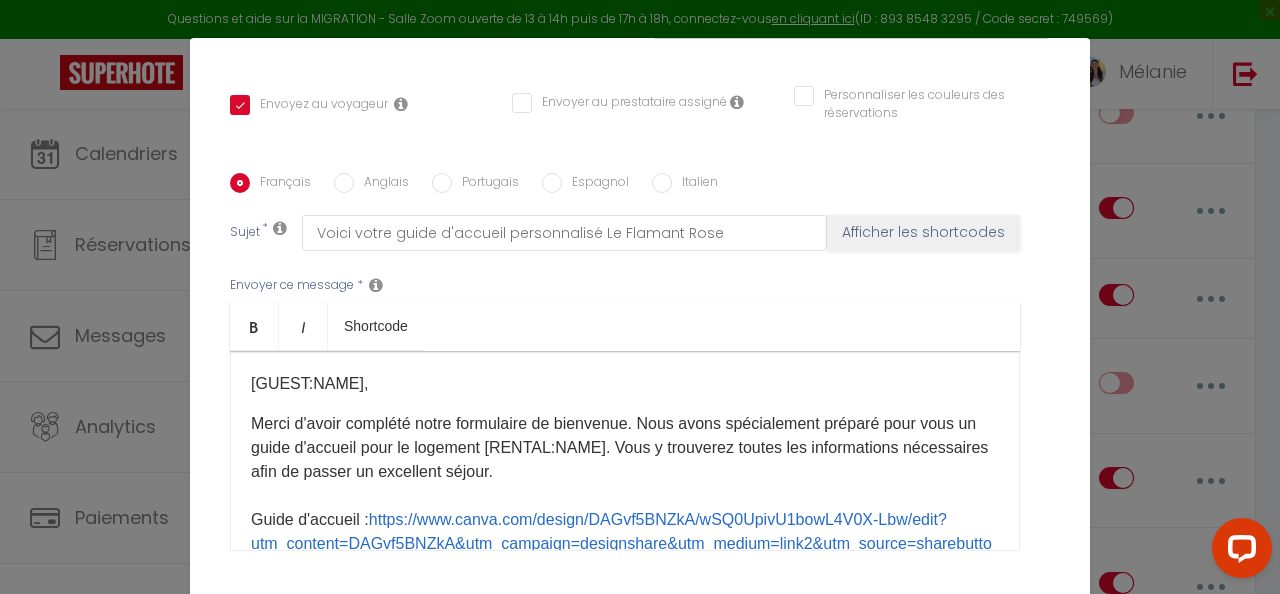 scroll, scrollTop: 416, scrollLeft: 0, axis: vertical 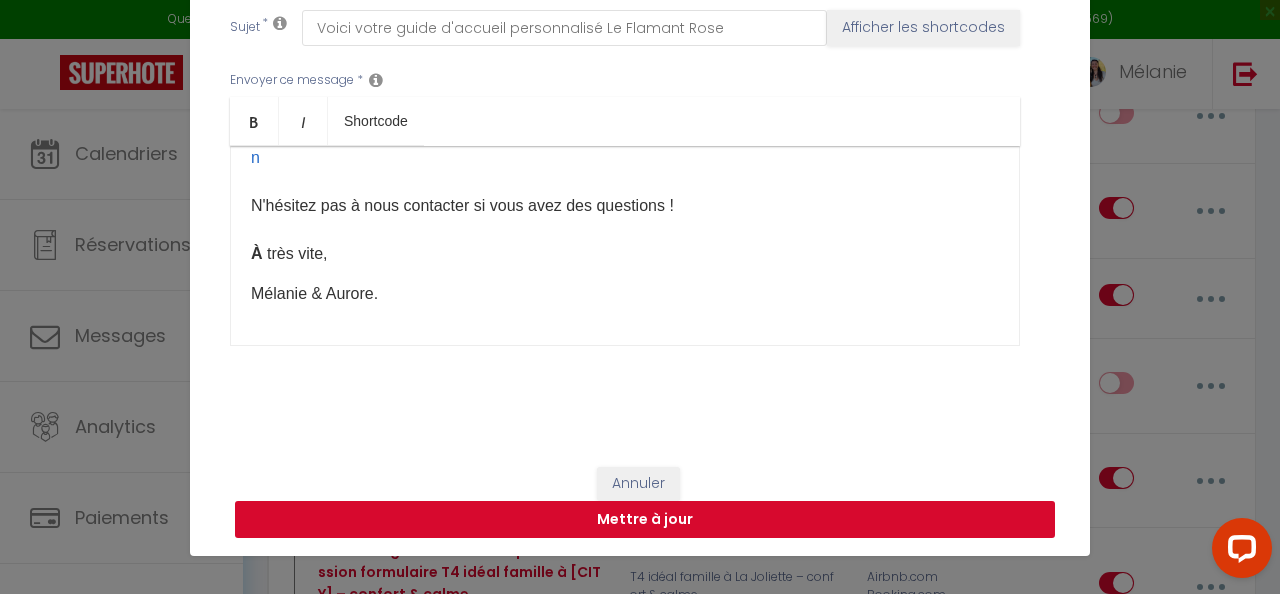 click on "Mettre à jour" at bounding box center (645, 520) 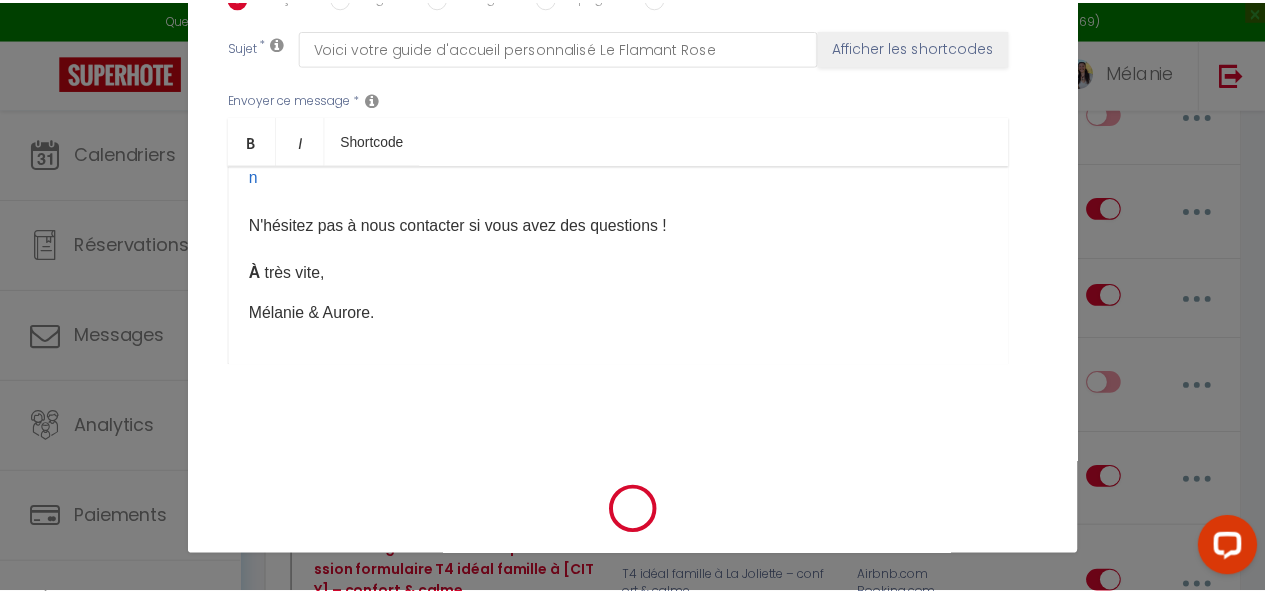 scroll, scrollTop: 526, scrollLeft: 0, axis: vertical 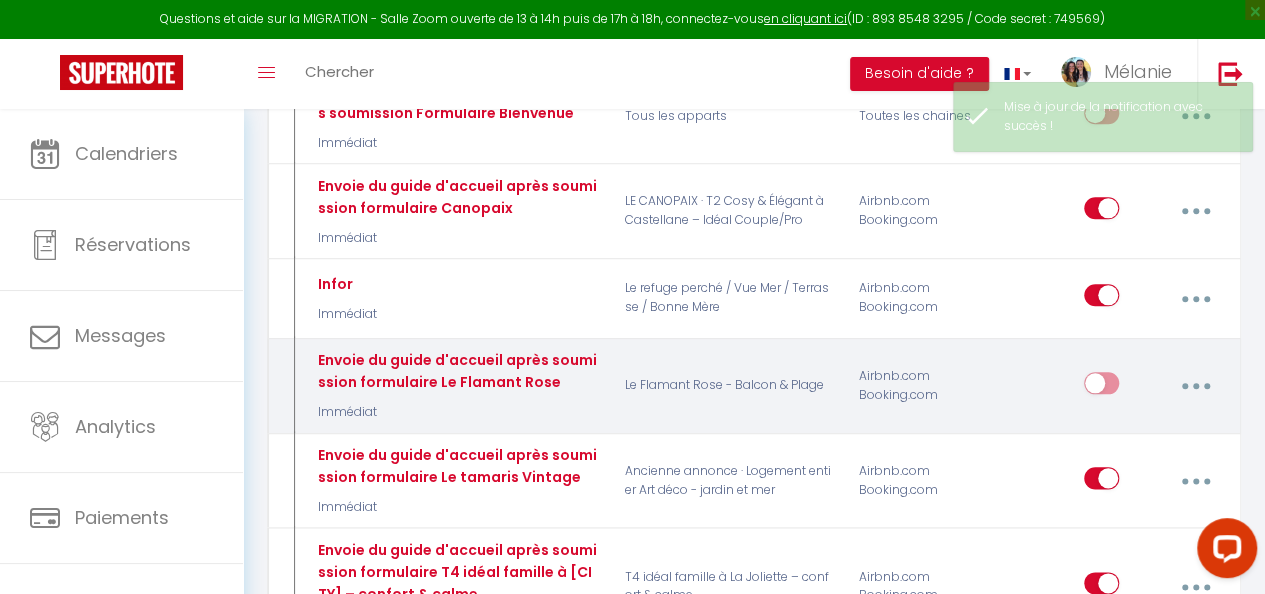 click at bounding box center (1101, 387) 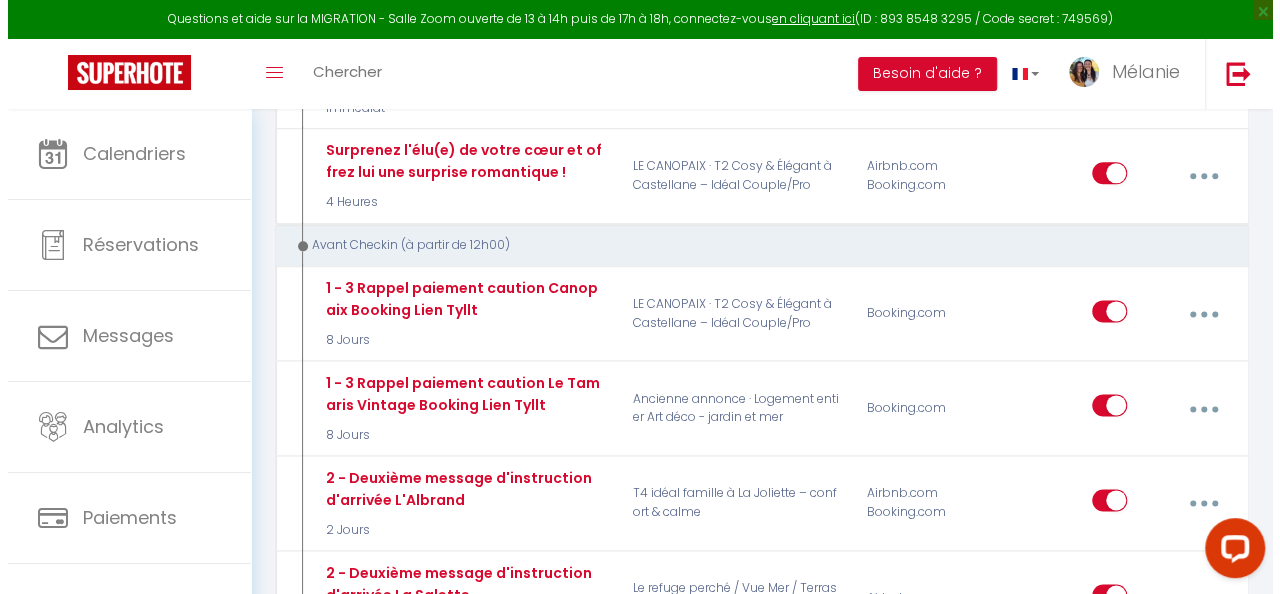 scroll, scrollTop: 1136, scrollLeft: 0, axis: vertical 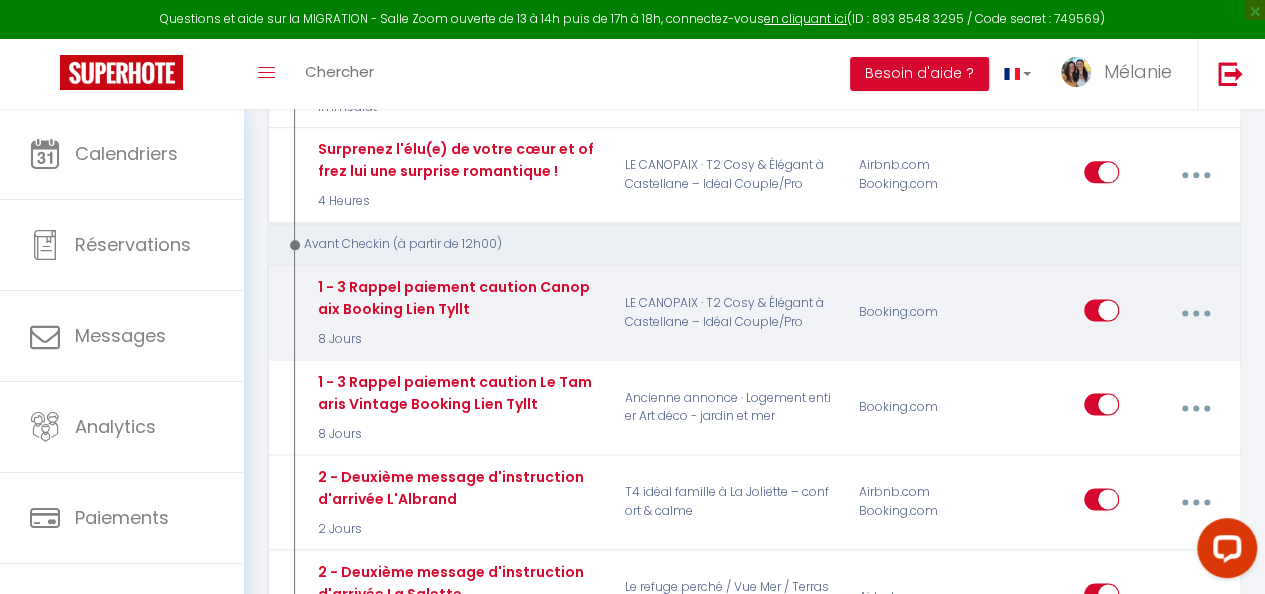 click at bounding box center (1195, 313) 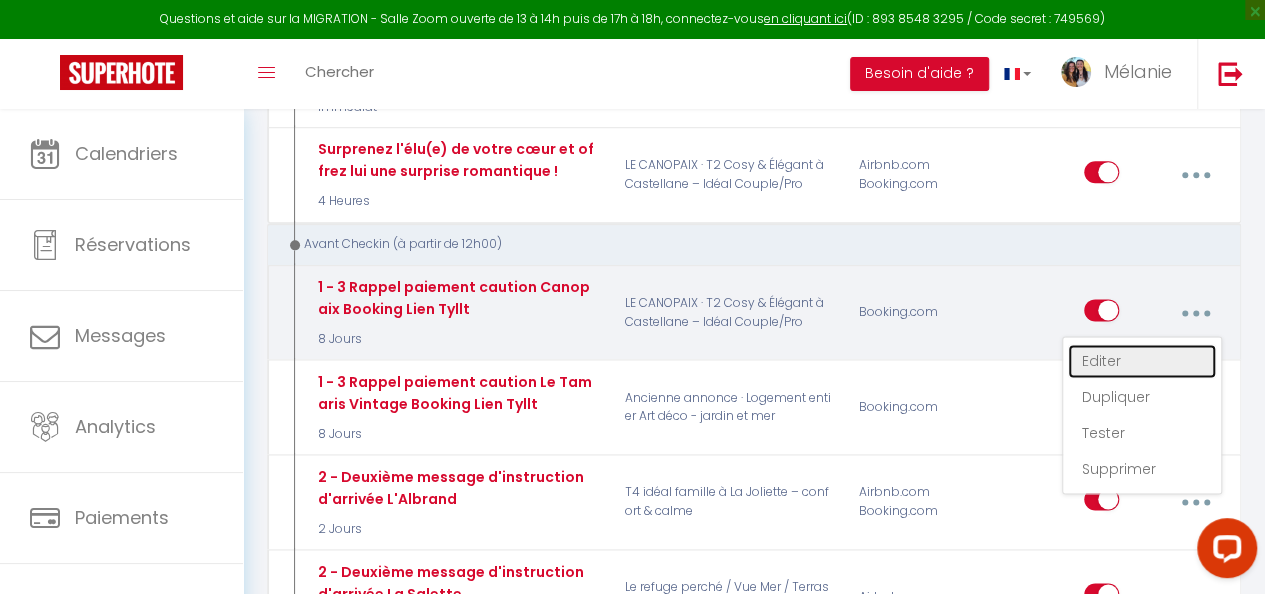click on "Editer" at bounding box center [1142, 361] 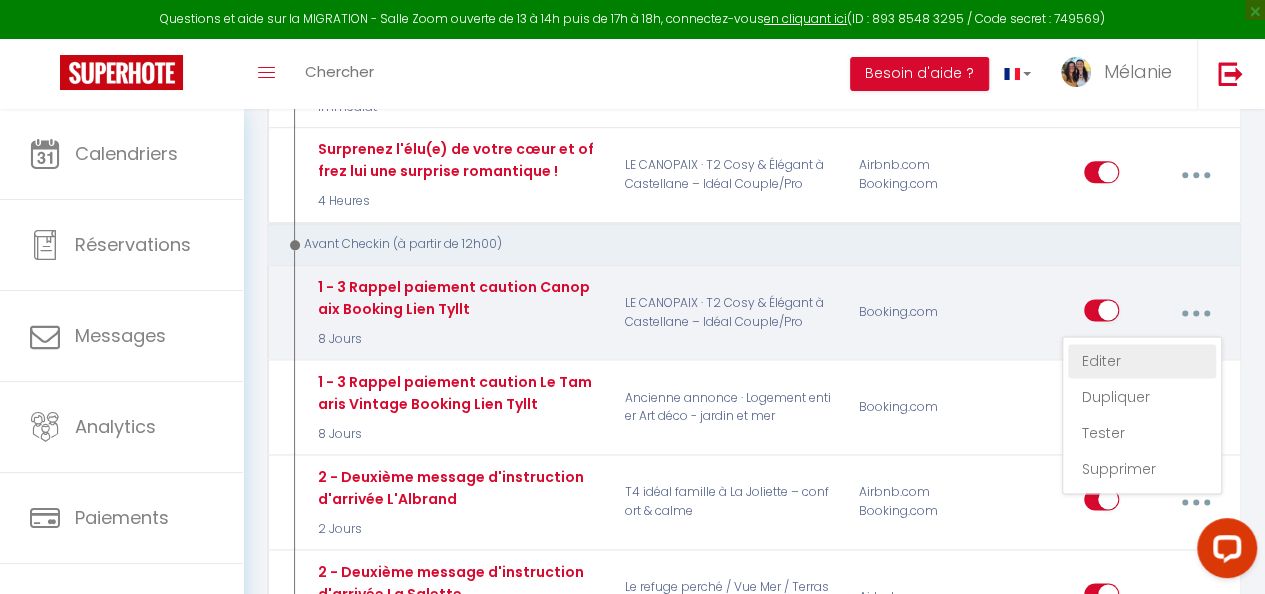 type on "1 - 3 Rappel paiement caution Canopaix Booking Lien Tyllt" 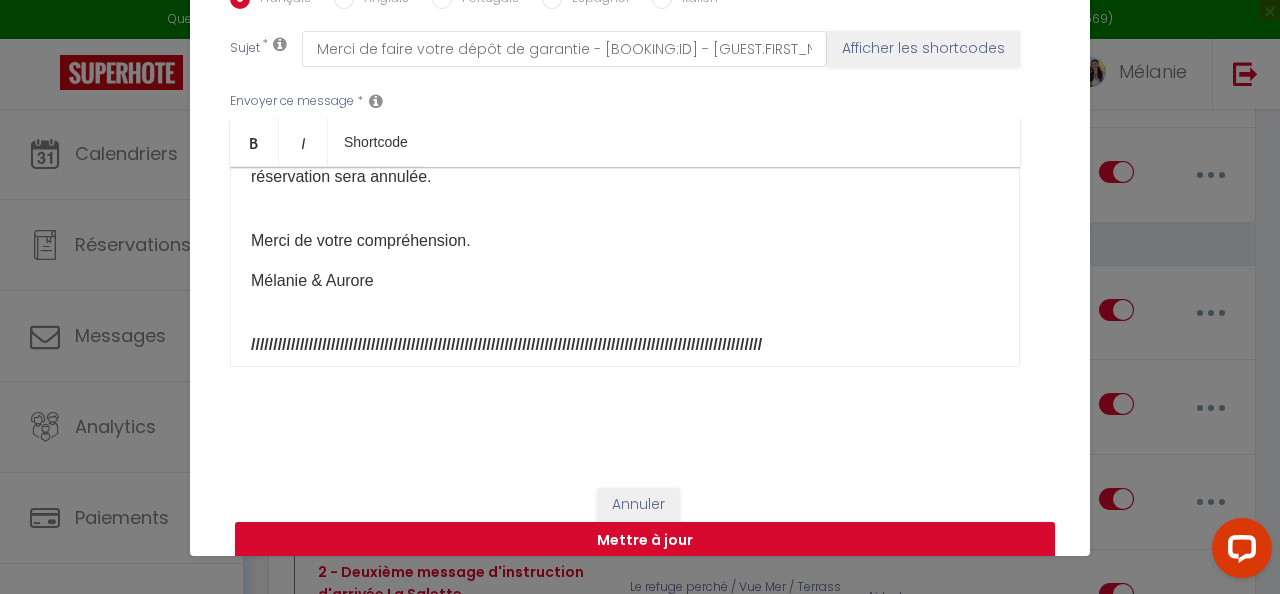 scroll, scrollTop: 259, scrollLeft: 0, axis: vertical 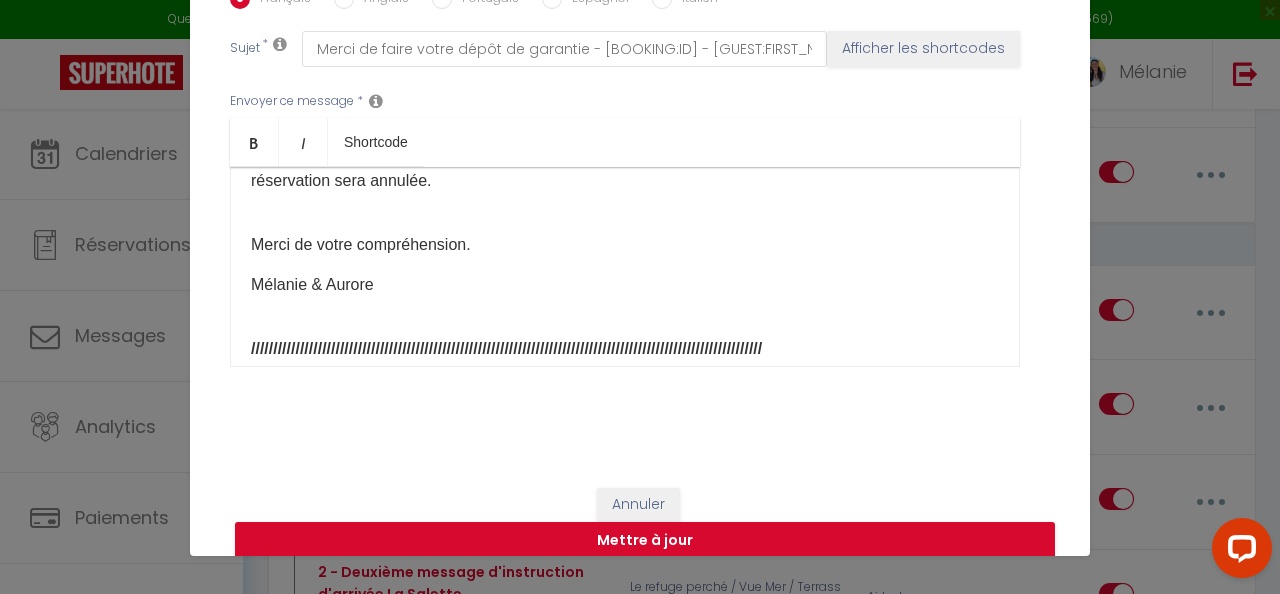 click on "Bonjour [GUEST:FIRST_NAME],
Votre réservation du [BOOKING:CHECKING] au [BOOKING:CHECKOUT] n'est pas encore confirmée.
🔒  IMPORTANT  : Un dépôt de garantie sous forme d’empreinte bancaire (sans débit) est obligatoire pour valider votre réservation sur la plateforme Booking. Merci de compléter cette étape via le lien suivant : 👉  https://app.tyllt.com/tTcKLhgwrT
⚠️  Ce dépôt de garantie doit être effectué à minima 8 jours avant votre arrivée.  Sans cela, votre réservation sera annulée.
Merci de votre compréhension.
[FIRST] [LAST]
///////////////////////////////////////////////////////////////////////////////////////////////////////////////////
Hello [GUEST:FIRST_NAME],
Your reservation from [BOOKING:CHECKING] to [BOOKING:CHECKOUT] is not yet confirmed.
🔒  IMPORTANT https://app.tyllt.com/tTcKLhgwrT
⚠️  This deposit must be made  at least 8 days before your arrival.  Otherwise, your reservation will be canceled." at bounding box center (625, 267) 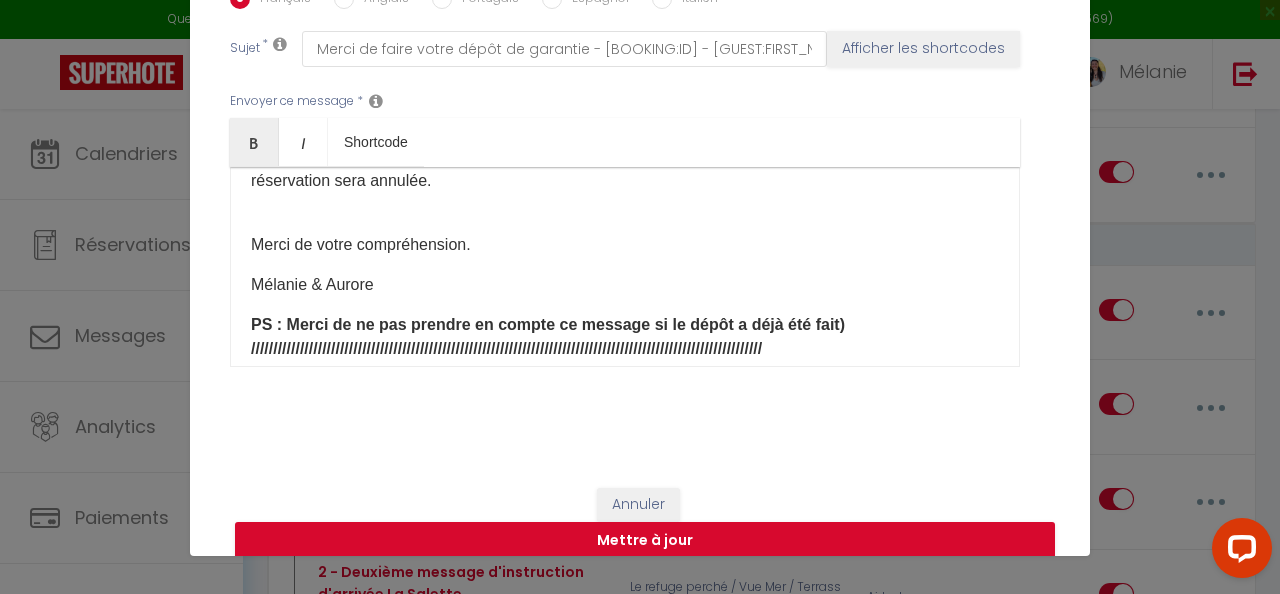 click on "PS : Merci de ne pas prendre en compte ce message si le dépôt a déjà été fait) ///////////////////////////////////////////////////////////////////////////////////////////////////////////////////" at bounding box center (548, 336) 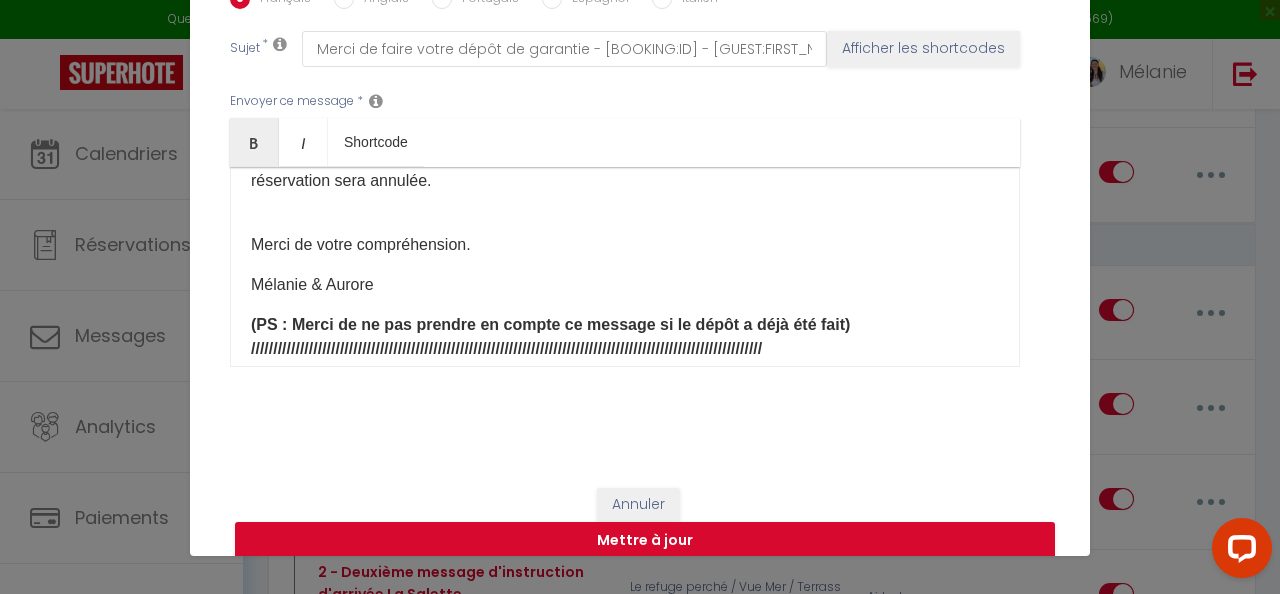 click on "(PS : Merci de ne pas prendre en compte ce message si le dépôt a déjà été fait) ///////////////////////////////////////////////////////////////////////////////////////////////////////////////////" at bounding box center (625, 337) 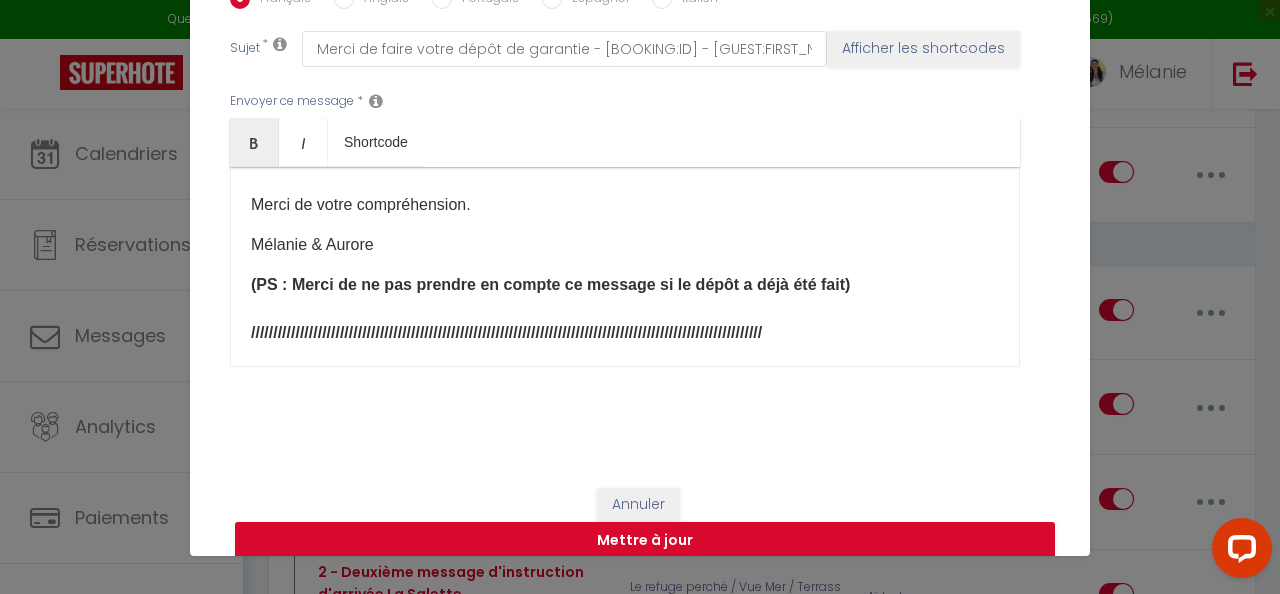 scroll, scrollTop: 294, scrollLeft: 0, axis: vertical 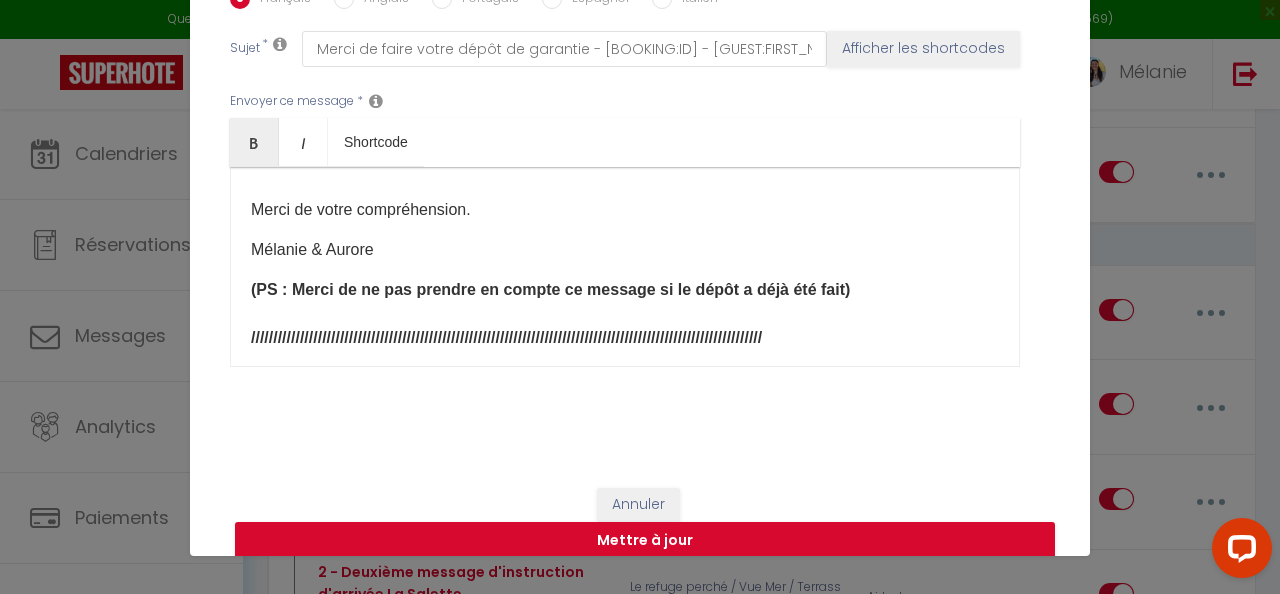 click on "(PS : Merci de ne pas prendre en compte ce message si le dépôt a déjà été fait) ///////////////////////////////////////////////////////////////////////////////////////////////////////////////////" at bounding box center (550, 313) 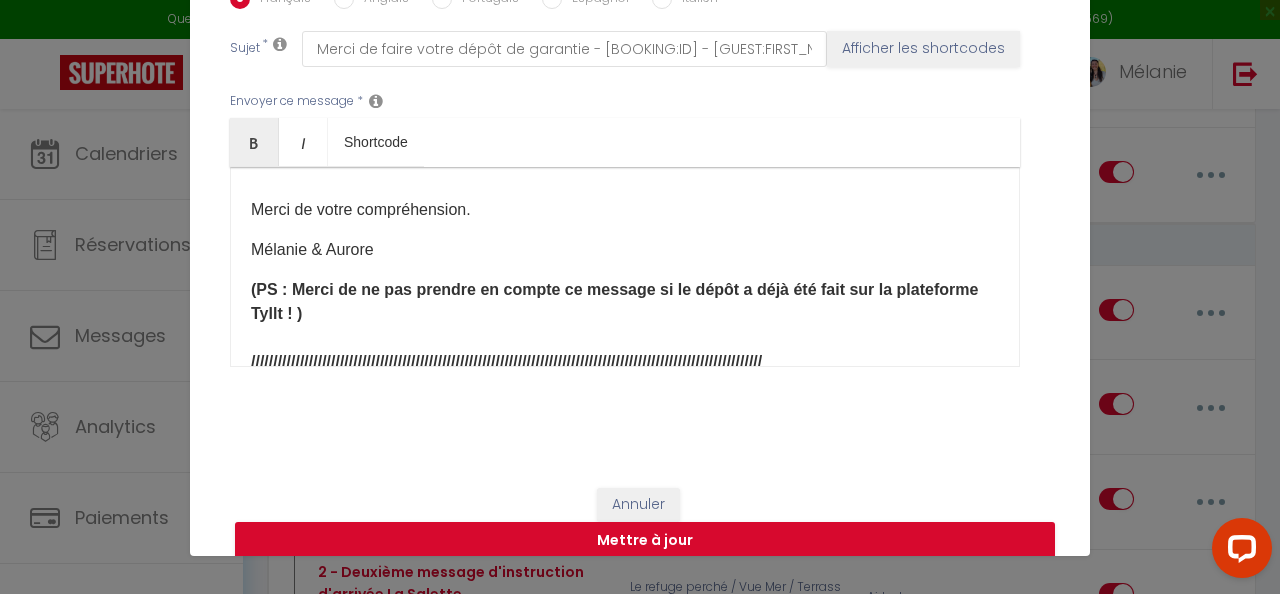 click on "(PS : Merci de ne pas prendre en compte ce message si le dépôt a déjà été fait sur la plateforme Tyllt ! ) ///////////////////////////////////////////////////////////////////////////////////////////////////////////////////" at bounding box center [614, 325] 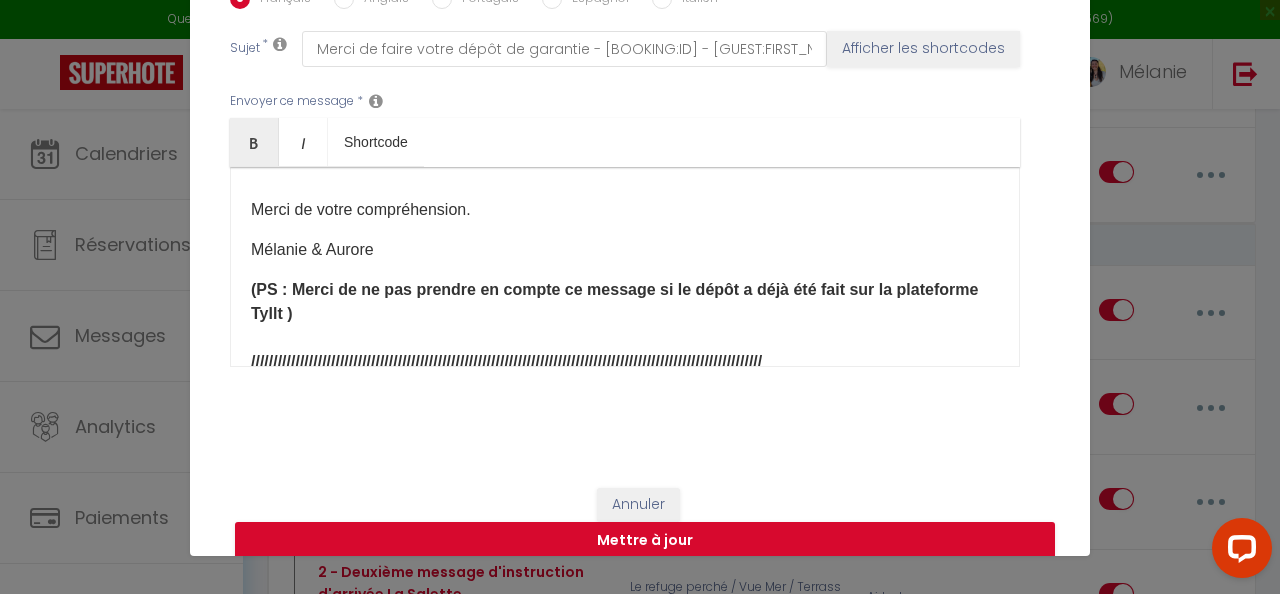 click on "(PS : Merci de ne pas prendre en compte ce message si le dépôt a déjà été fait sur la plateforme Tyllt ) ///////////////////////////////////////////////////////////////////////////////////////////////////////////////////" at bounding box center [625, 326] 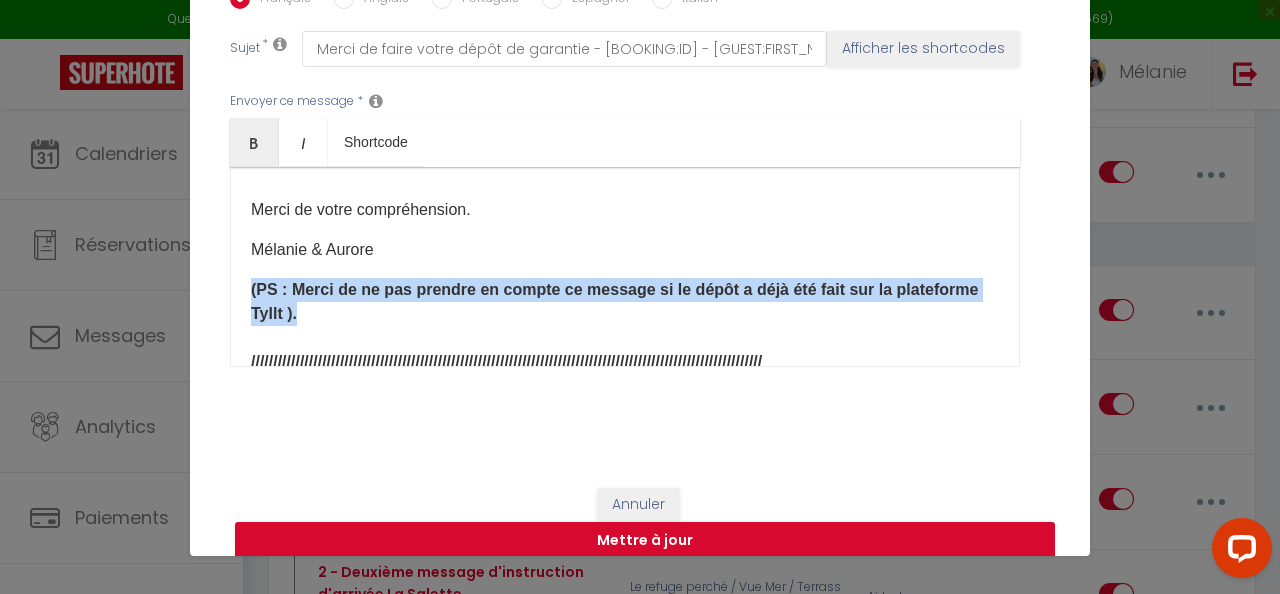 drag, startPoint x: 430, startPoint y: 311, endPoint x: 245, endPoint y: 290, distance: 186.18808 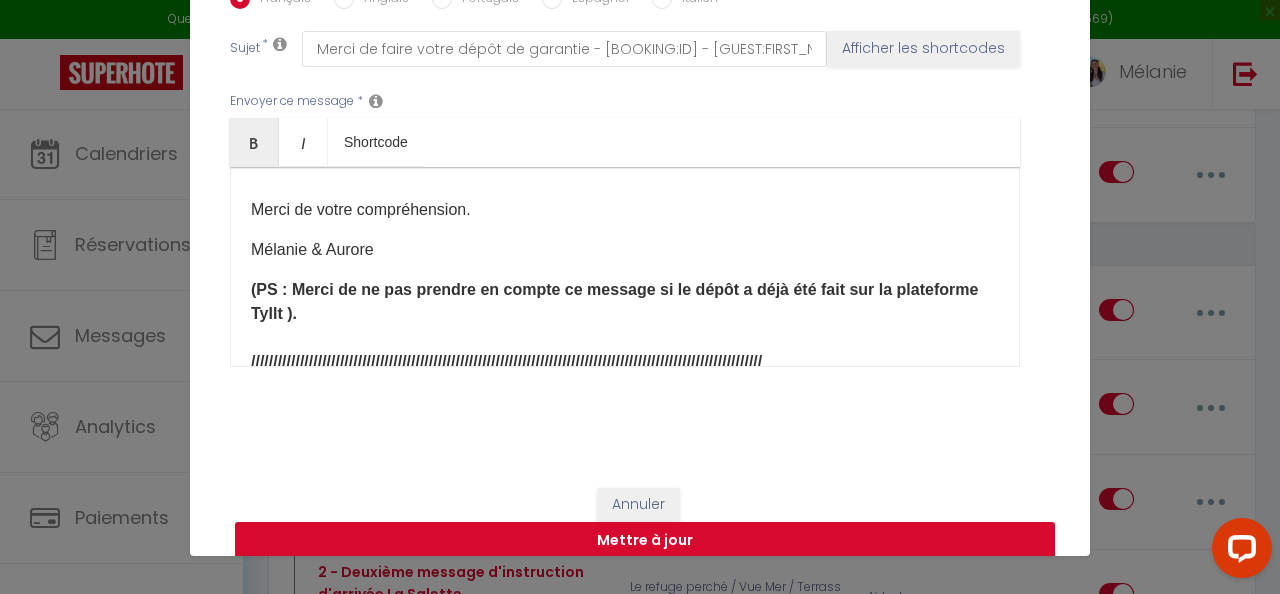 click on "(PS : Merci de ne pas prendre en compte ce message si le dépôt a déjà été fait sur la plateforme Tyllt ). ///////////////////////////////////////////////////////////////////////////////////////////////////////////////////" at bounding box center [614, 325] 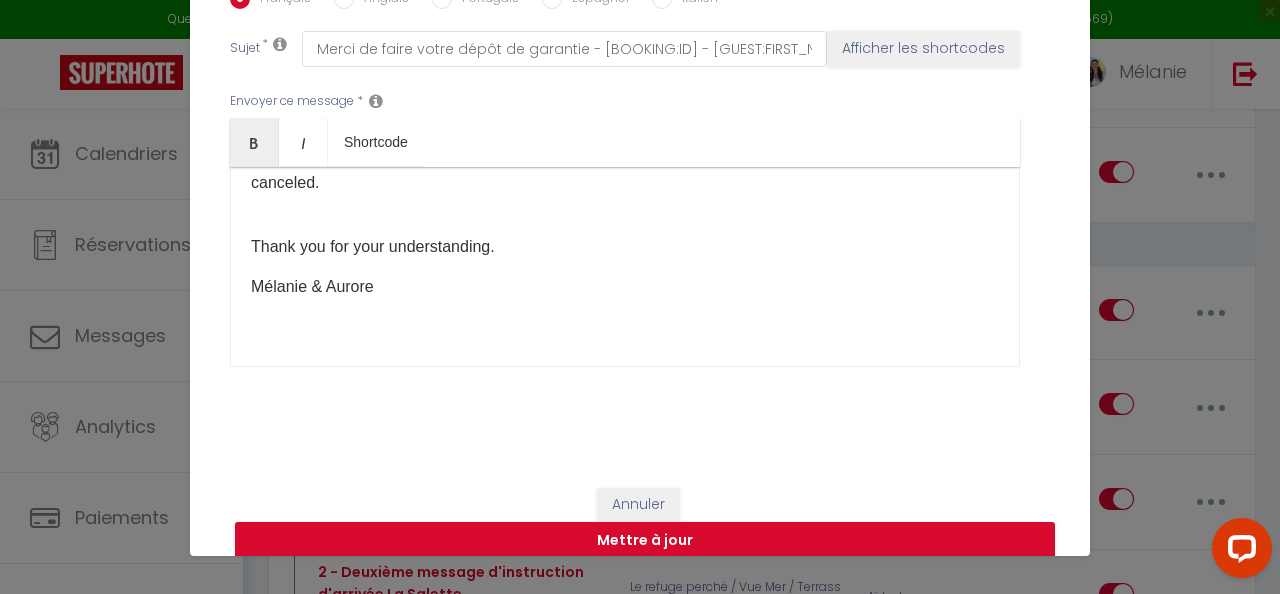 scroll, scrollTop: 778, scrollLeft: 0, axis: vertical 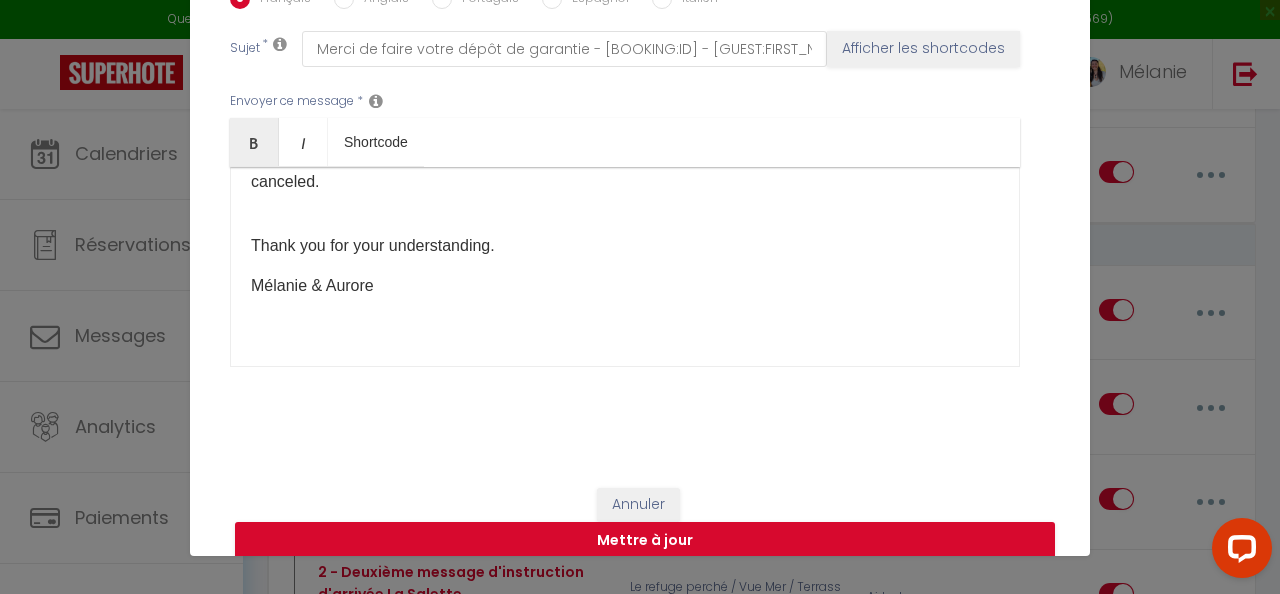 click on "​" at bounding box center (625, 326) 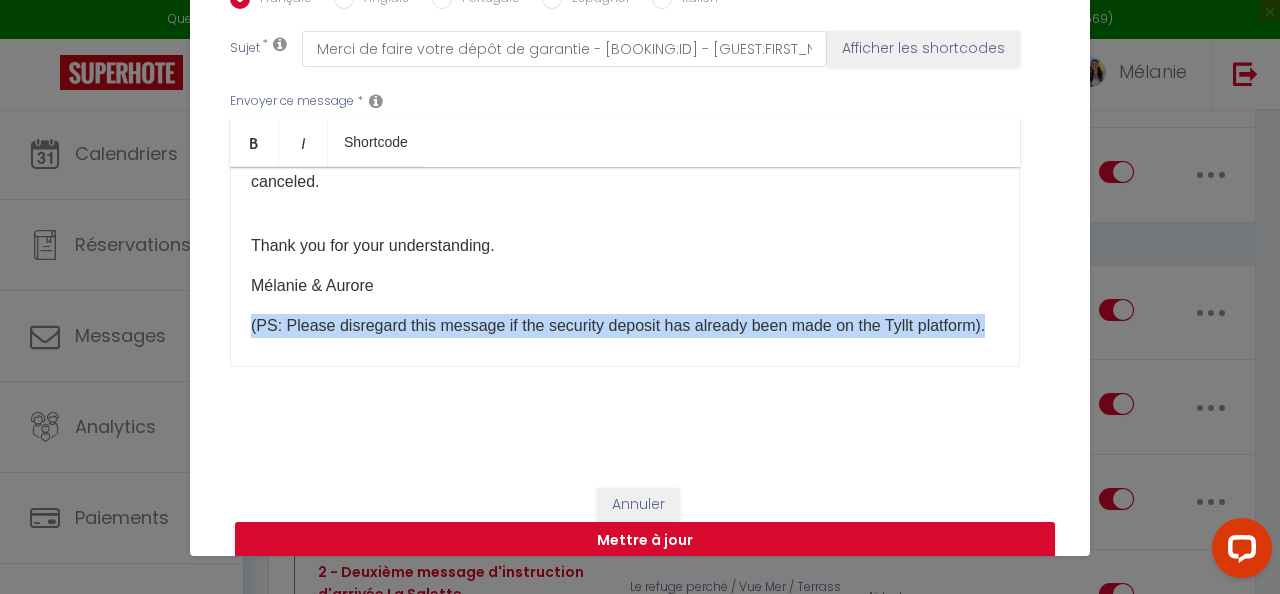 drag, startPoint x: 327, startPoint y: 349, endPoint x: 240, endPoint y: 328, distance: 89.498604 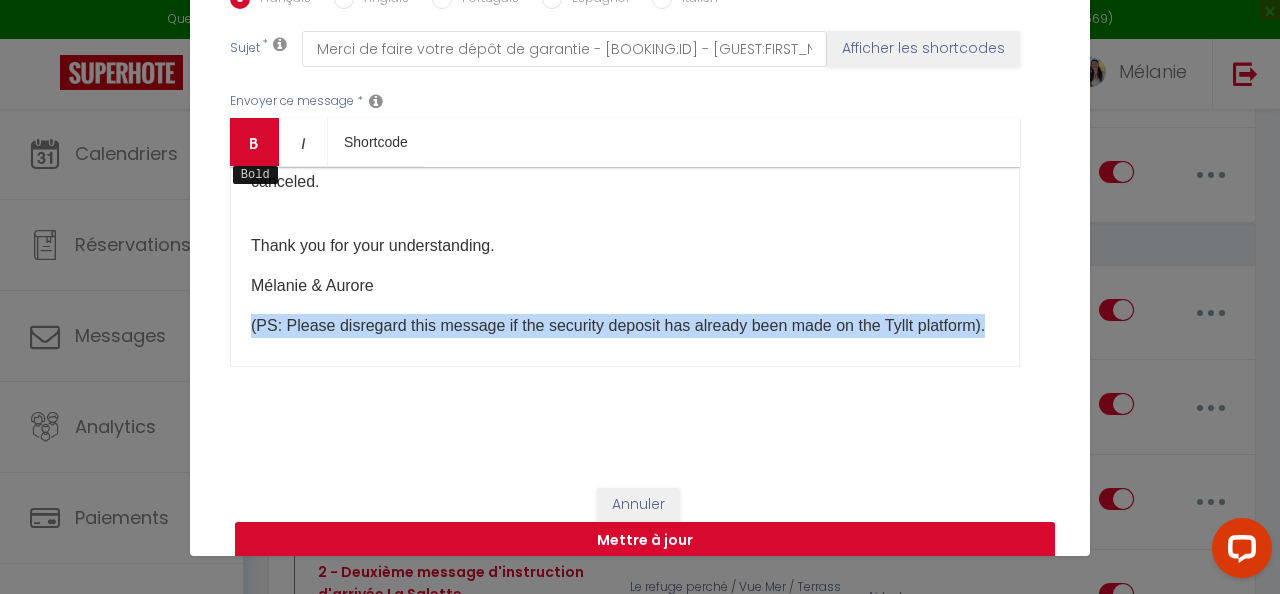 click at bounding box center (254, 143) 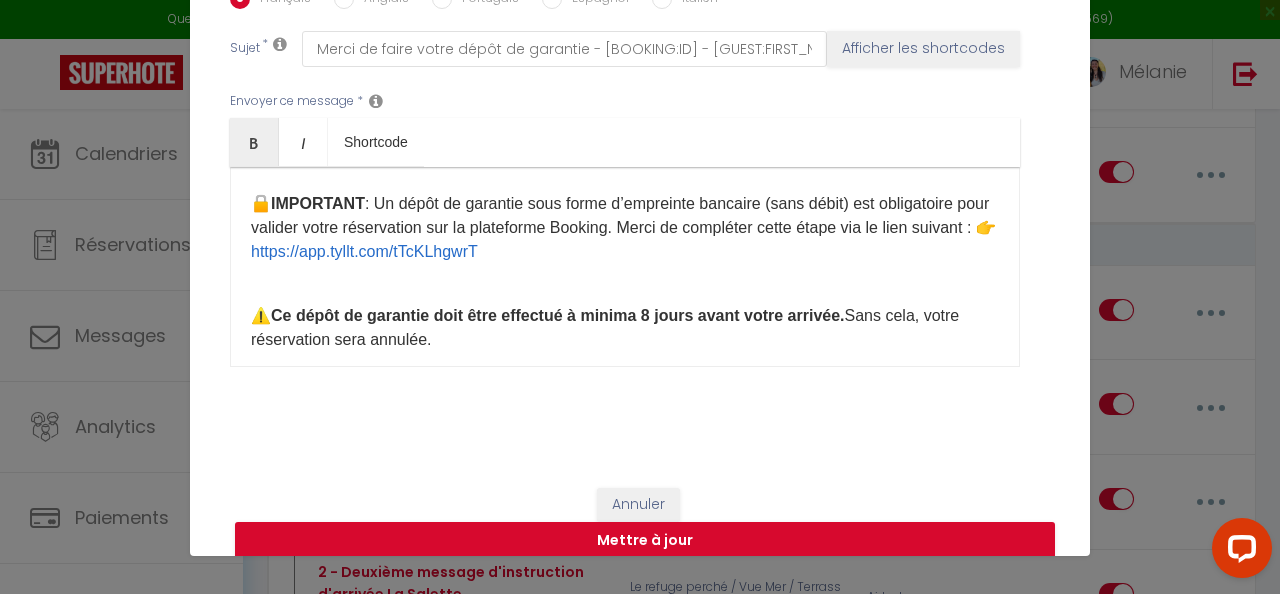 scroll, scrollTop: 0, scrollLeft: 0, axis: both 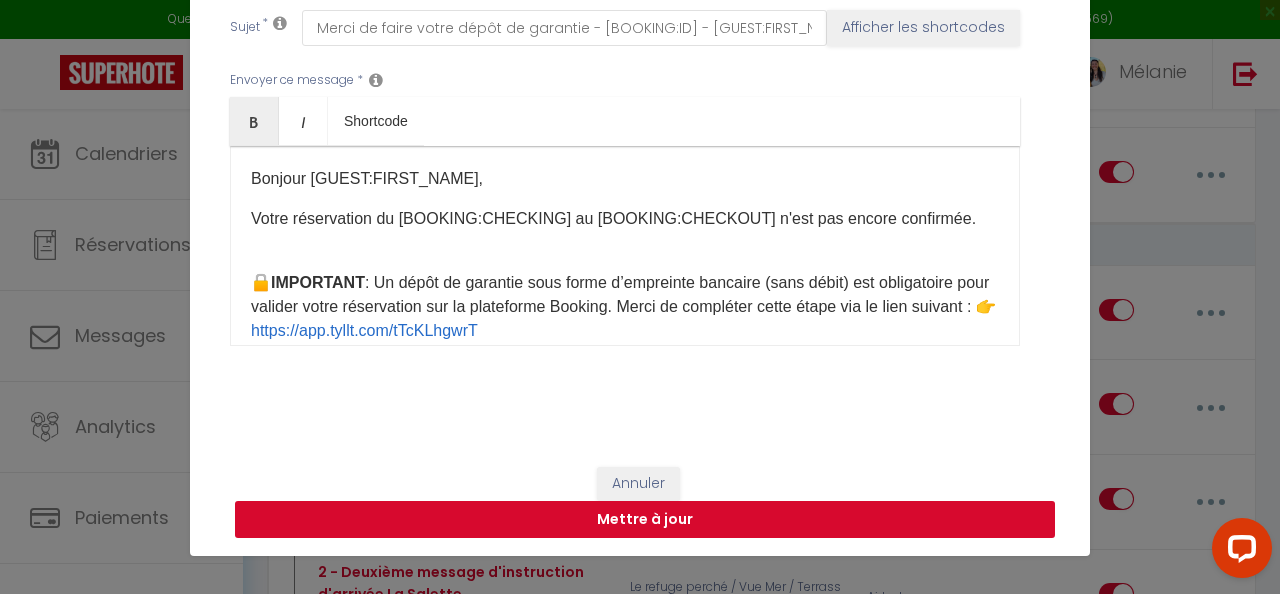 click on "Mettre à jour" at bounding box center (645, 520) 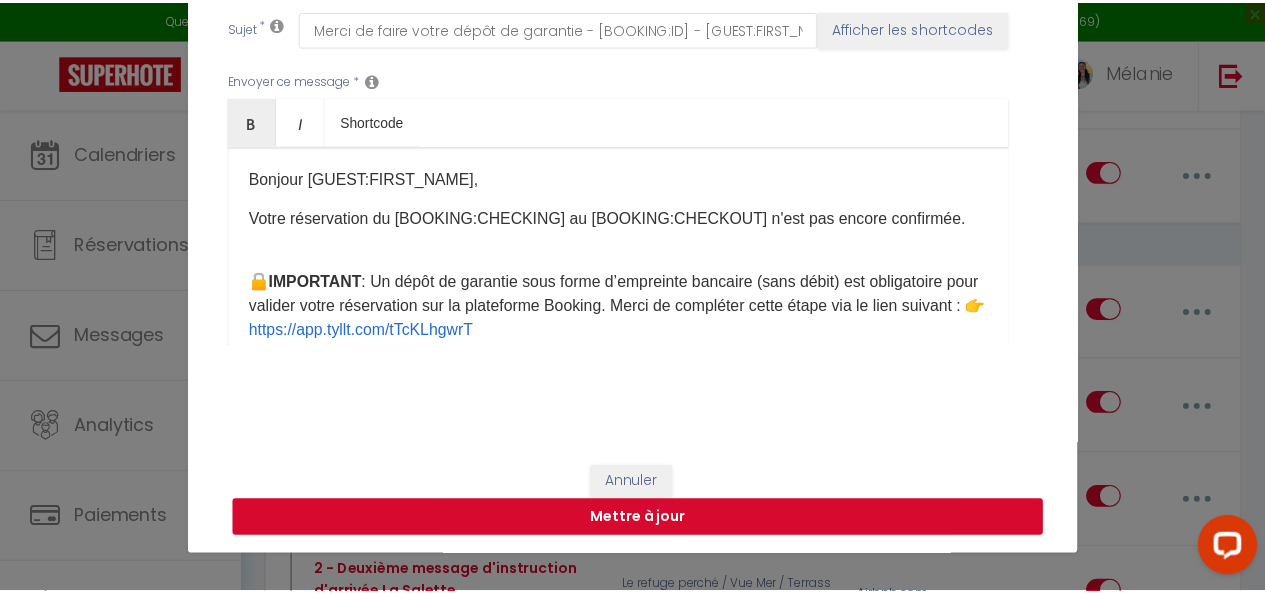 scroll, scrollTop: 526, scrollLeft: 0, axis: vertical 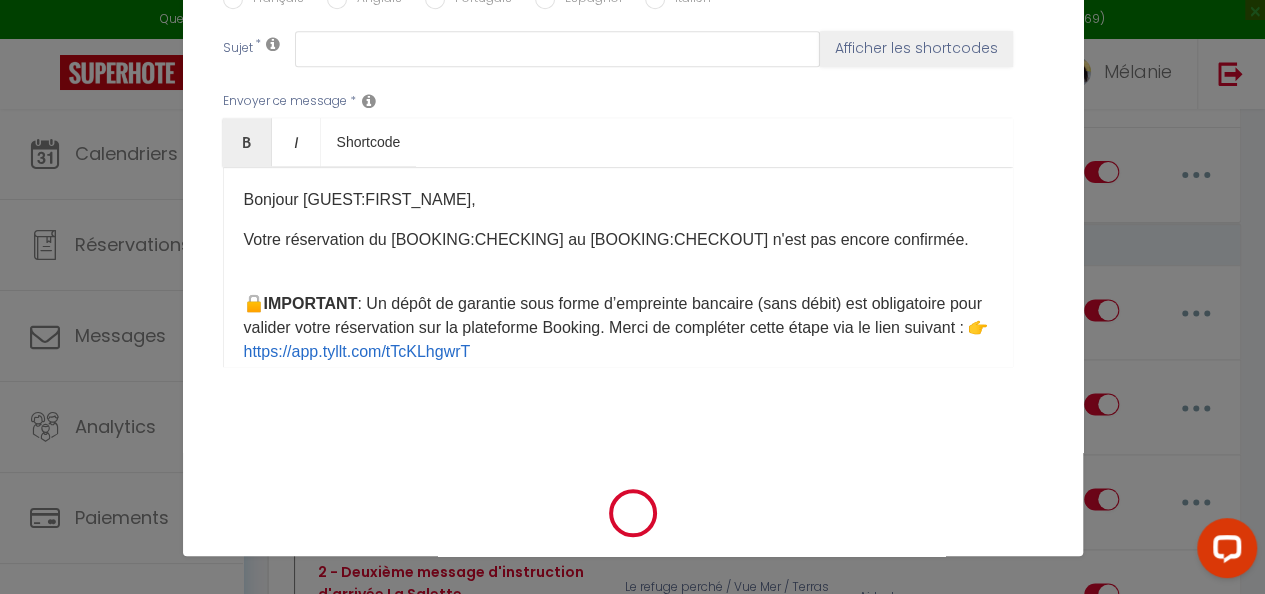 checkbox on "true" 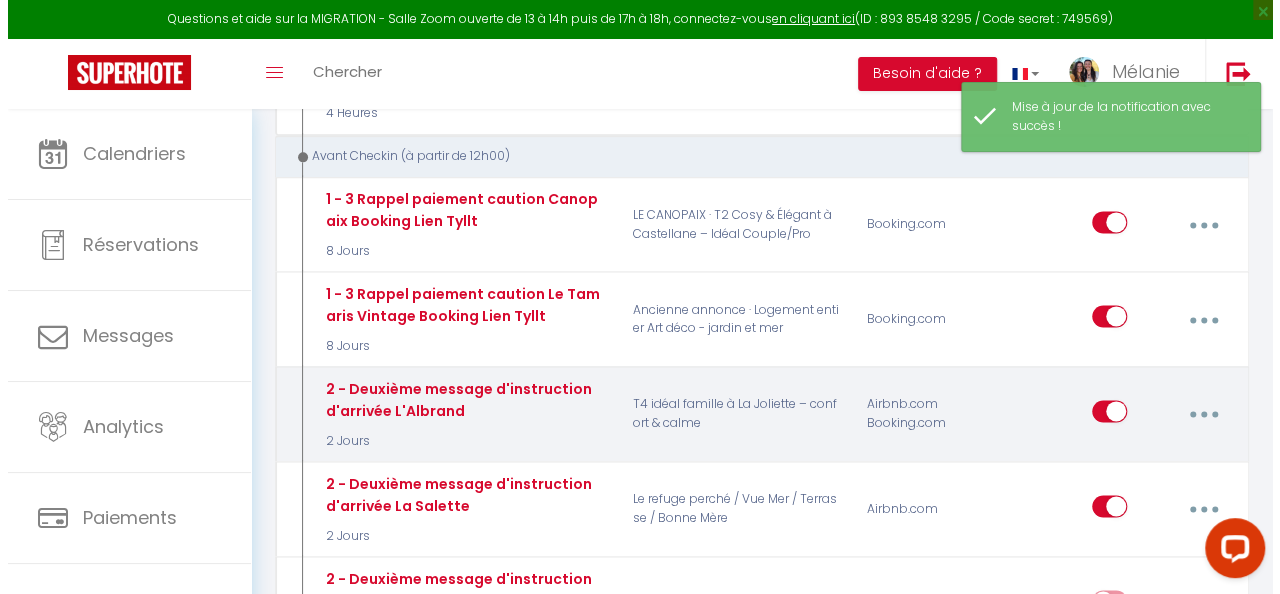 scroll, scrollTop: 1233, scrollLeft: 0, axis: vertical 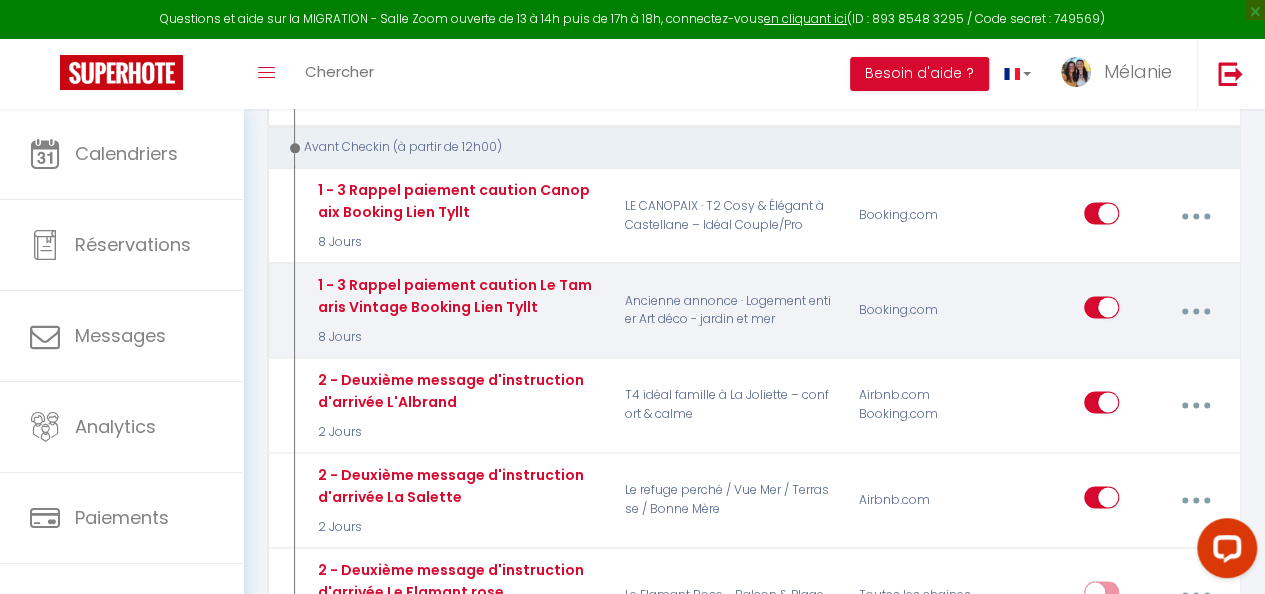 click at bounding box center [1195, 310] 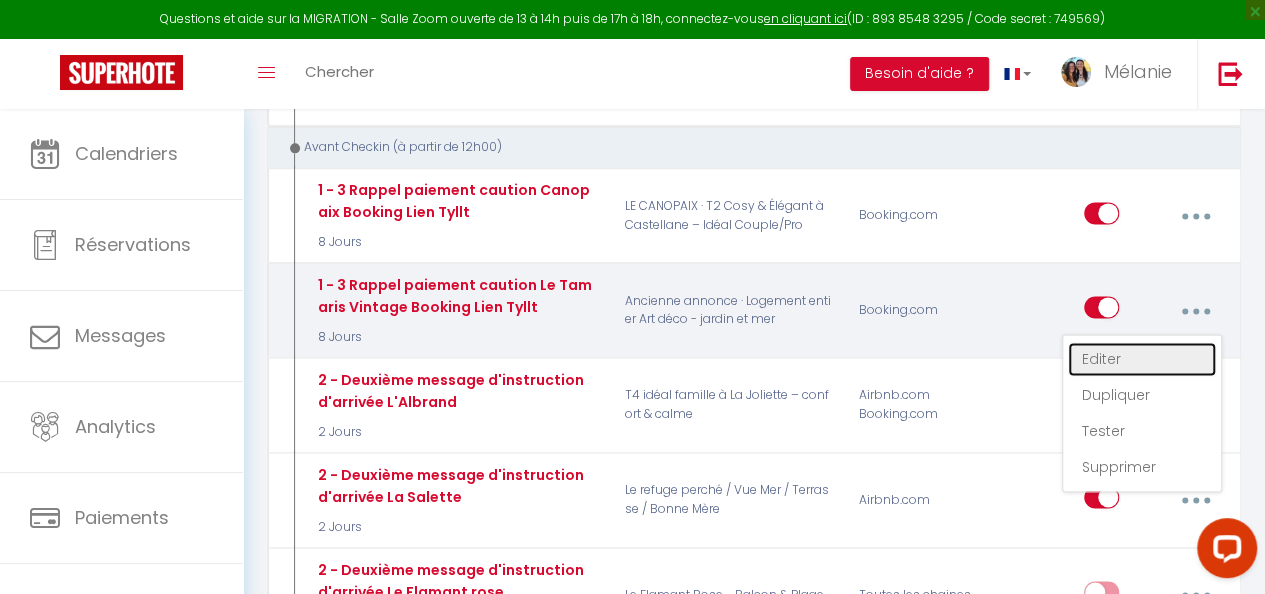 click on "Editer" at bounding box center (1142, 359) 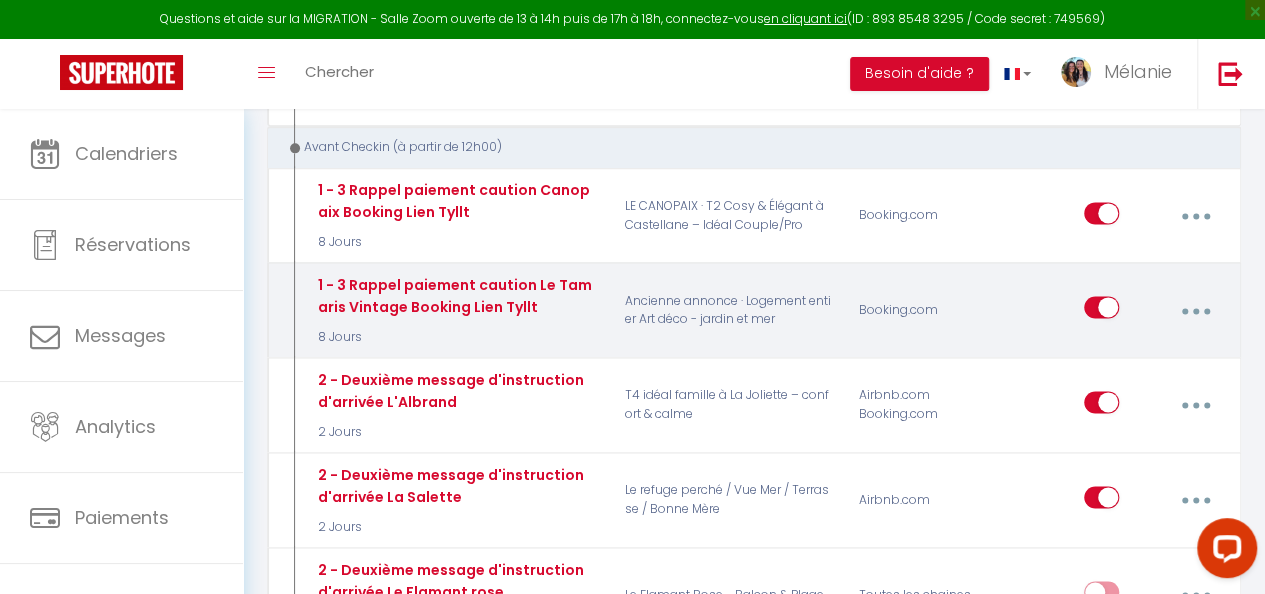 type on "1 - 3 Rappel paiement caution Le Tamaris Vintage Booking Lien Tyllt" 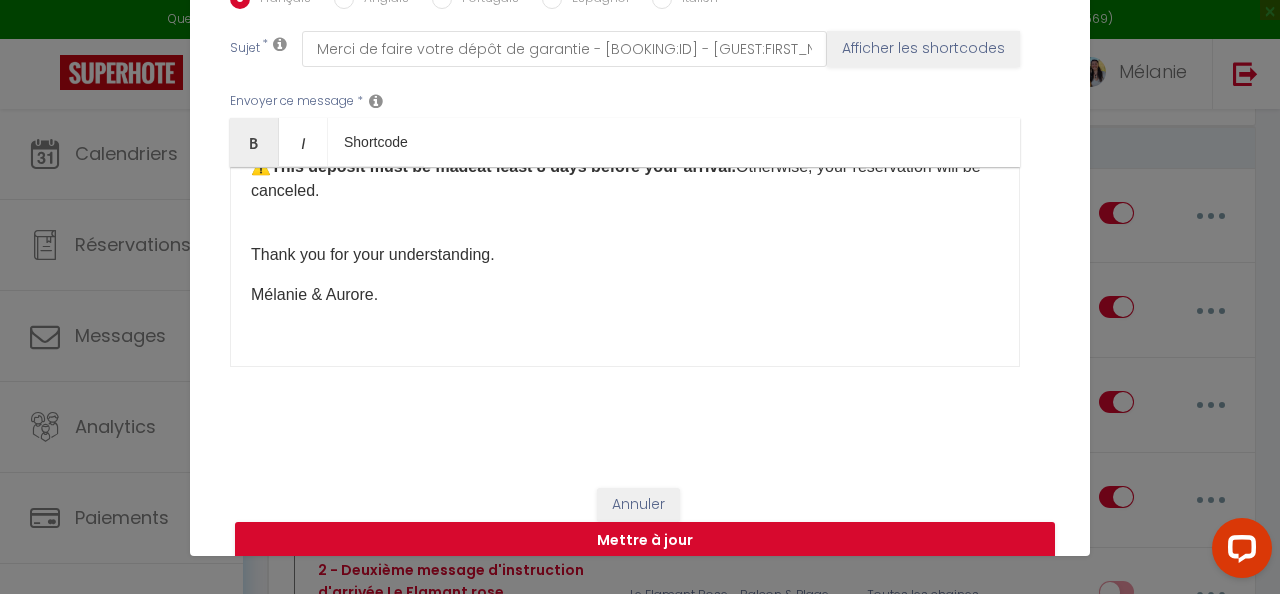 scroll, scrollTop: 725, scrollLeft: 0, axis: vertical 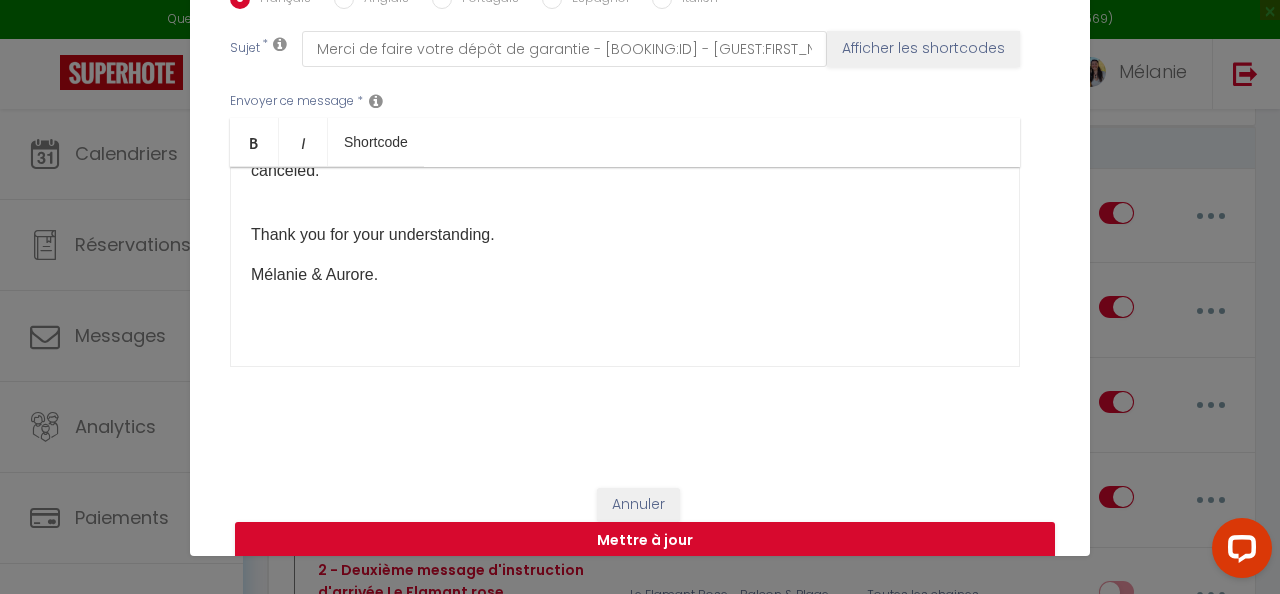 click on "Bonjour [GUEST:FIRST_NAME],
Votre réservation du [BOOKING:CHECKING] au [BOOKING:CHECKOUT] n'est pas encore confirmée.
🔒  IMPORTANT  : Un dépôt de garantie sous forme d’empreinte bancaire (sans débit) est obligatoire pour valider votre réservation sur la plateforme Booking. Merci de compléter cette étape via le lien suivant : 👉  https://app.tyllt.com/OTvTcw3Pcj
⚠️  Ce dépôt de garantie doit être effectué à minima 8 jours avant votre arrivée.  Sans cela, votre réservation sera annulée.
Merci de votre compréhension.
Mélanie & Aurore ///////////////////////////////////////////////////////////////////////////////////// Hello [GUEST:FIRST_NAME],
Your reservation from [BOOKING:CHECKING] to [BOOKING:CHECKOUT] is not yet confirmed.
🔒  IMPORTANT : A security deposit in the form of a bank imprint (without debit) is required to confirm your reservation on the Booking platform. Please complete this step via the following link: 👉
⚠️" at bounding box center (625, 267) 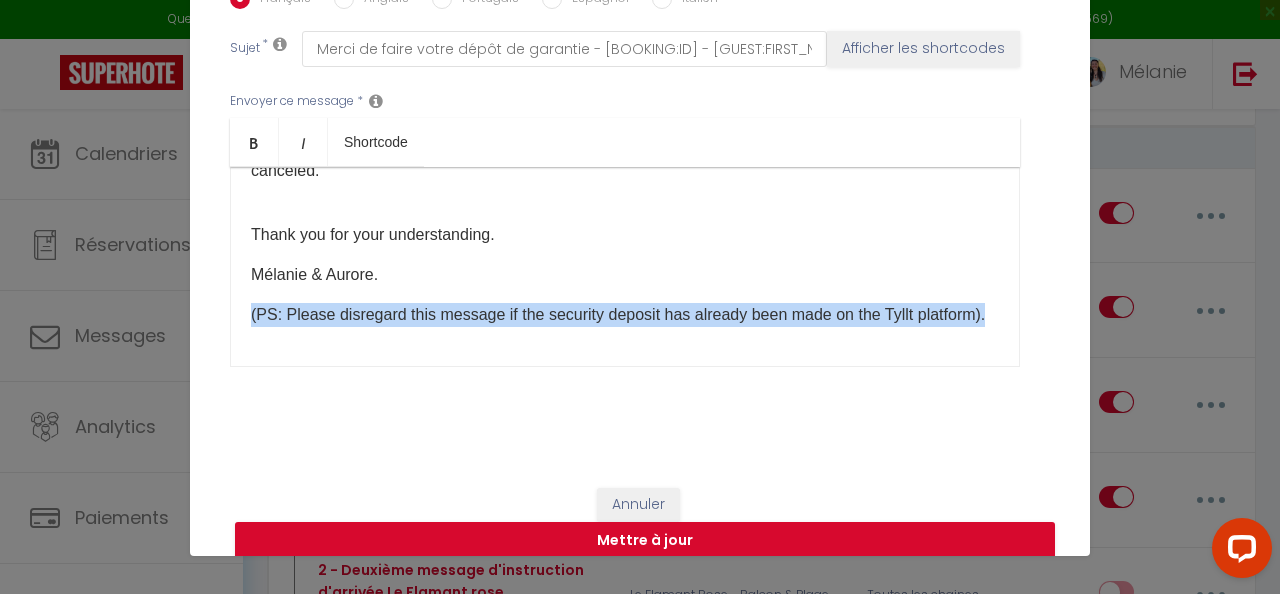 drag, startPoint x: 338, startPoint y: 340, endPoint x: 244, endPoint y: 319, distance: 96.317184 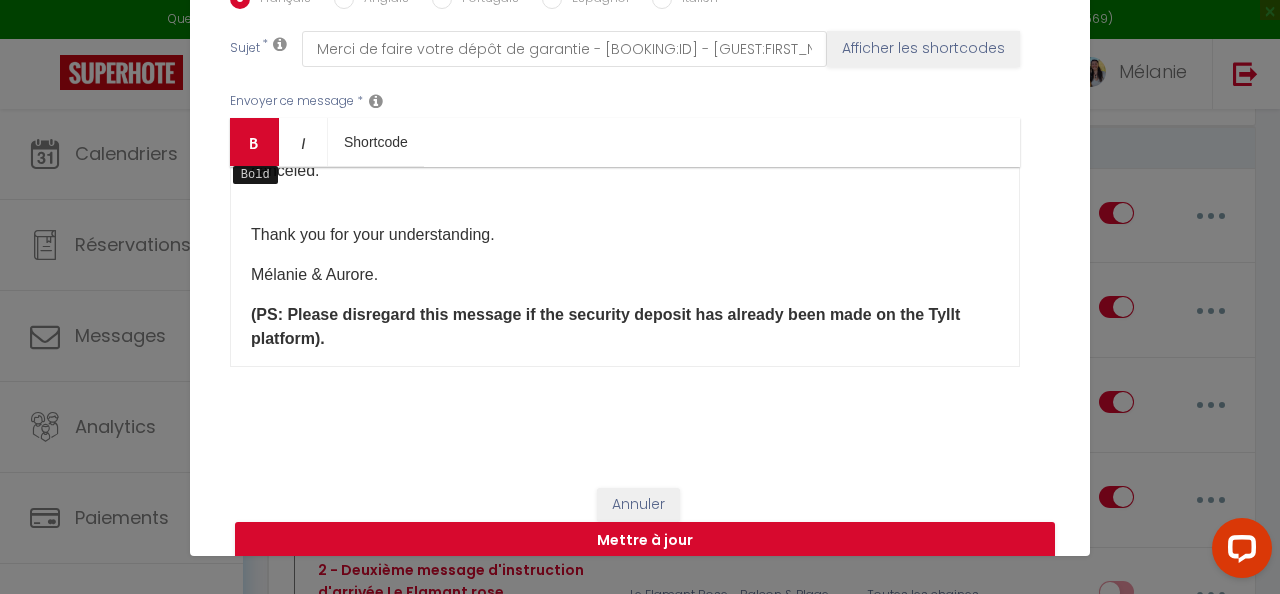 click at bounding box center (254, 143) 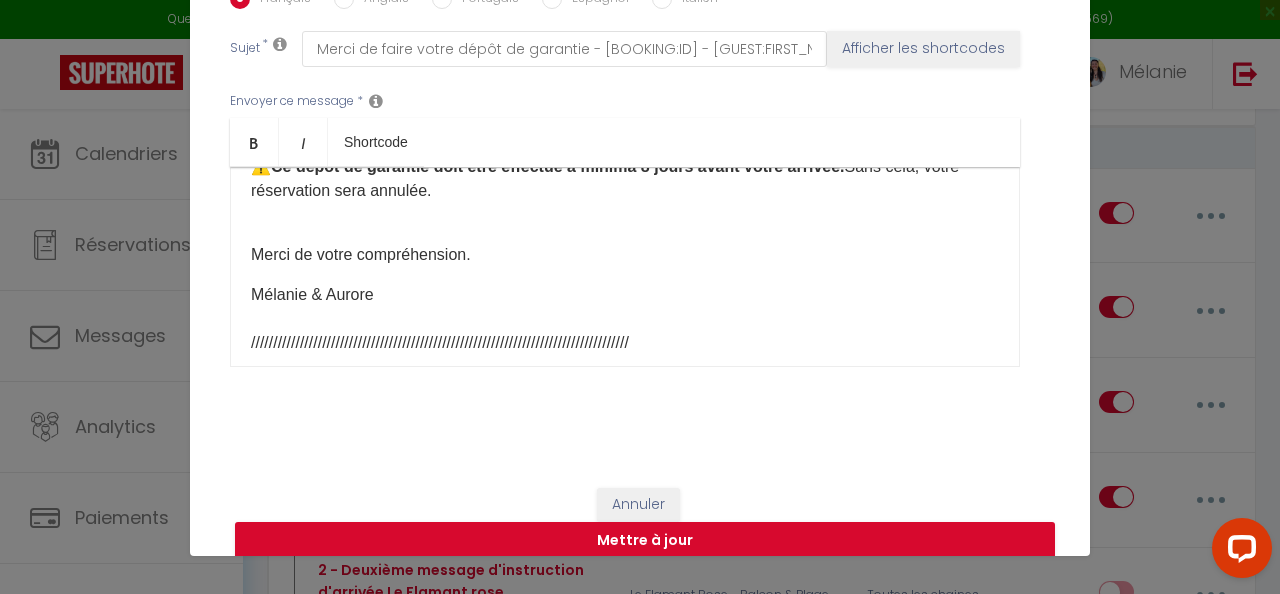 scroll, scrollTop: 251, scrollLeft: 0, axis: vertical 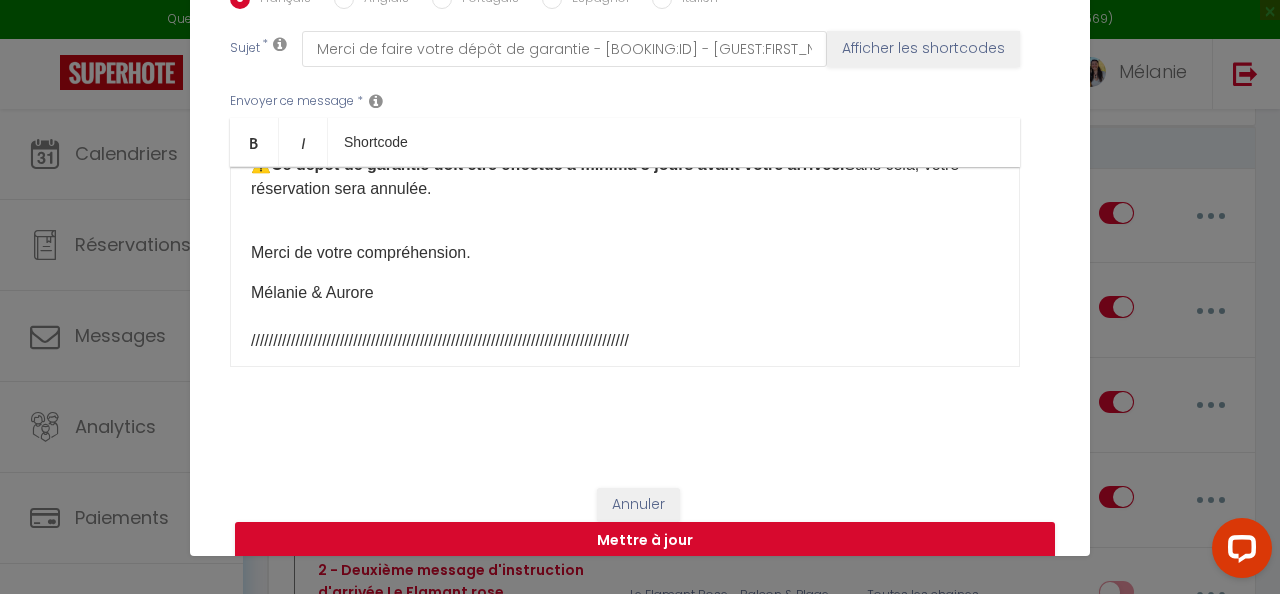click on "[FIRST] [LAST] /////////////////////////////////////////////////////////////////////////////////////" at bounding box center (625, 317) 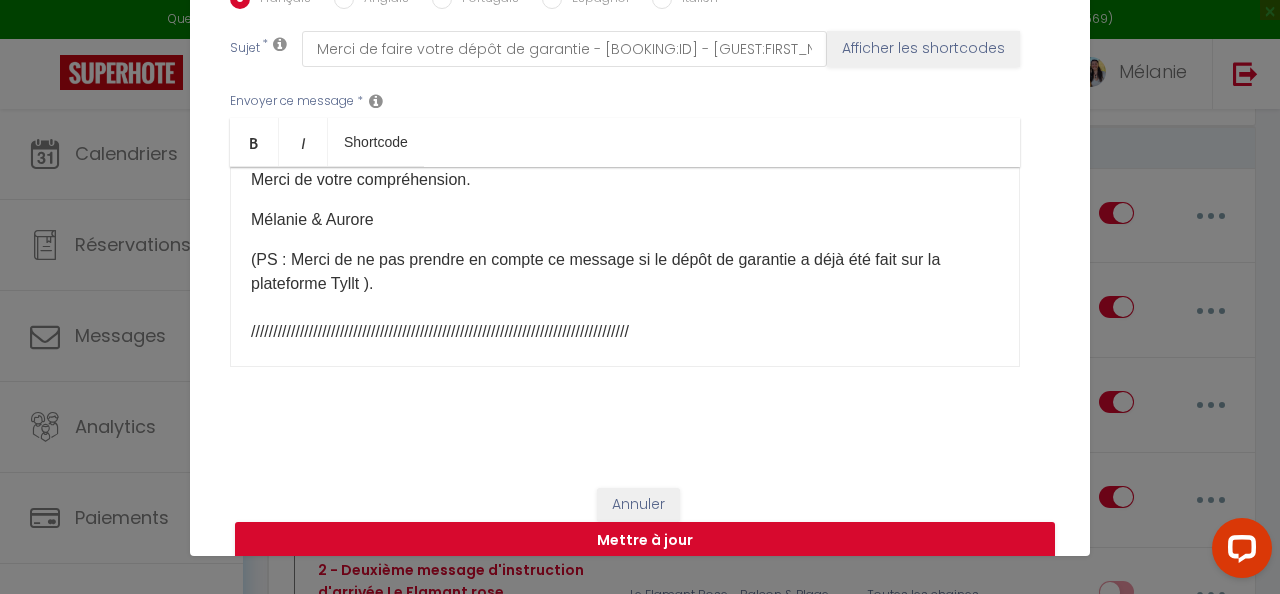 scroll, scrollTop: 347, scrollLeft: 0, axis: vertical 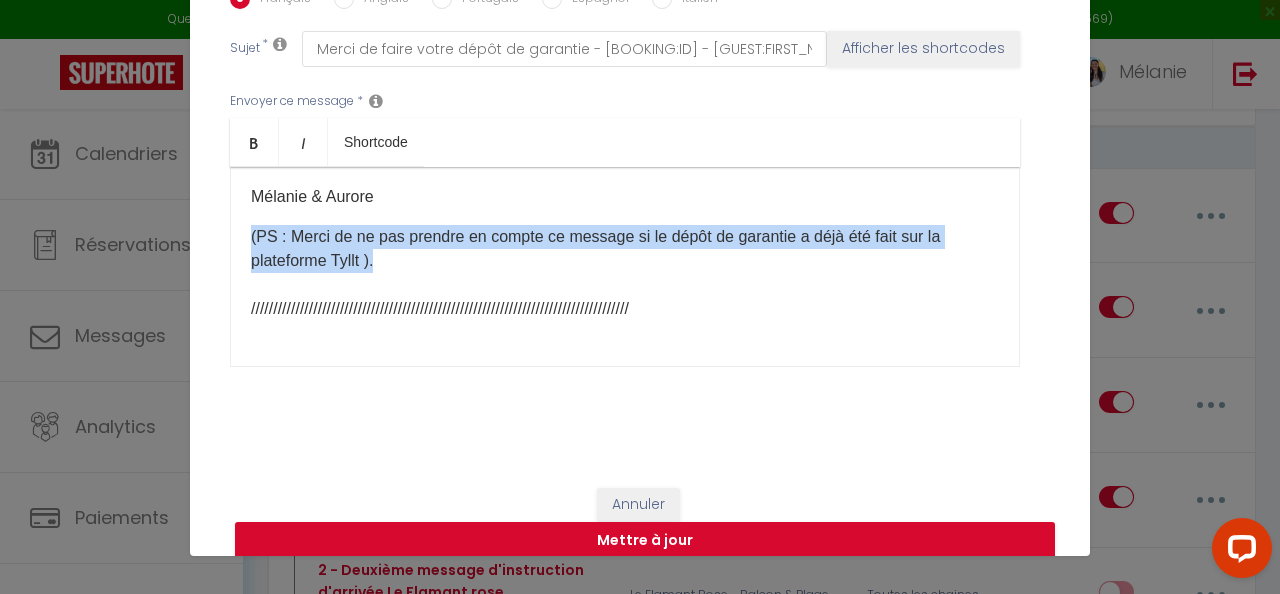 drag, startPoint x: 420, startPoint y: 265, endPoint x: 240, endPoint y: 241, distance: 181.59296 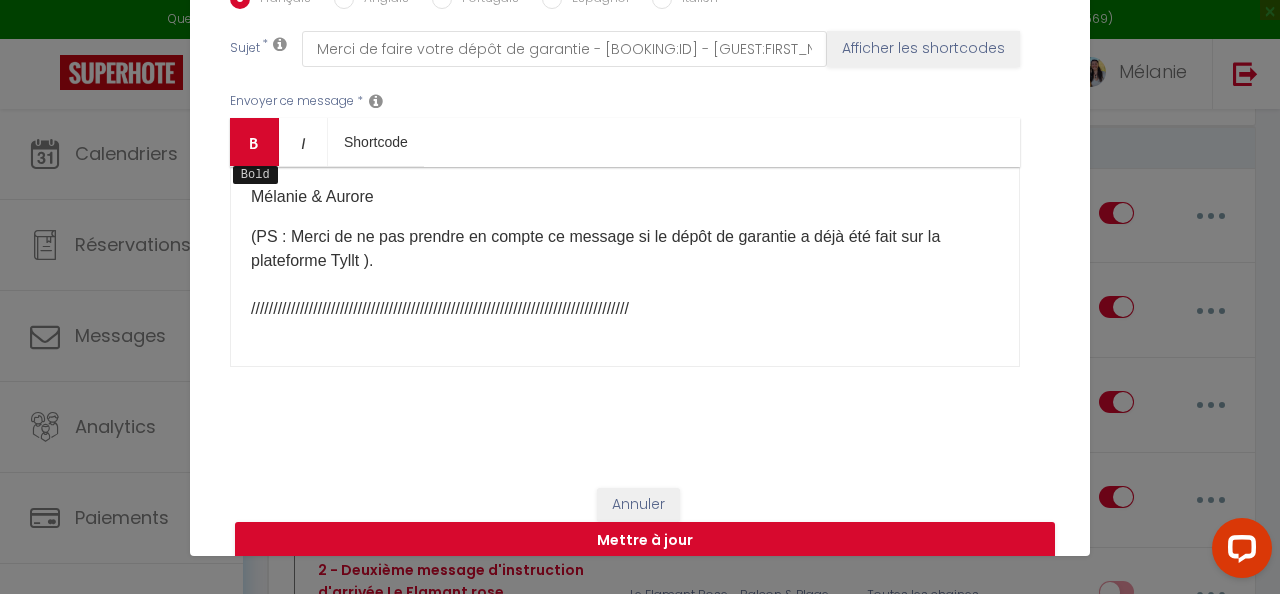 click on "Bold" at bounding box center [254, 142] 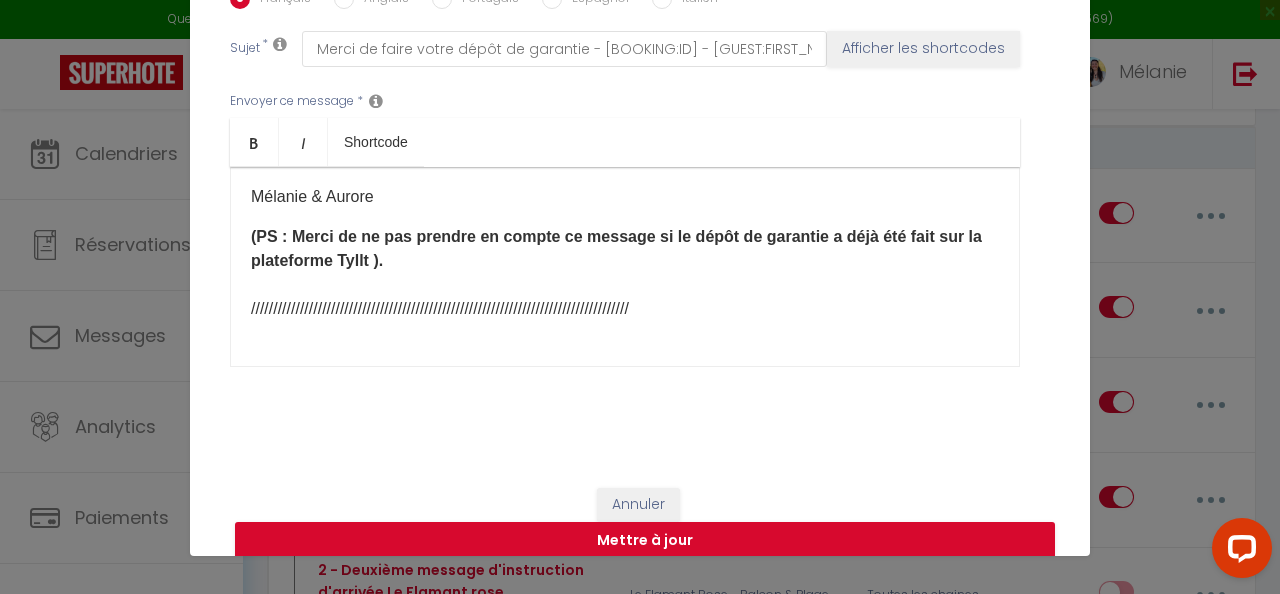 click on "(PS : Merci de ne pas prendre en compte ce message si le dépôt de garantie a déjà été fait sur la plateforme Tyllt ). ​ /////////////////////////////////////////////////////////////////////////////////////" at bounding box center (625, 273) 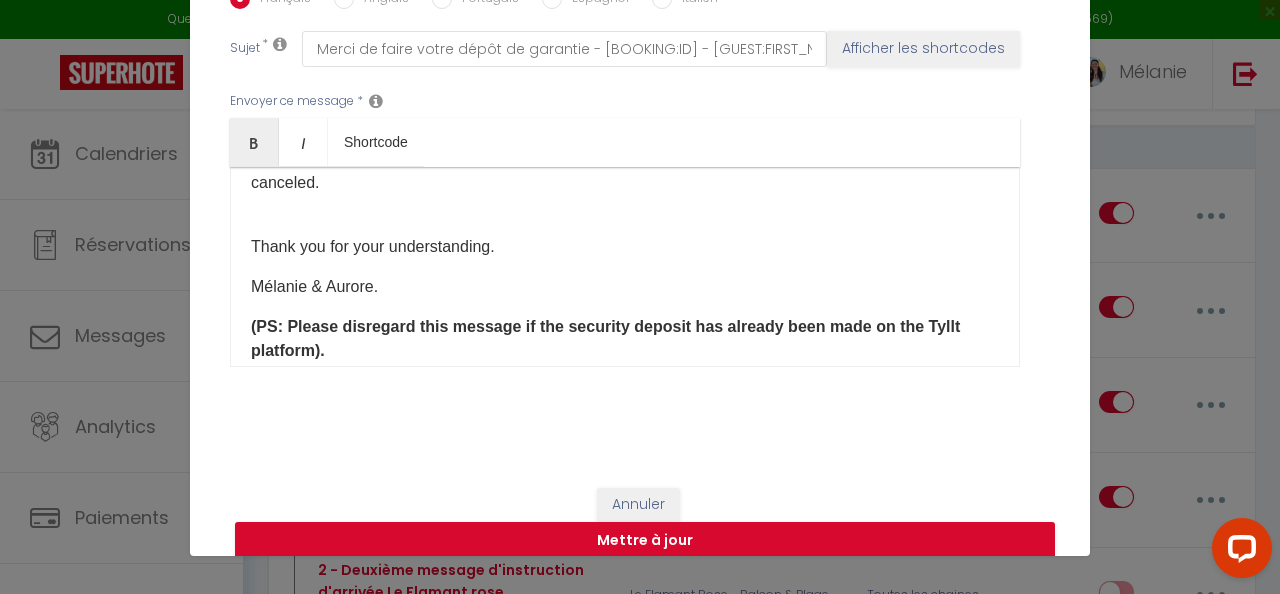 scroll, scrollTop: 813, scrollLeft: 0, axis: vertical 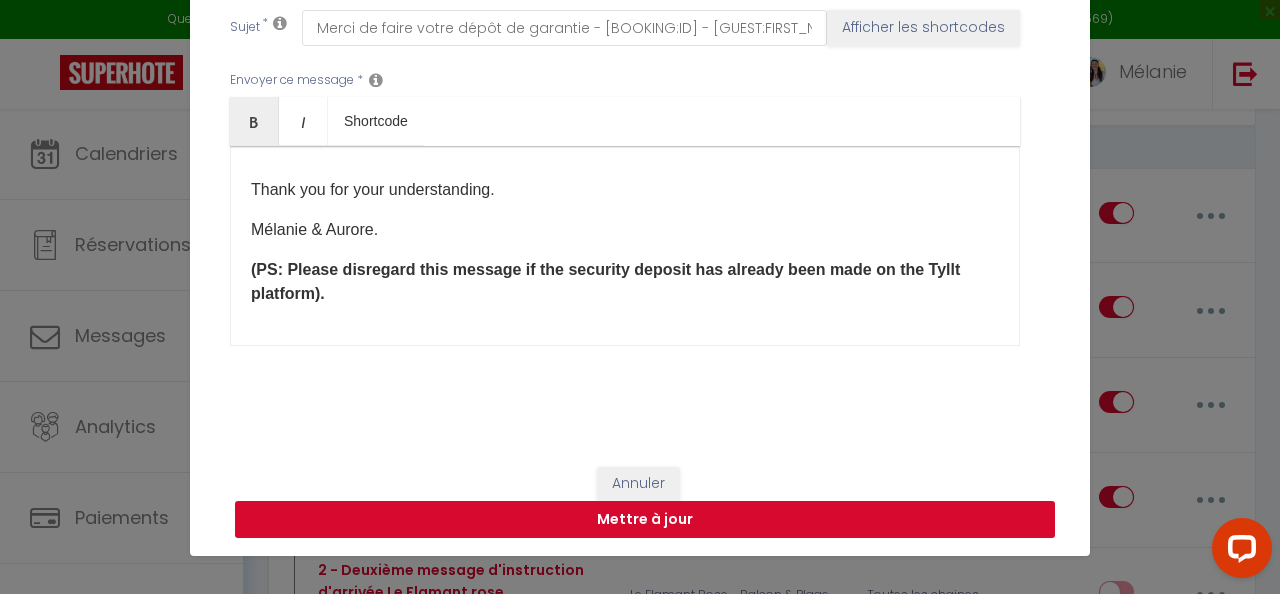 click on "Mettre à jour" at bounding box center [645, 520] 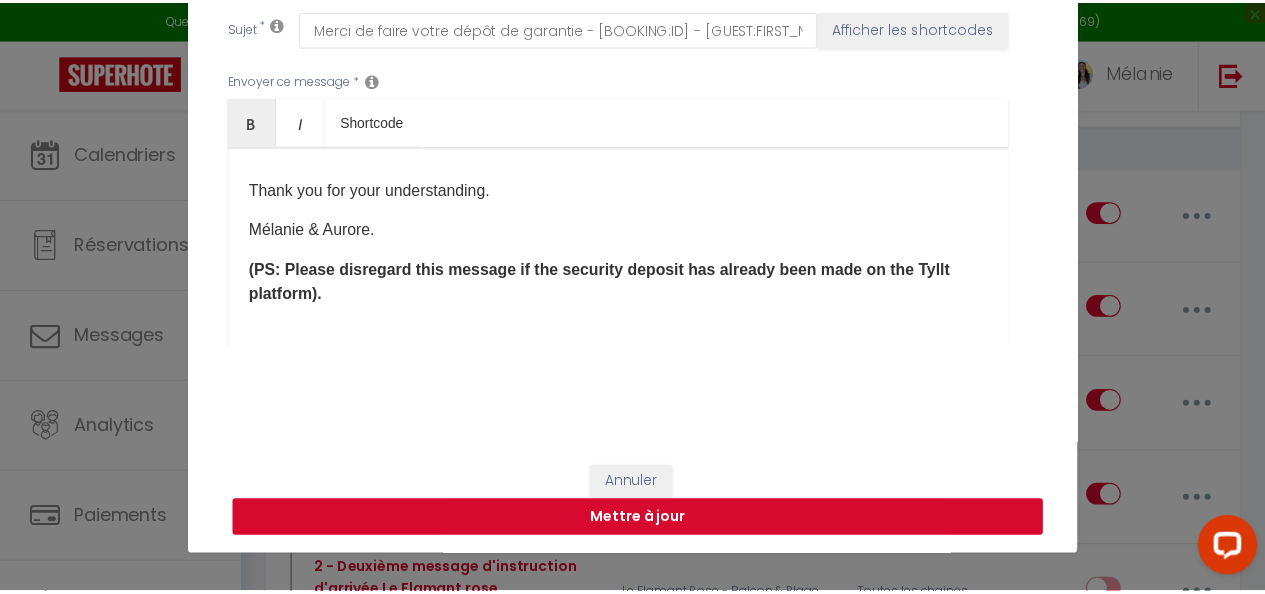 scroll, scrollTop: 526, scrollLeft: 0, axis: vertical 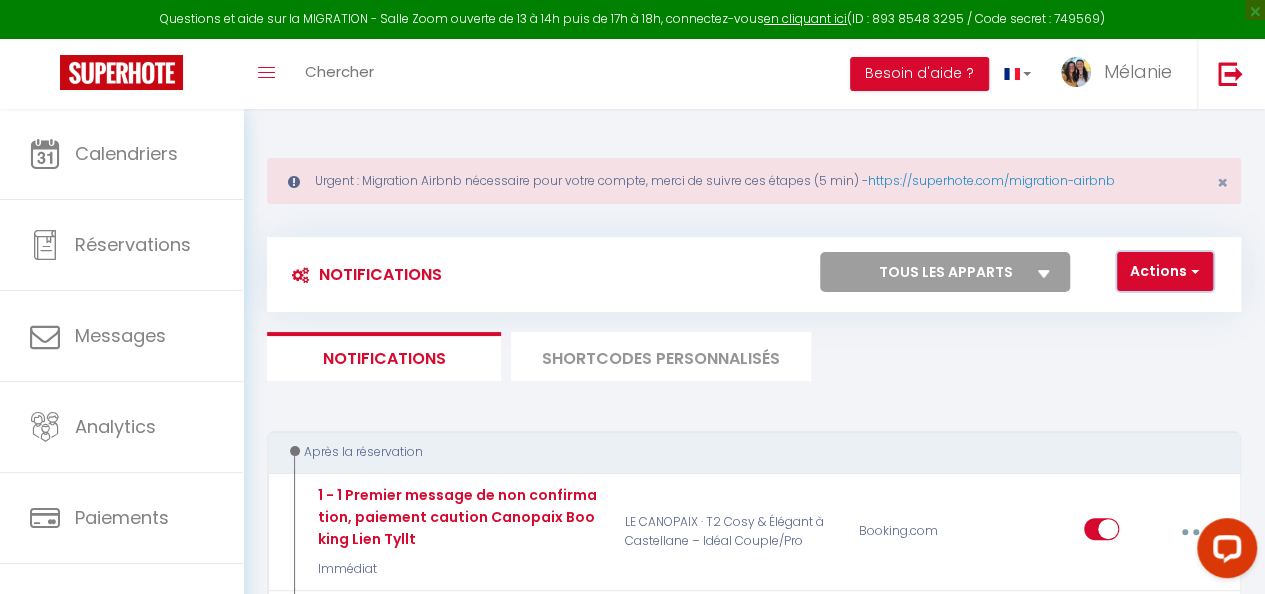 click on "Actions" at bounding box center [1165, 272] 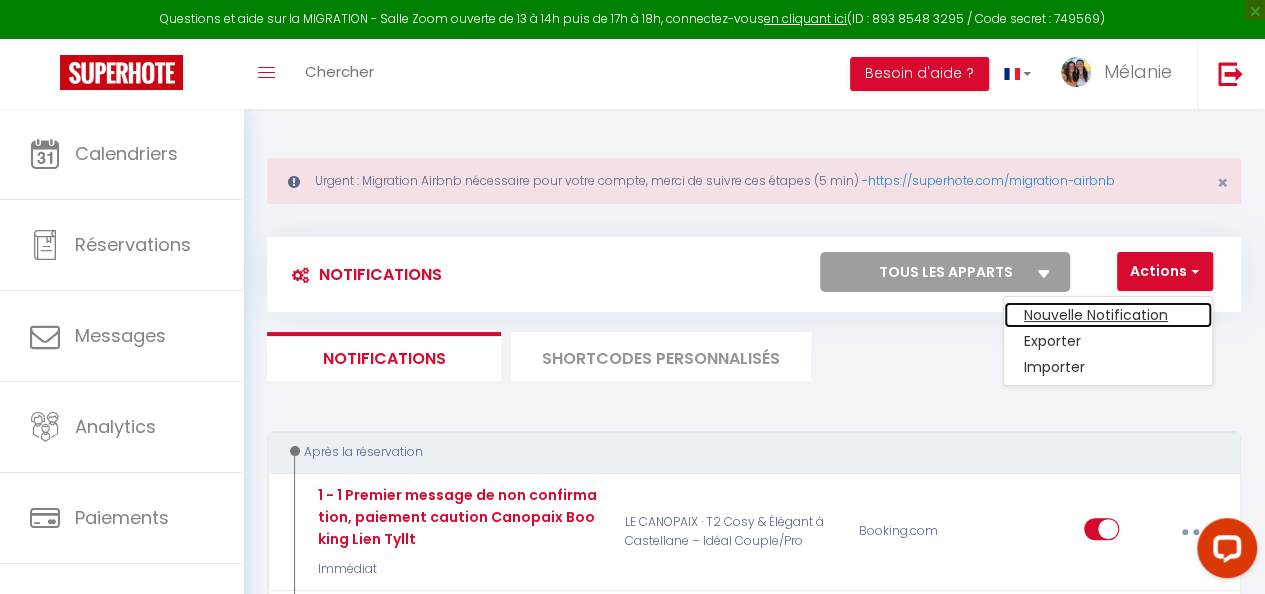 click on "Nouvelle Notification" at bounding box center (1108, 315) 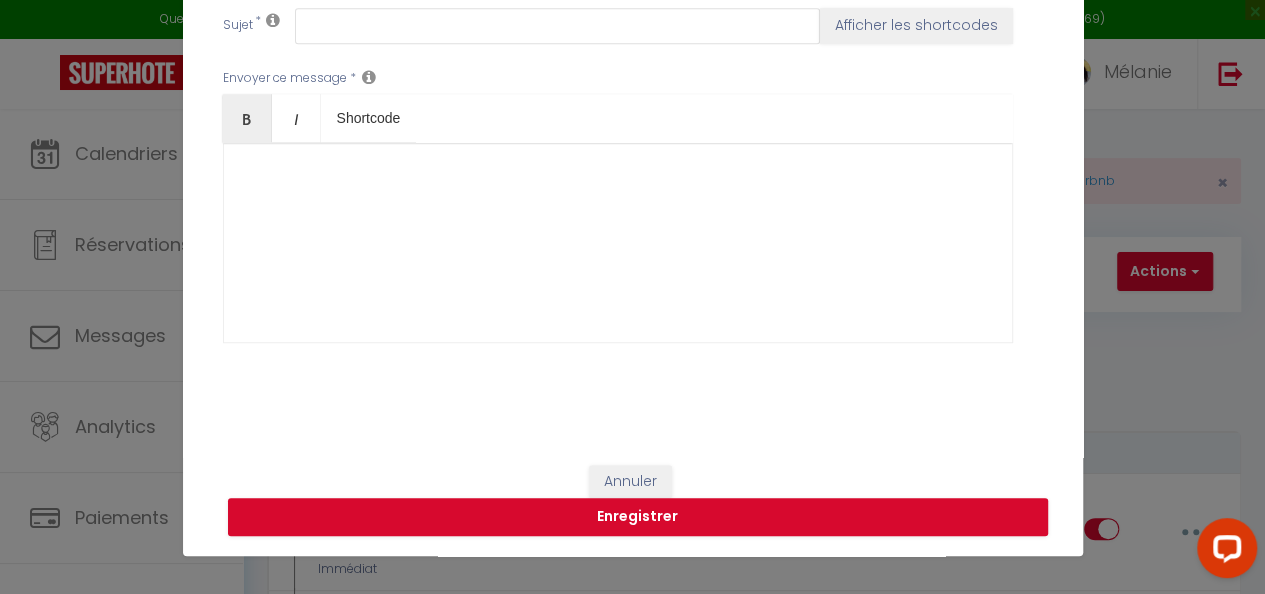 select on "Immédiat" 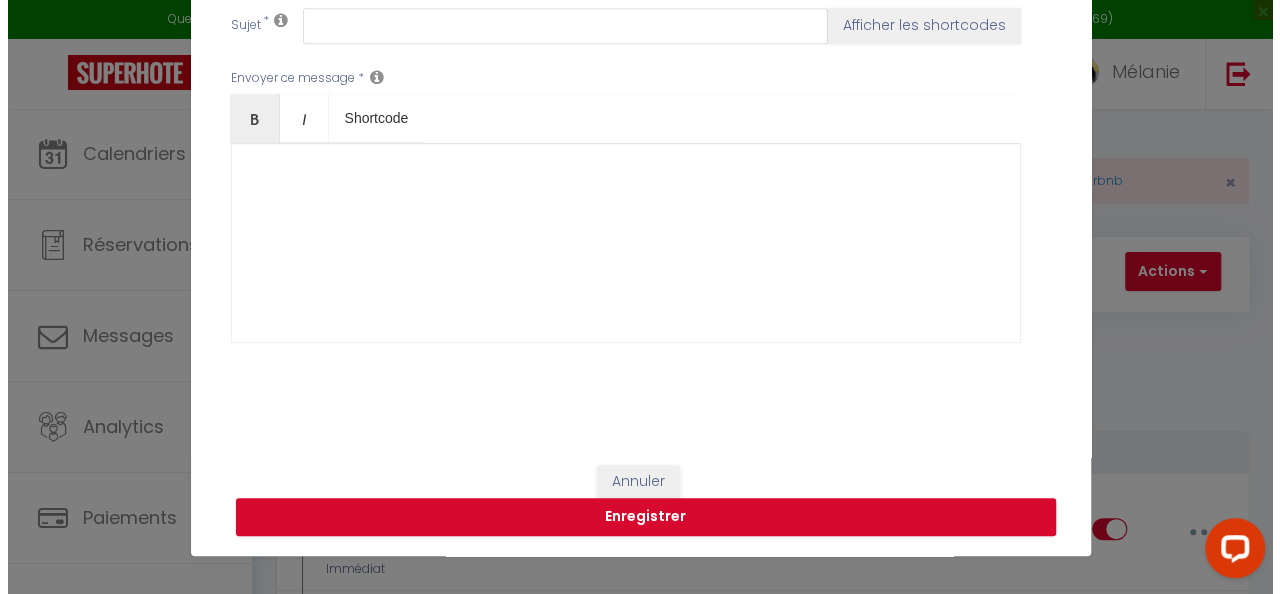 scroll, scrollTop: 0, scrollLeft: 0, axis: both 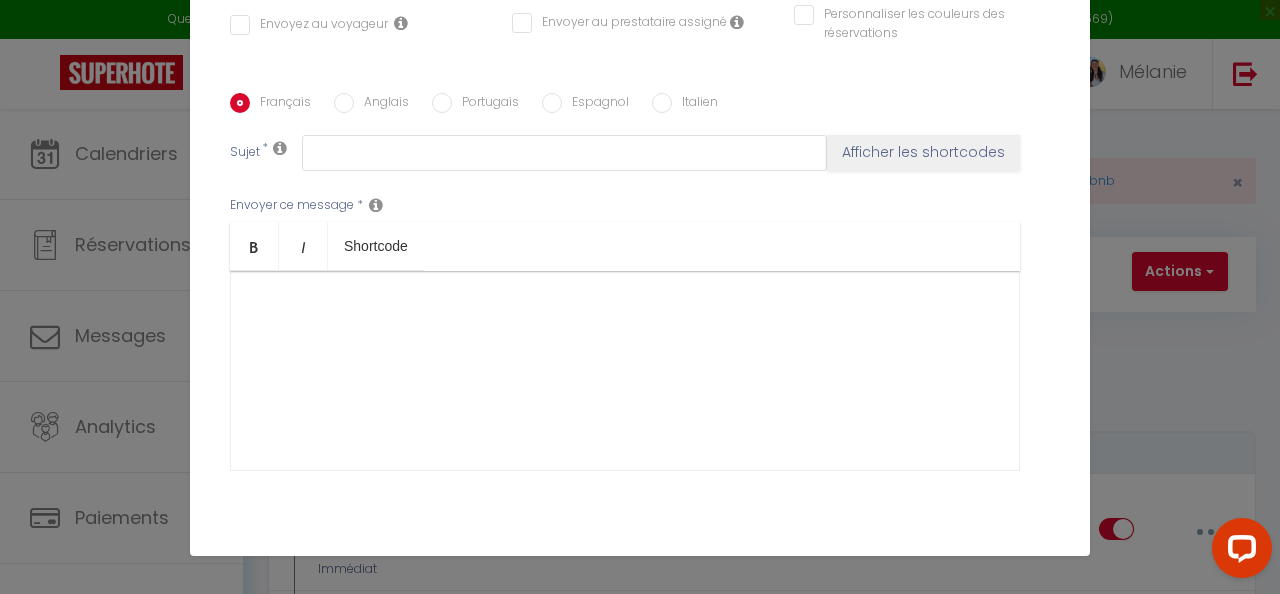 click at bounding box center [625, 371] 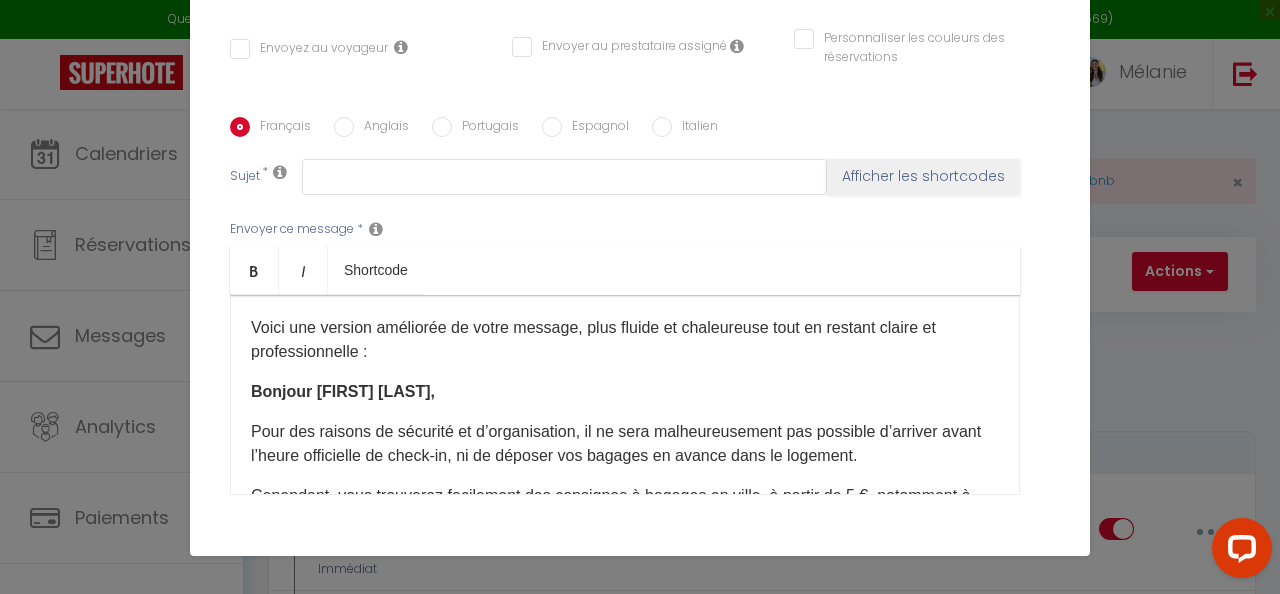 scroll, scrollTop: 371, scrollLeft: 0, axis: vertical 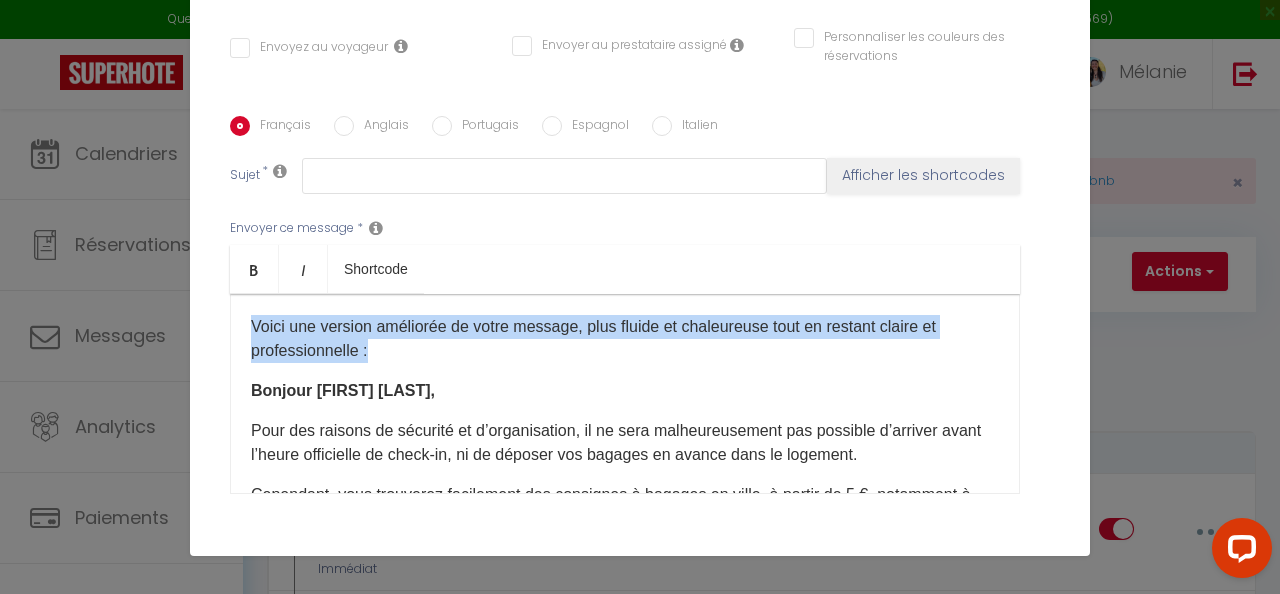 drag, startPoint x: 244, startPoint y: 388, endPoint x: 235, endPoint y: 318, distance: 70.5762 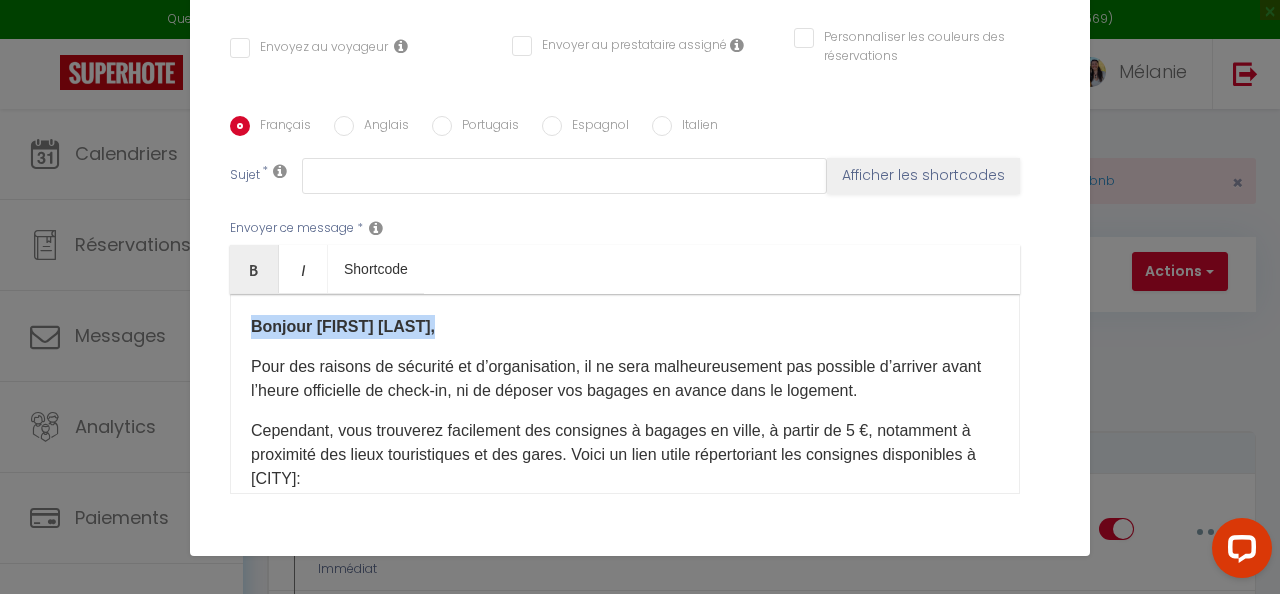 drag, startPoint x: 437, startPoint y: 325, endPoint x: 245, endPoint y: 325, distance: 192 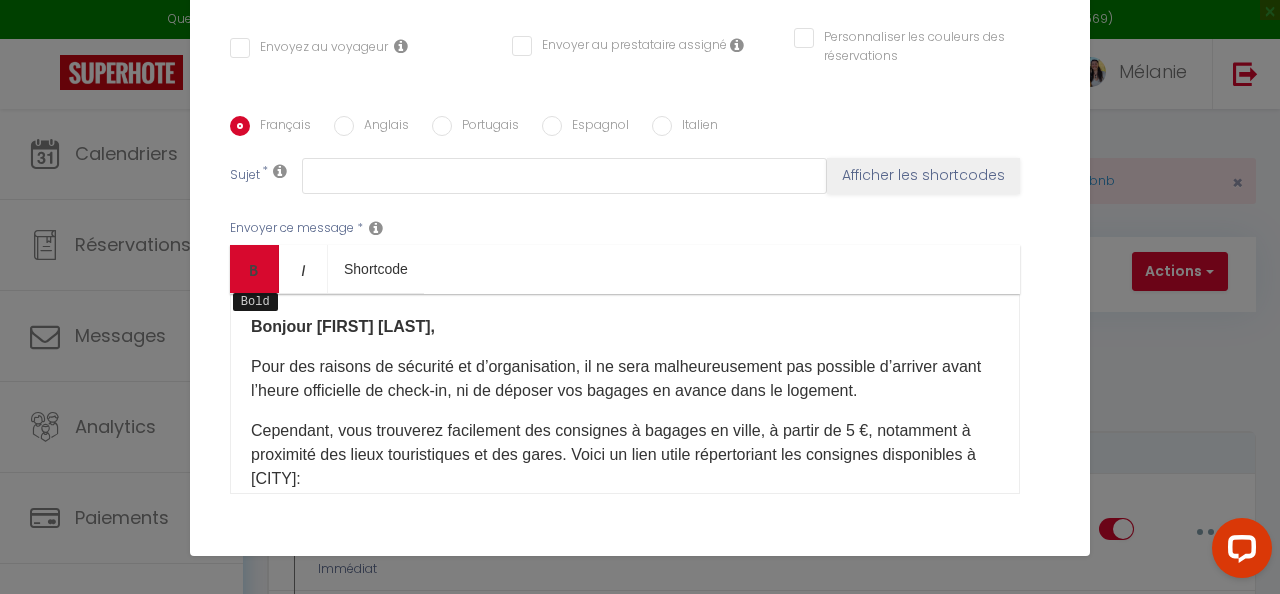 click at bounding box center [254, 270] 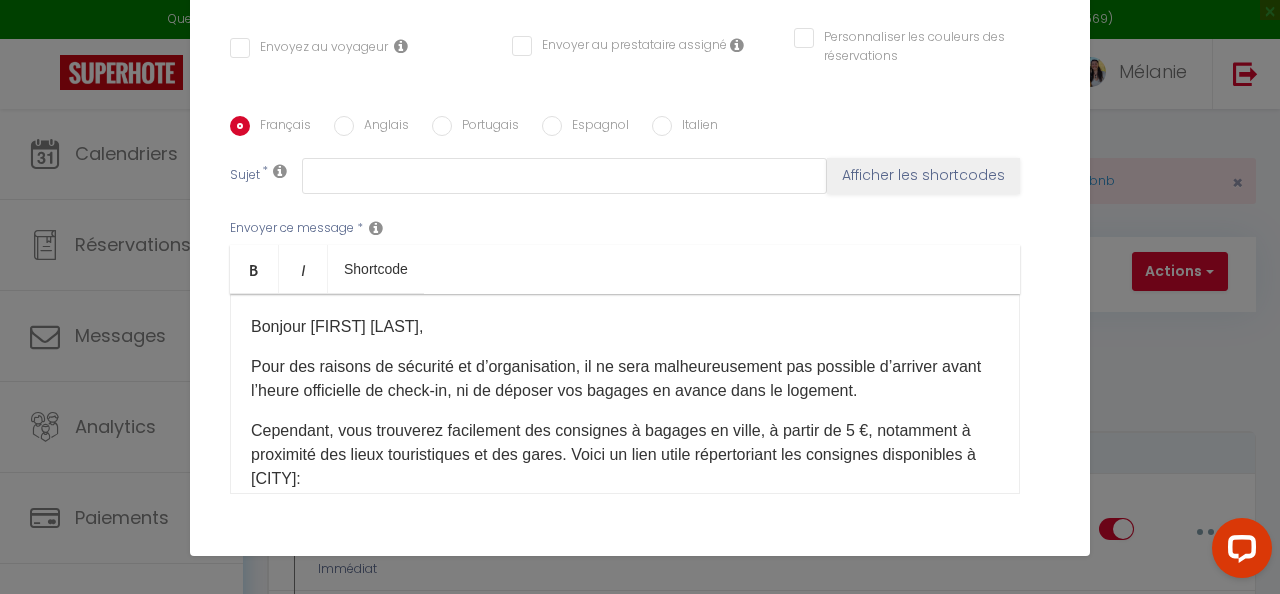 click on "Bonjour [FIRST] [LAST]," at bounding box center [625, 327] 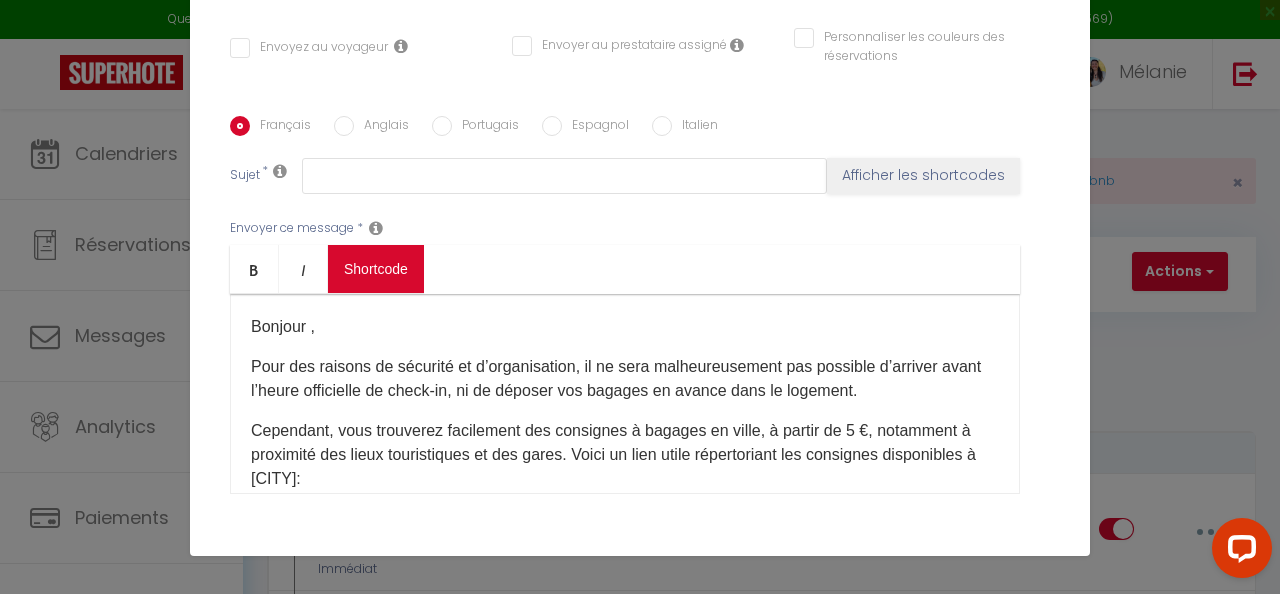 click on "Questions et aide sur la MIGRATION - Salle Zoom ouverte de 13 à 14h puis de 17h à 18h, connectez-vous  en cliquant ici  (ID : [PHONE] / Code secret : 749569)   ×     Toggle navigation       Toggle Search     Toggle menubar     Chercher   BUTTON
Besoin d'aide ?
Mélanie   Paramètres        Équipe     Résultat de la recherche   Aucun résultat     Calendriers     Réservations     Messages     Analytics      Paiements     Hébergement     Notifications                 Résultat de la recherche   Id   Appart   Voyageur    Checkin   Checkout   Nuits   Pers.   Plateforme   Statut     Résultat de la recherche   Aucun résultat
Urgent : Migration Airbnb nécessaire pour votre compte, merci de suivre ces étapes (5 min) -  https://superhote.com/migration-airbnb
×
Notifications
Actions
Nouvelle Notification    Exporter    Importer" at bounding box center [640, 3302] 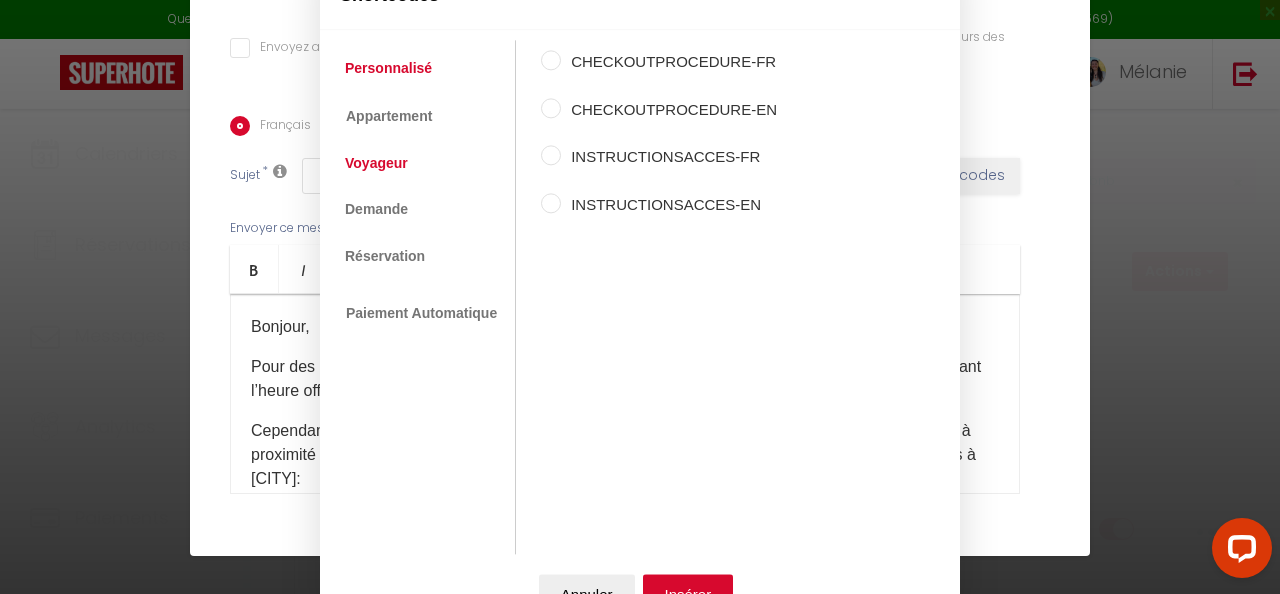 click on "Voyageur" at bounding box center [376, 163] 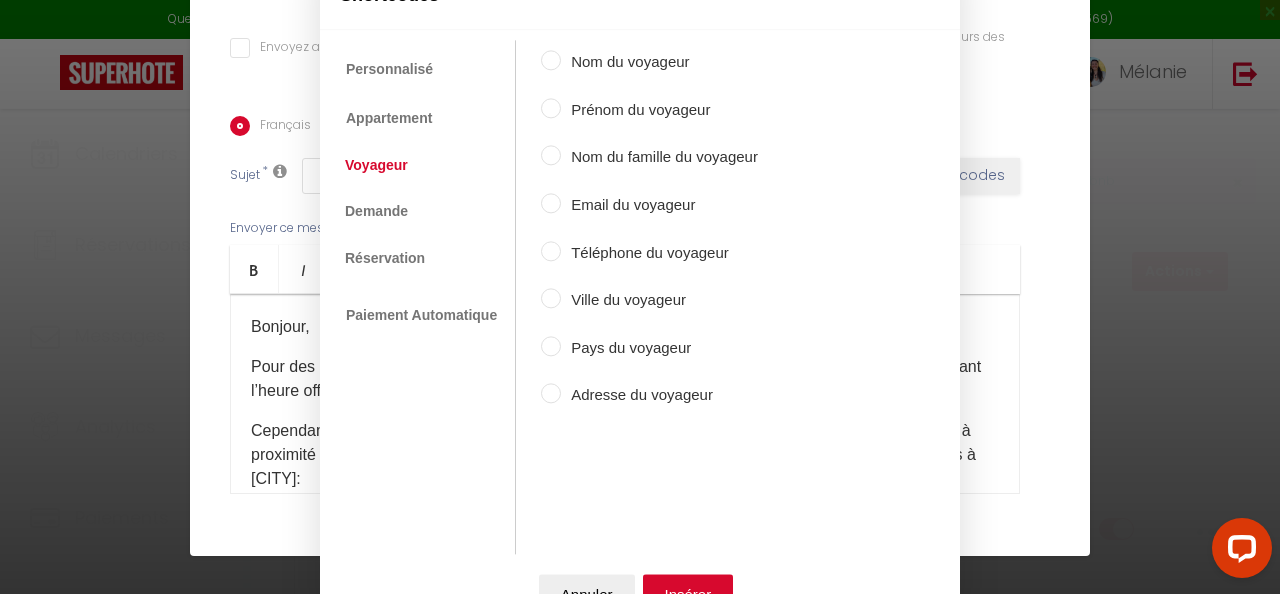 click on "Prénom du voyageur" at bounding box center [551, 108] 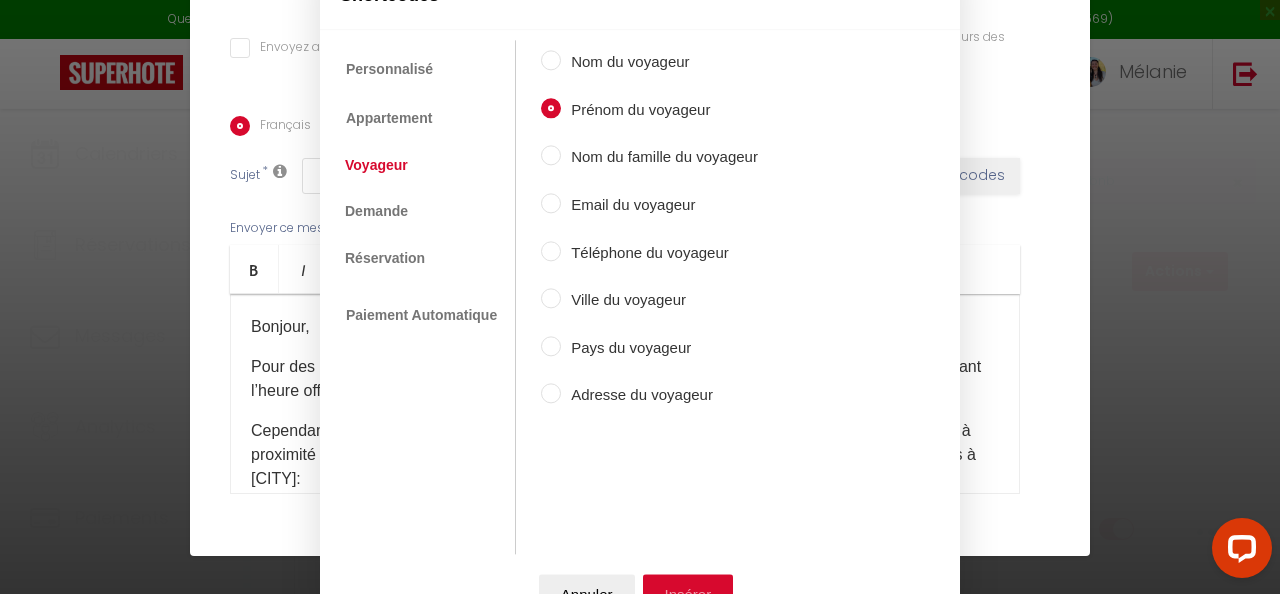 click on "Insérer" at bounding box center [688, 595] 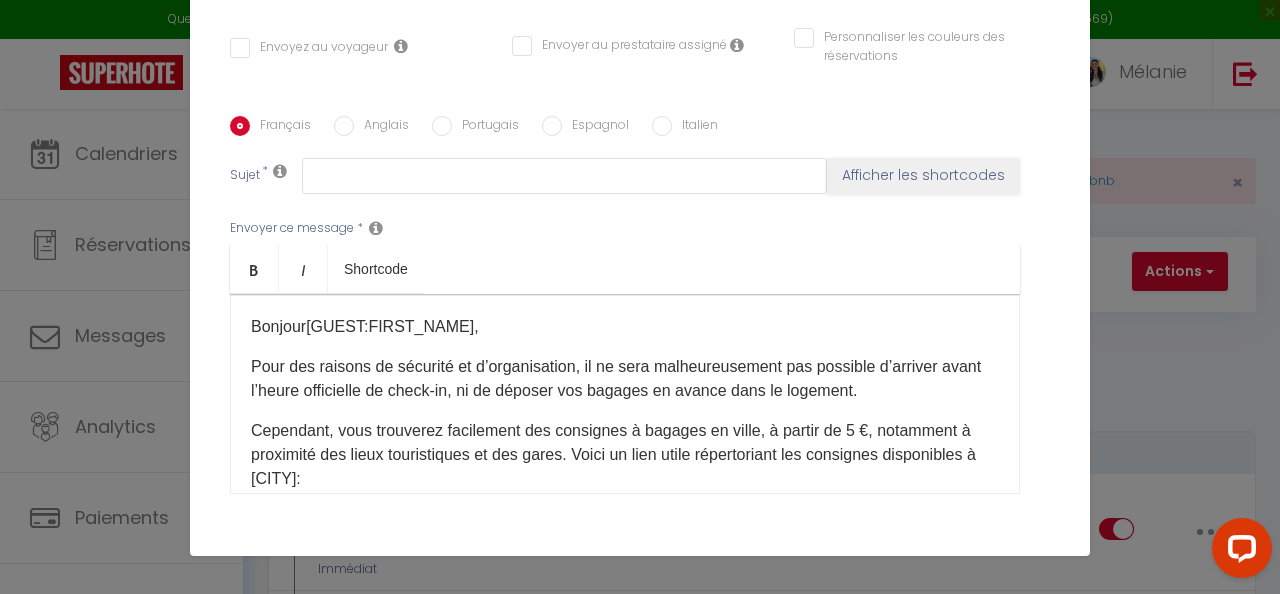 click on "Pour des raisons de sécurité et d’organisation, il ne sera malheureusement pas possible d’arriver avant l’heure officielle de check-in, ni de déposer vos bagages en avance dans le logement." at bounding box center [625, 379] 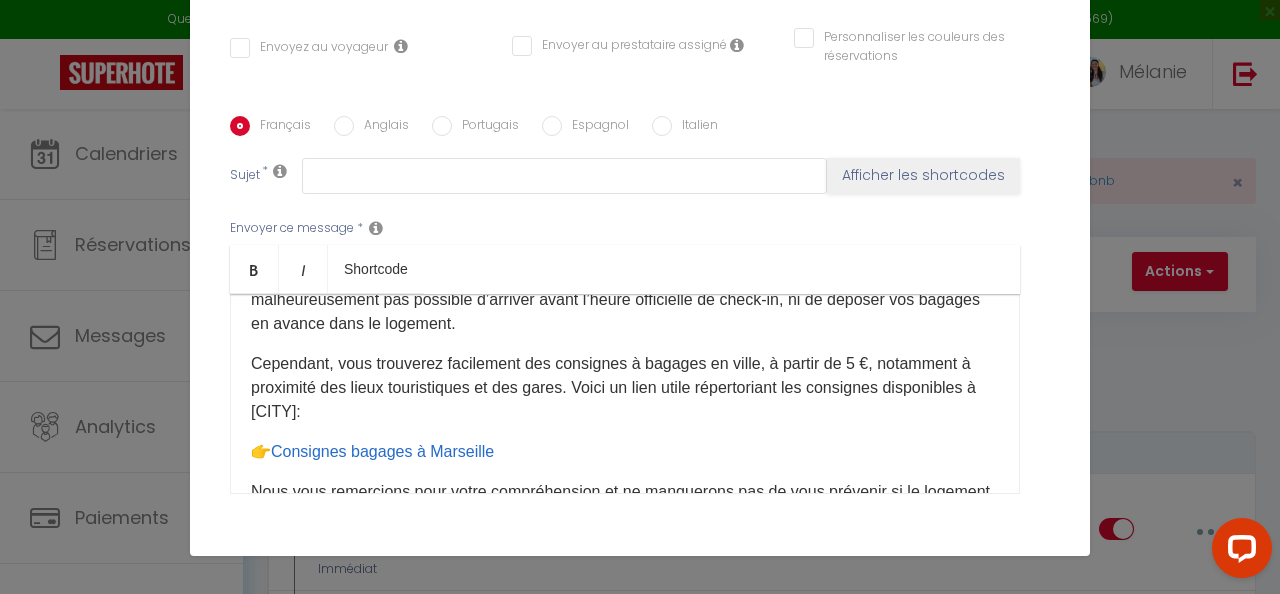 scroll, scrollTop: 93, scrollLeft: 0, axis: vertical 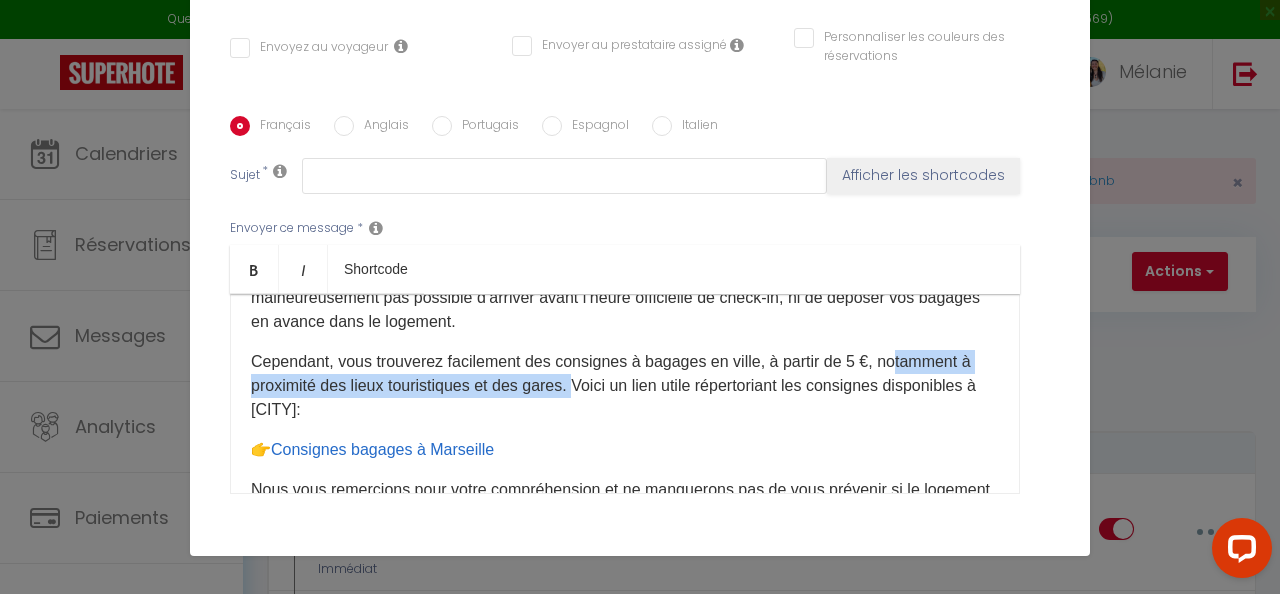 drag, startPoint x: 584, startPoint y: 389, endPoint x: 896, endPoint y: 366, distance: 312.84662 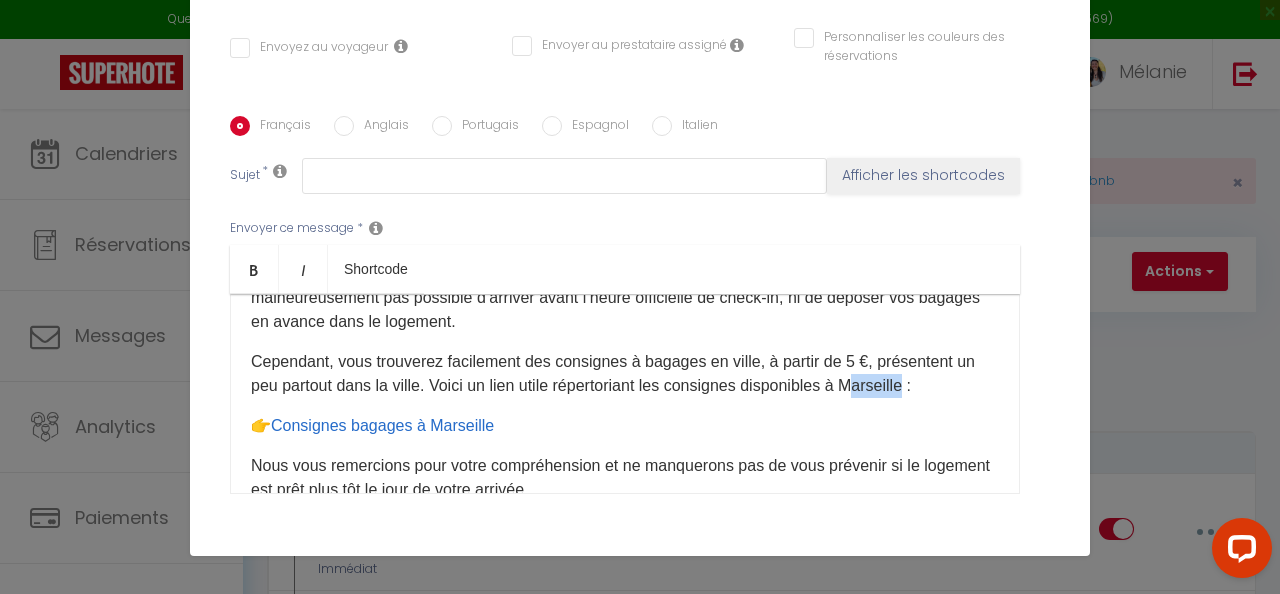 drag, startPoint x: 934, startPoint y: 386, endPoint x: 882, endPoint y: 383, distance: 52.086468 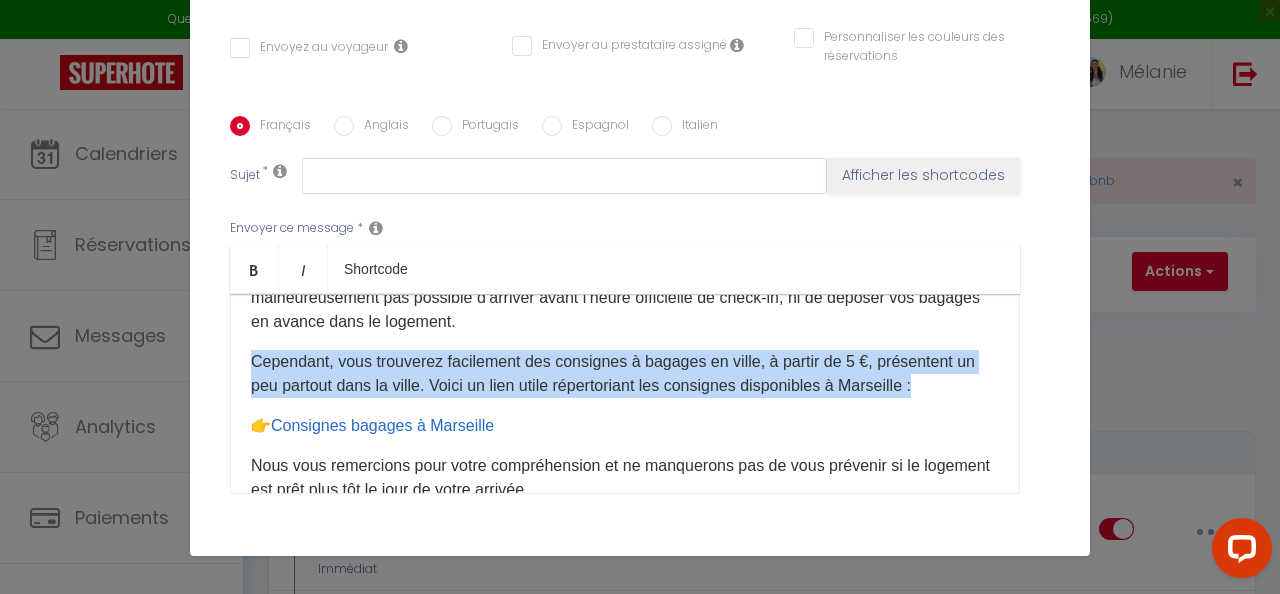 drag, startPoint x: 952, startPoint y: 385, endPoint x: 244, endPoint y: 363, distance: 708.34174 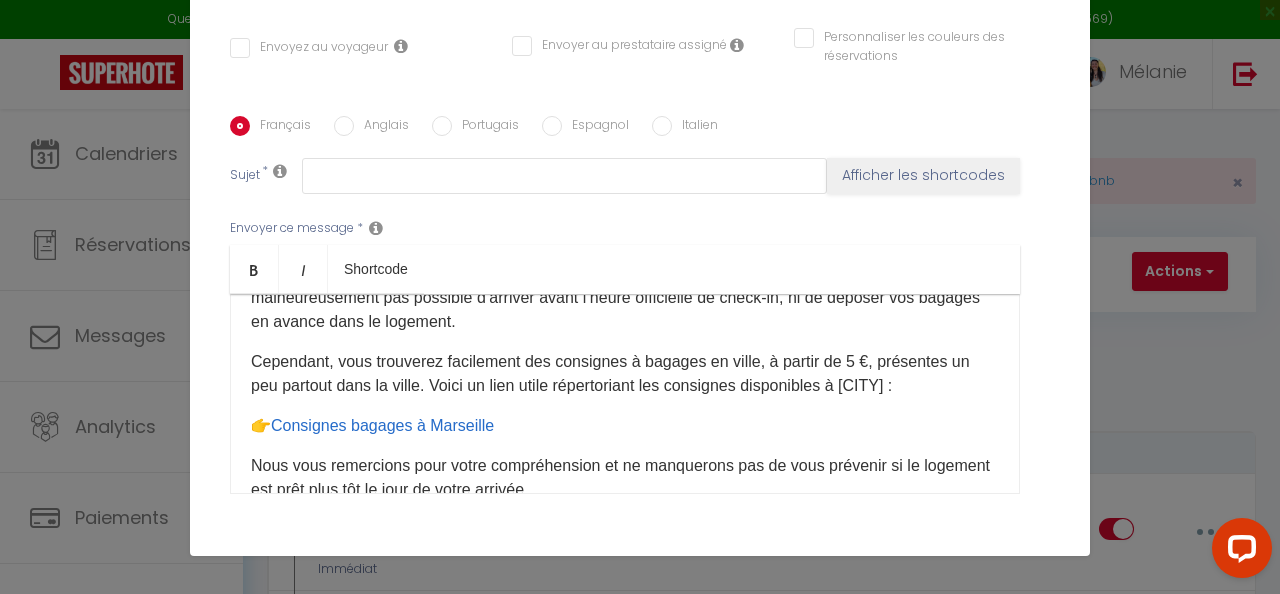 click on "Cependant, vous trouverez facilement des consignes à bagages en ville, à partir de 5 €, présentes un peu partout dans la ville. Voici un lien utile répertoriant les consignes disponibles à [CITY] :" at bounding box center [625, 374] 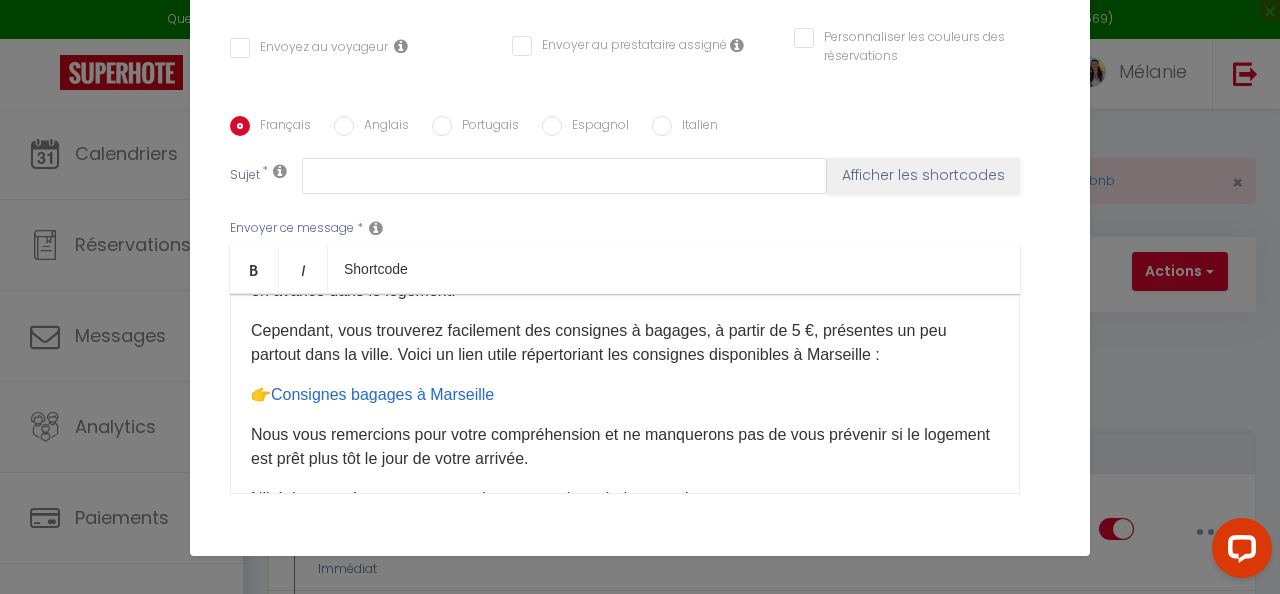 scroll, scrollTop: 130, scrollLeft: 0, axis: vertical 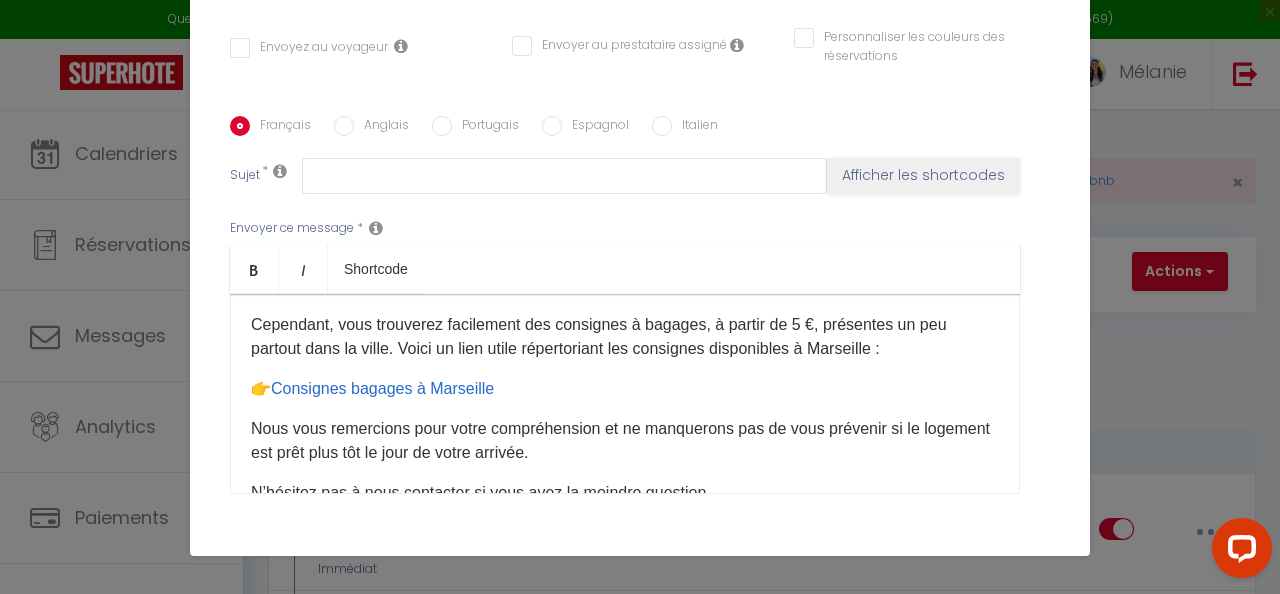 click on "👉  Consignes bagages à Marseille" at bounding box center (625, 389) 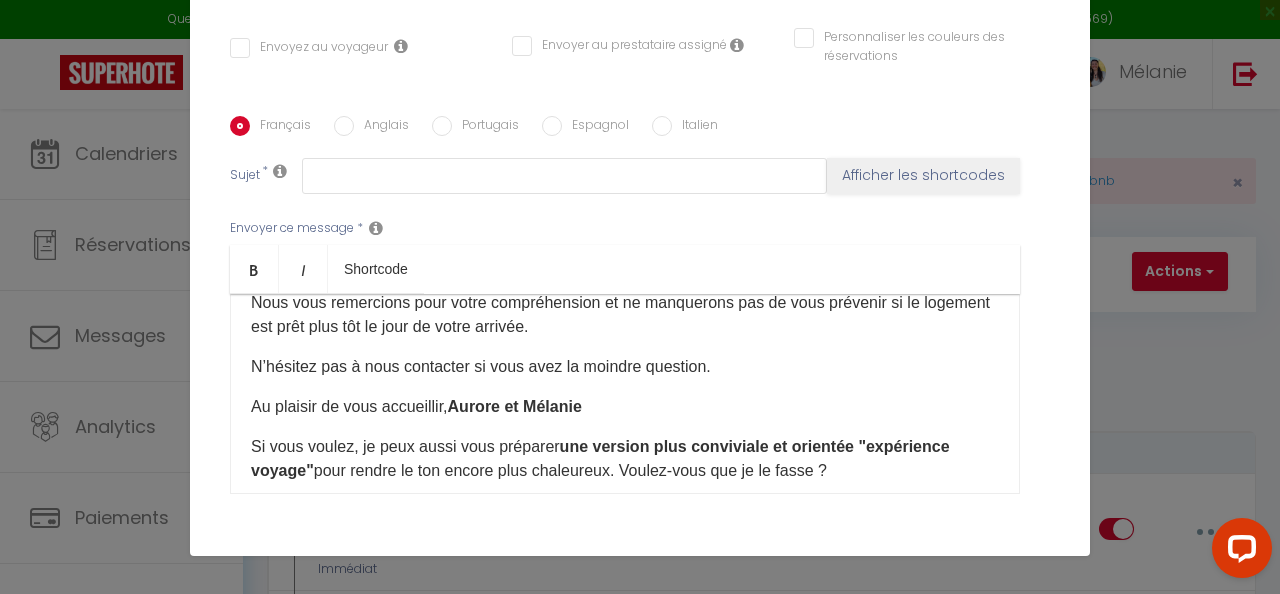 scroll, scrollTop: 284, scrollLeft: 0, axis: vertical 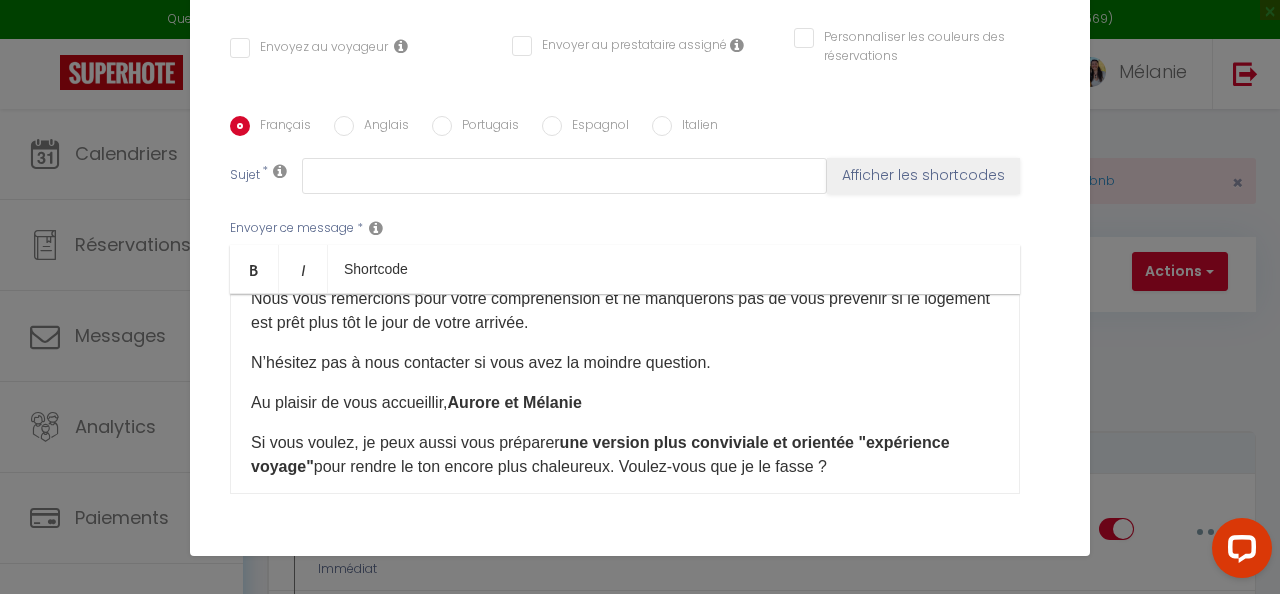 click on "Au plaisir de vous accueillir,
Aurore et Mélanie" at bounding box center (625, 403) 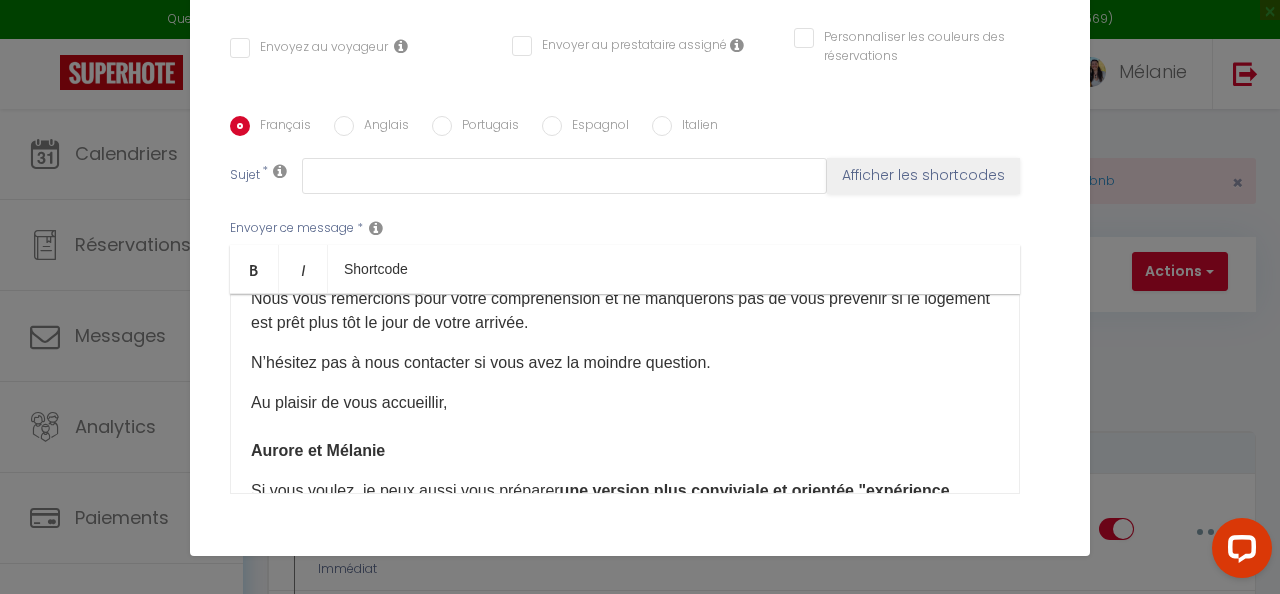 scroll, scrollTop: 381, scrollLeft: 0, axis: vertical 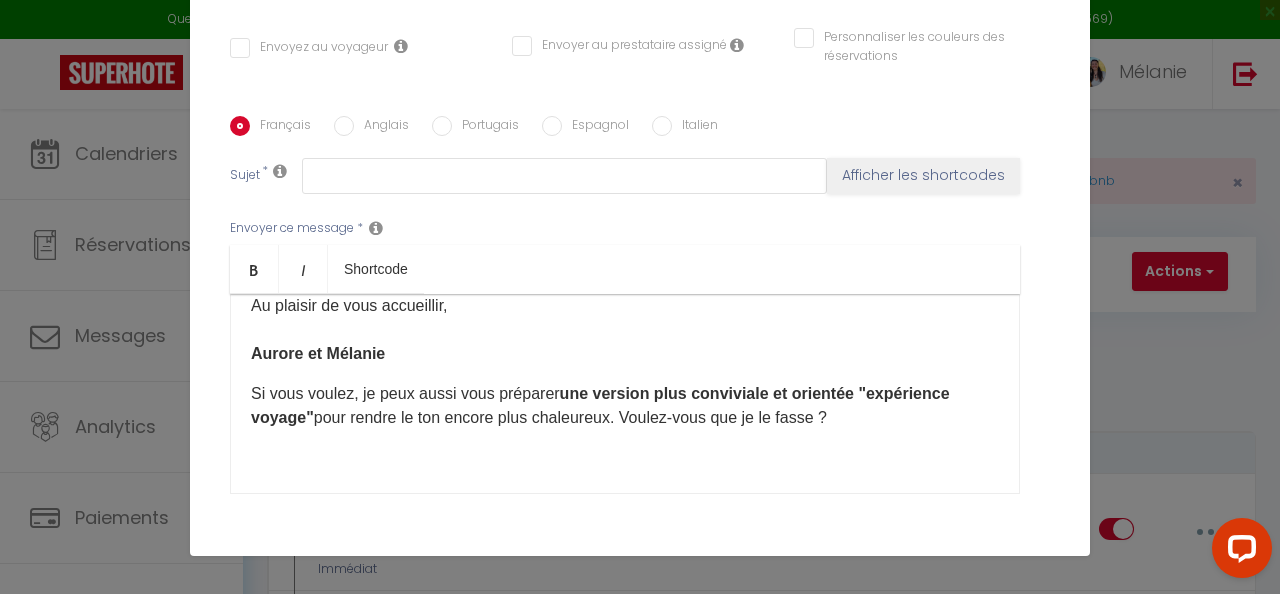 drag, startPoint x: 836, startPoint y: 426, endPoint x: 236, endPoint y: 385, distance: 601.39923 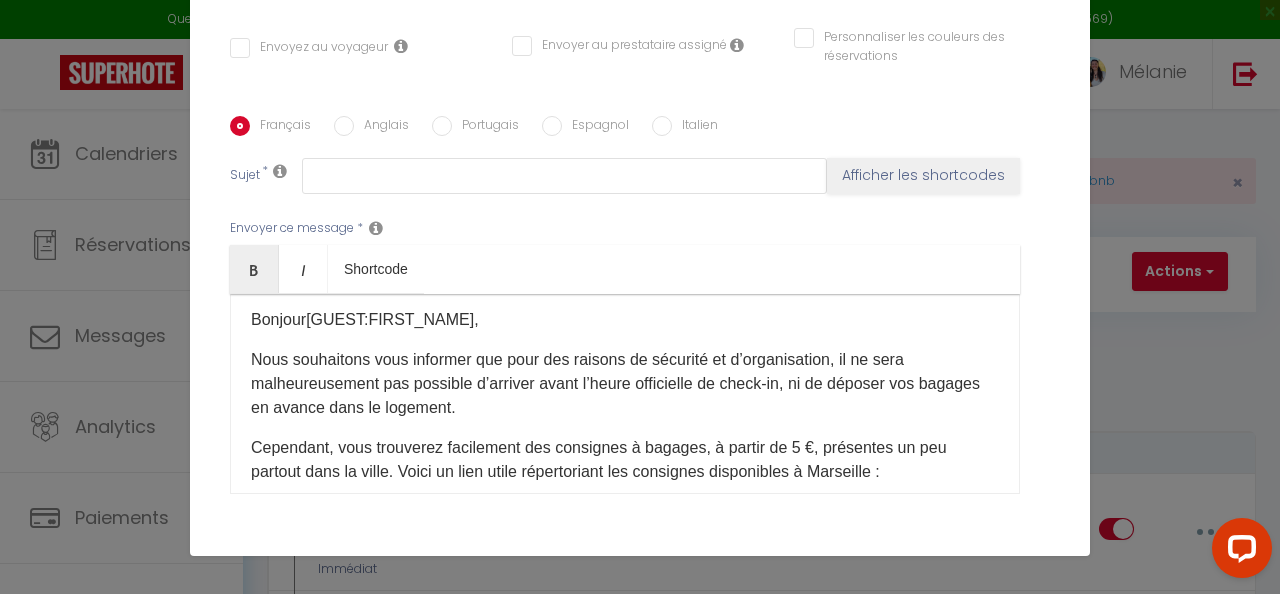 scroll, scrollTop: 0, scrollLeft: 0, axis: both 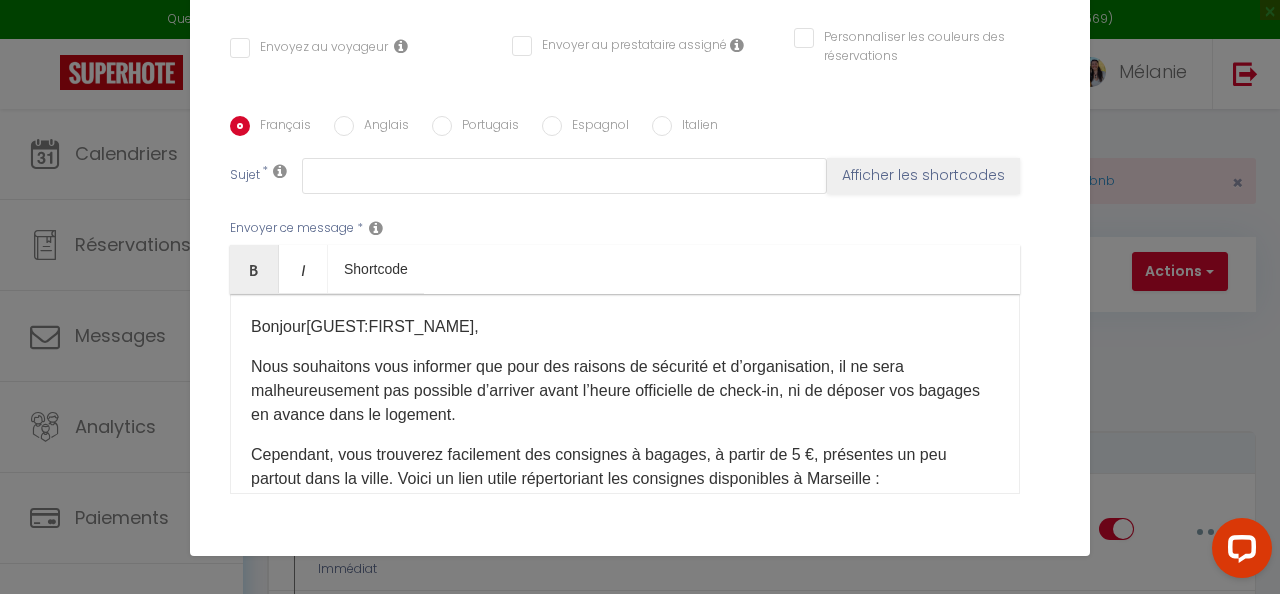 click on "Nous souhaitons vous informer que pour des raisons de sécurité et d’organisation, il ne sera malheureusement pas possible d’arriver avant l’heure officielle de check-in, ni de déposer vos bagages en avance dans le logement." at bounding box center (625, 391) 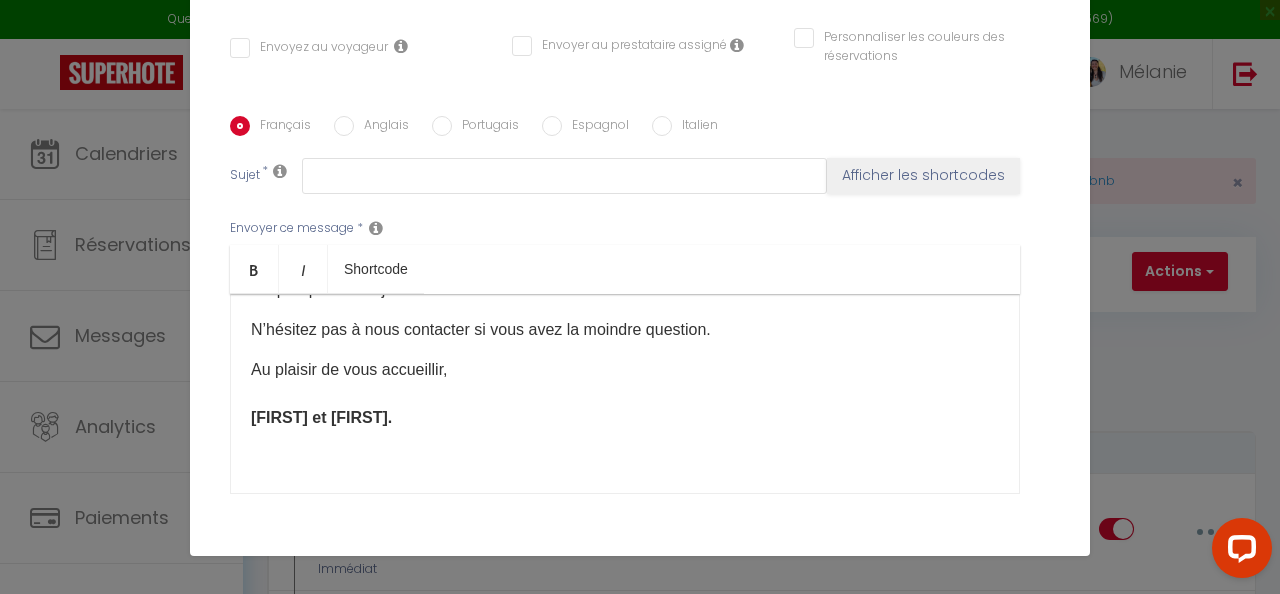 scroll, scrollTop: 0, scrollLeft: 0, axis: both 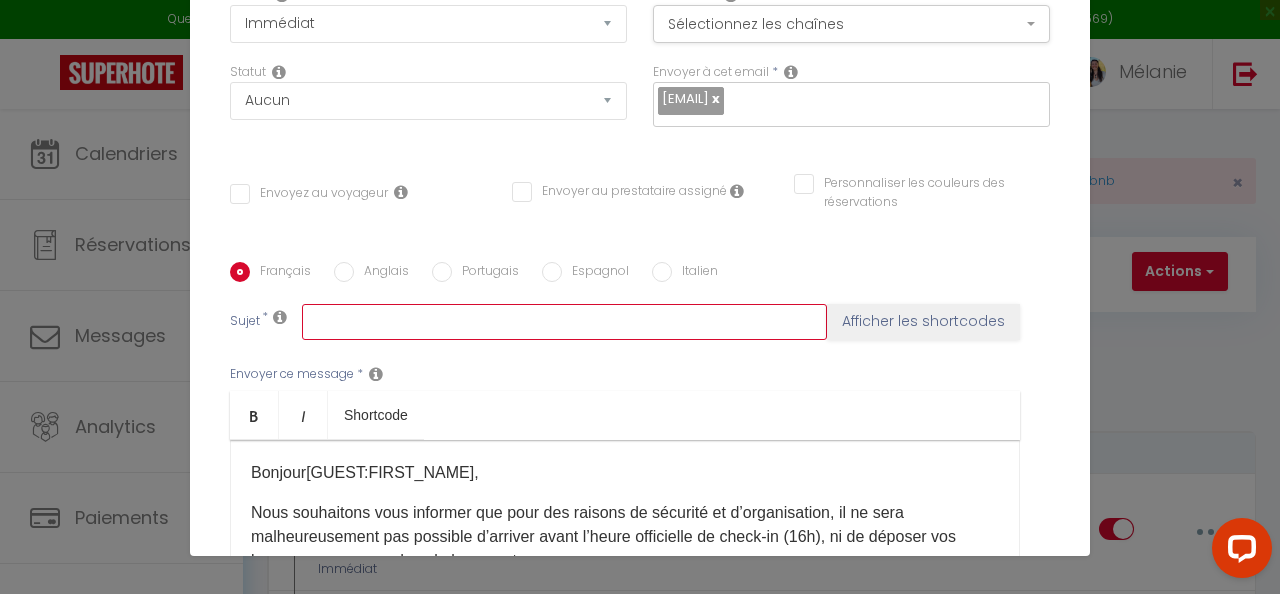 click at bounding box center (564, 322) 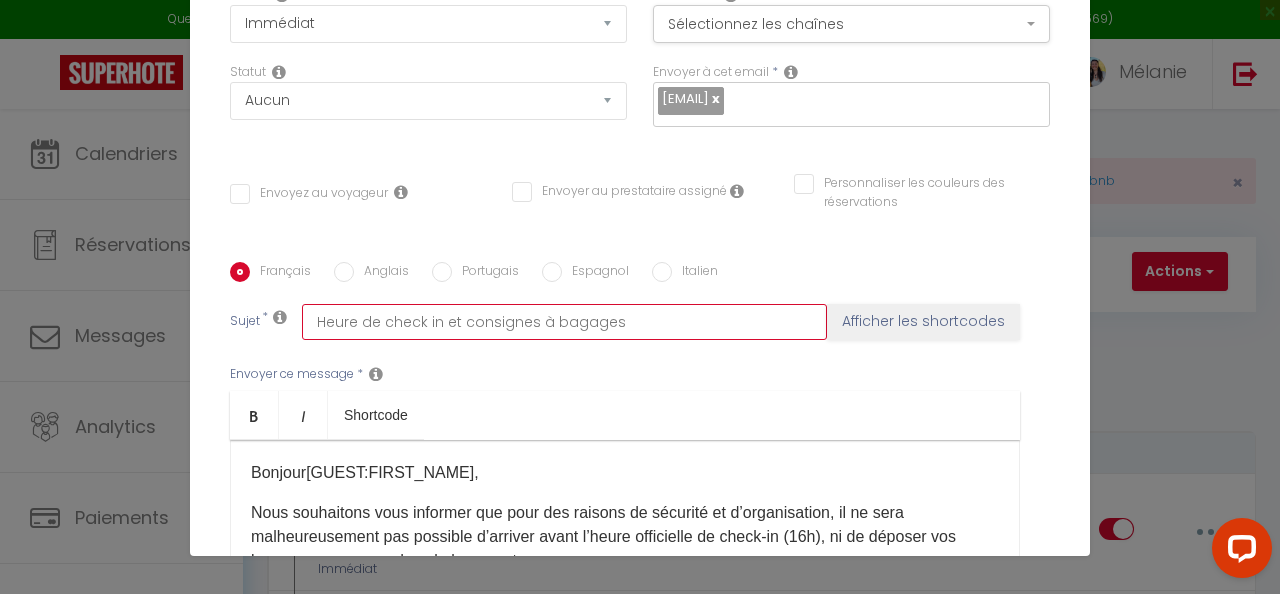 type on "Heure de check in et consignes à bagages" 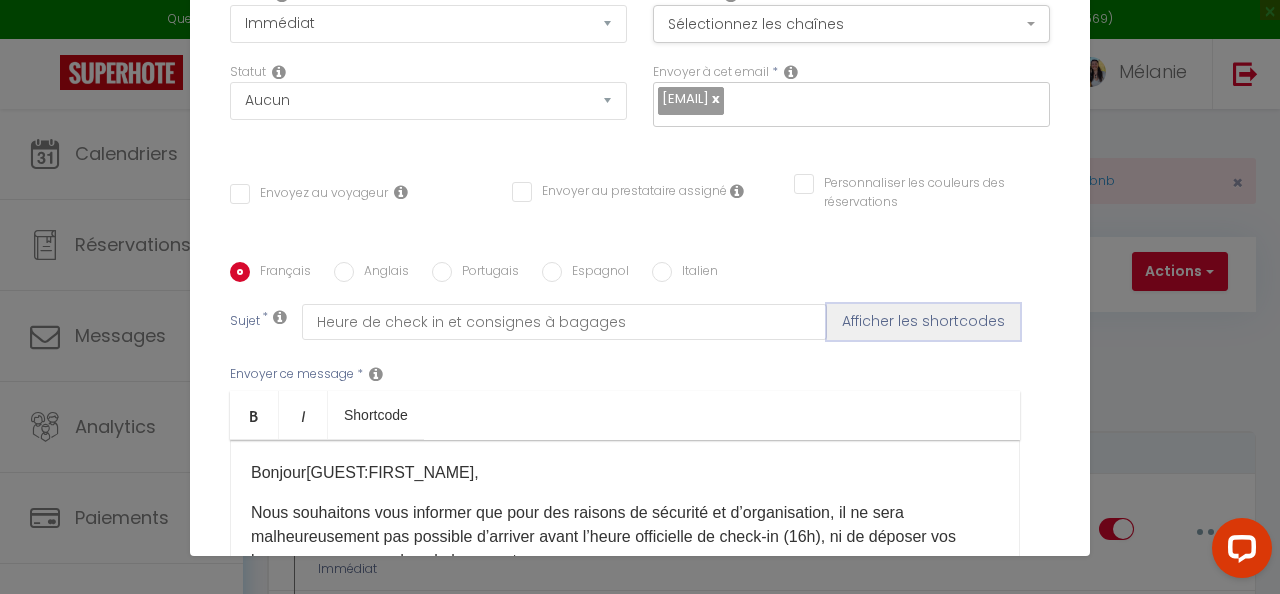 click on "Afficher les shortcodes" at bounding box center (923, 322) 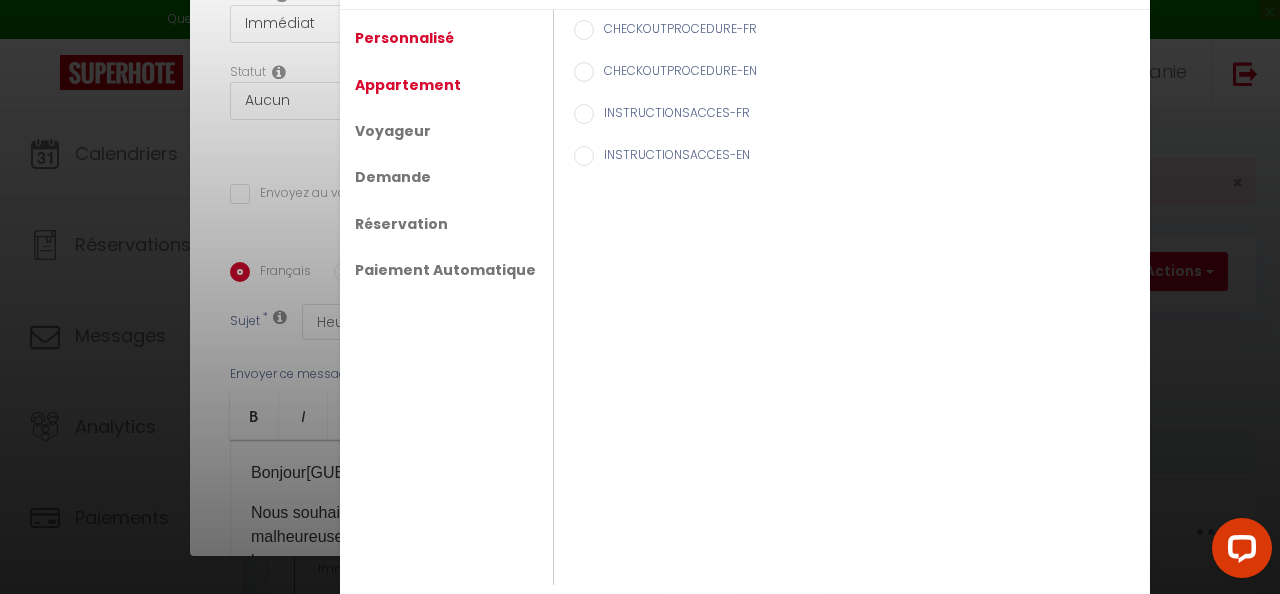 click on "Appartement" at bounding box center [408, 85] 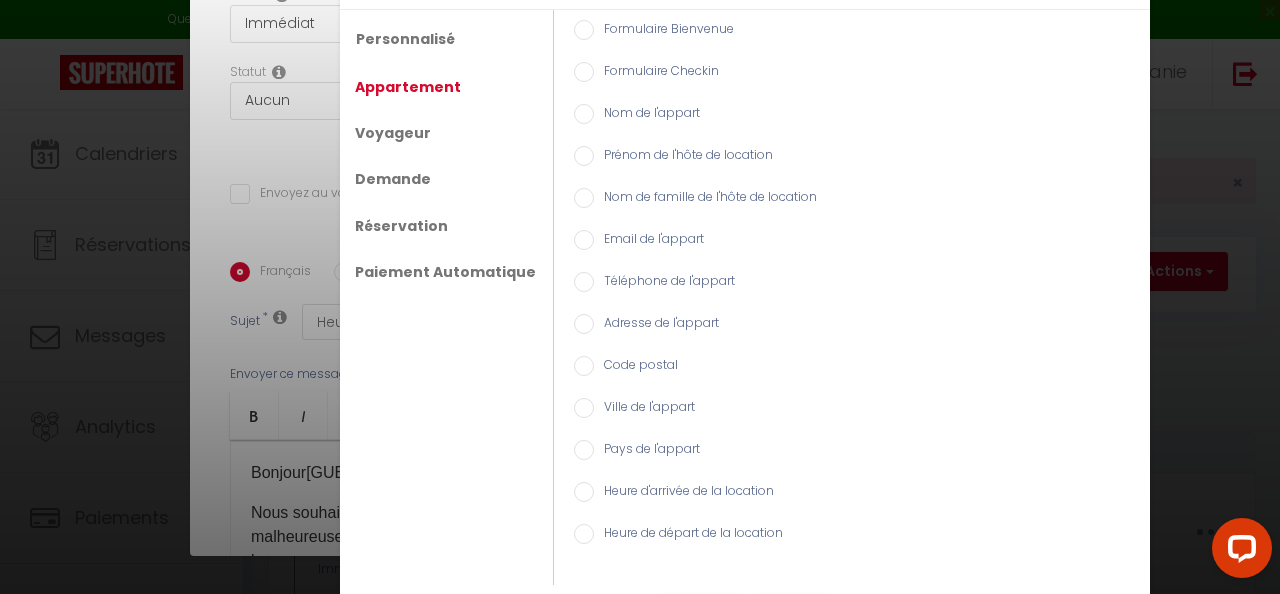 click on "Ville de l'appart" at bounding box center (584, 408) 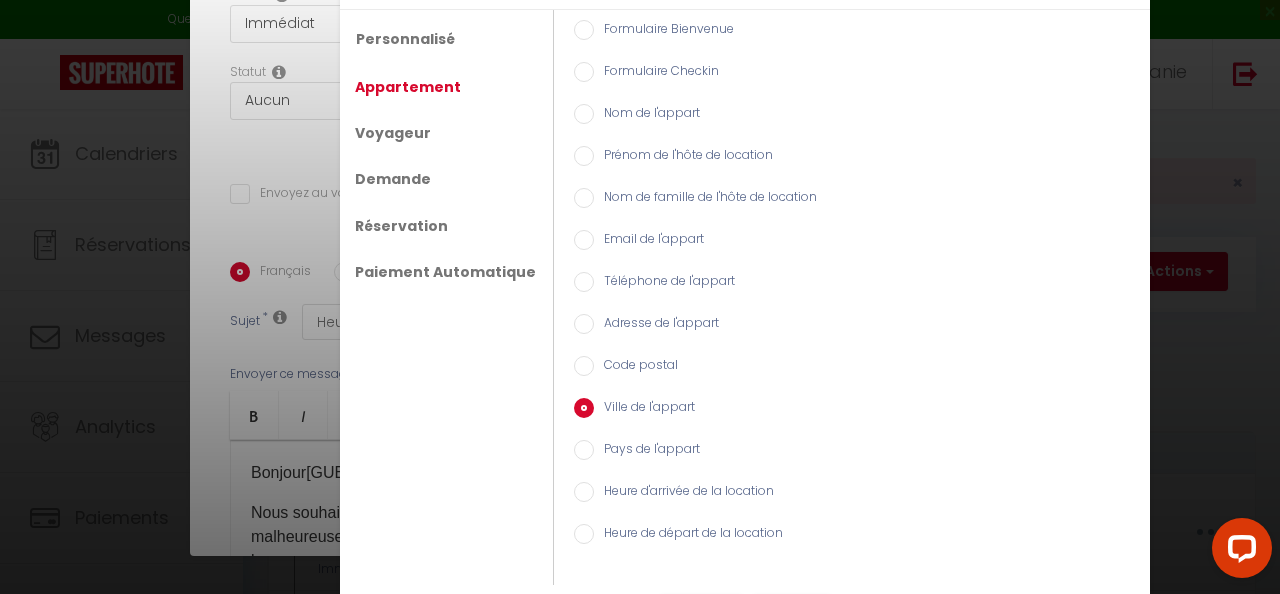 click on "Ville de l'appart" at bounding box center (584, 408) 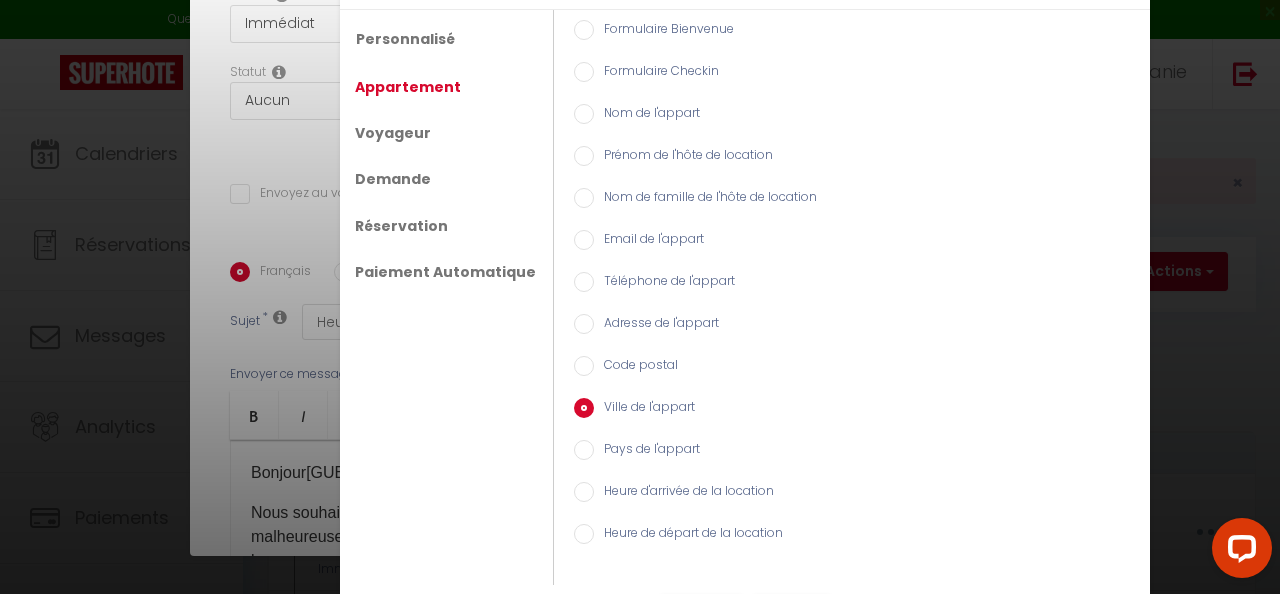 click on "Nom de l'appart" at bounding box center [584, 114] 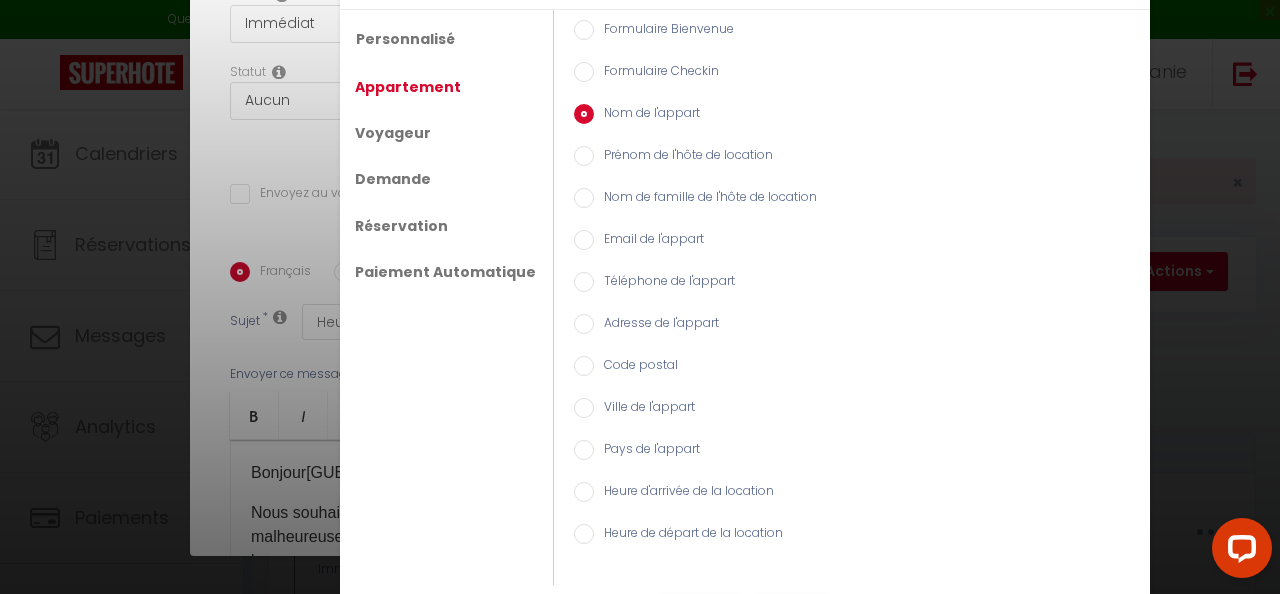 scroll, scrollTop: 44, scrollLeft: 0, axis: vertical 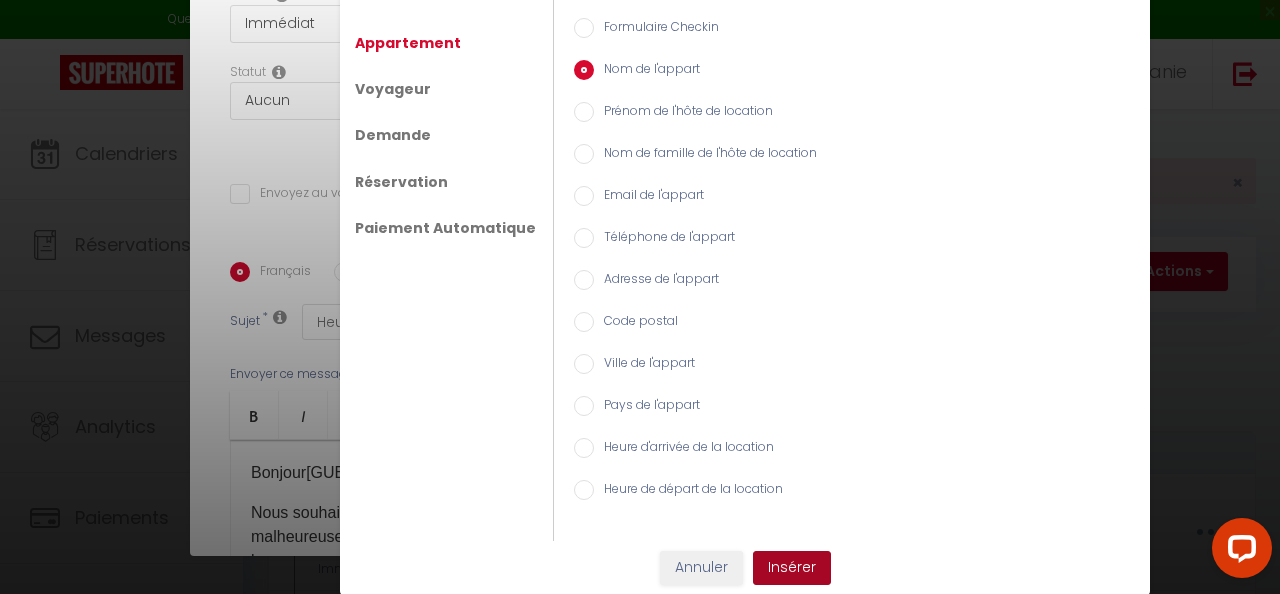 click on "Insérer" at bounding box center [792, 568] 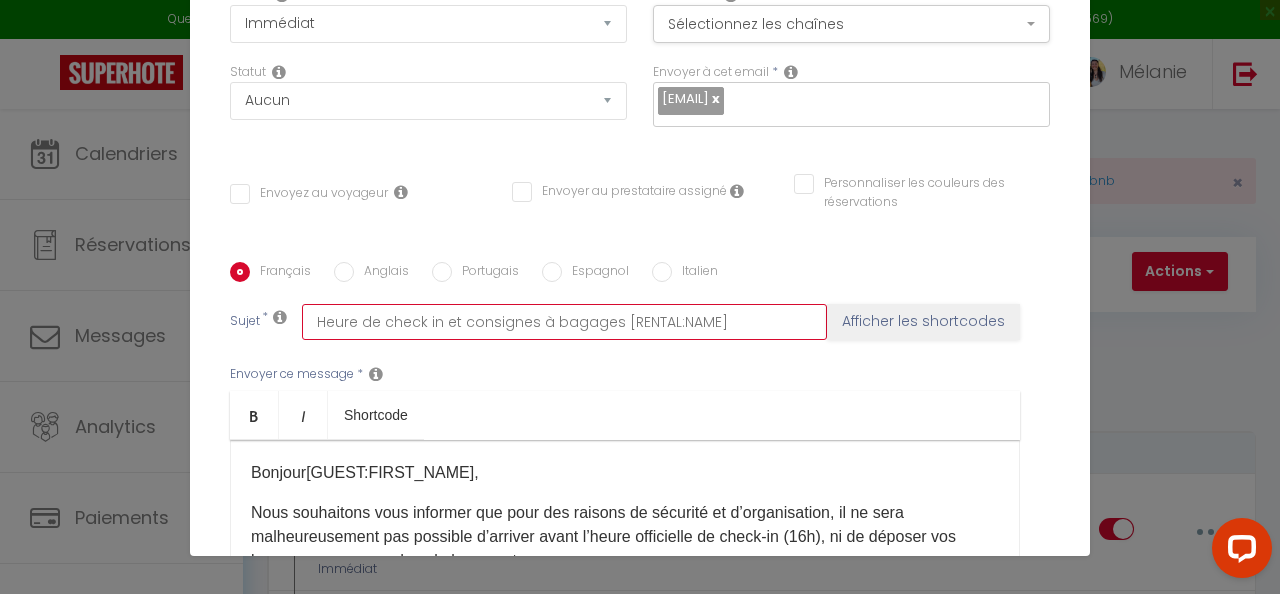 click on "Heure de check in et consignes à bagages [RENTAL:NAME]" at bounding box center (564, 322) 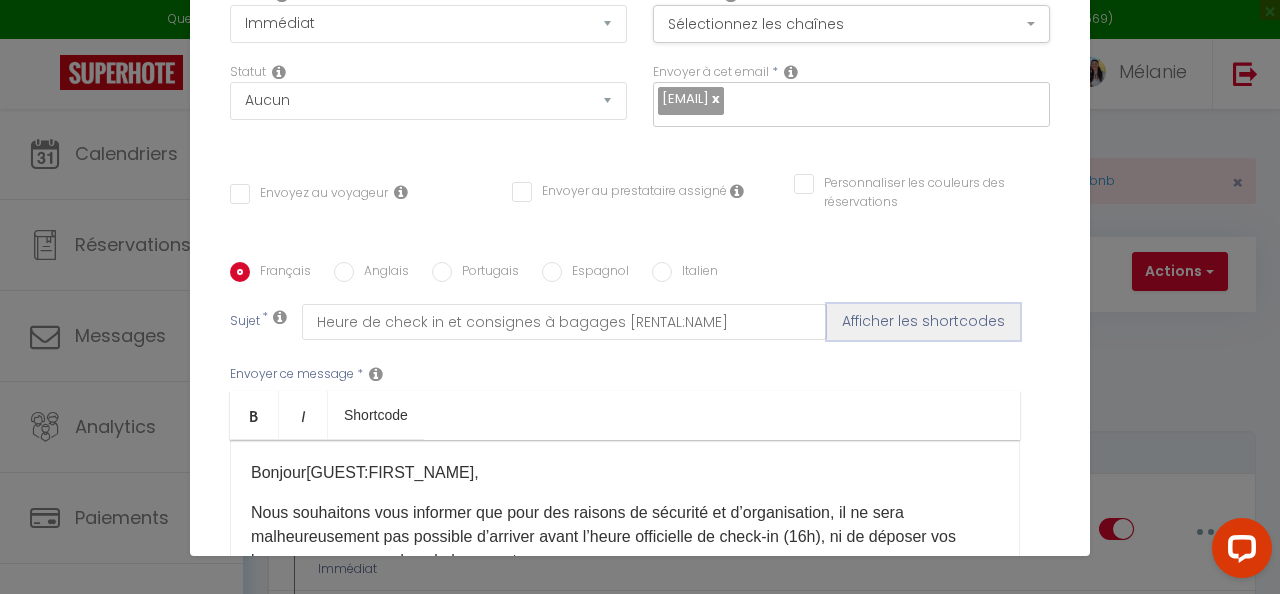 click on "Afficher les shortcodes" at bounding box center (923, 322) 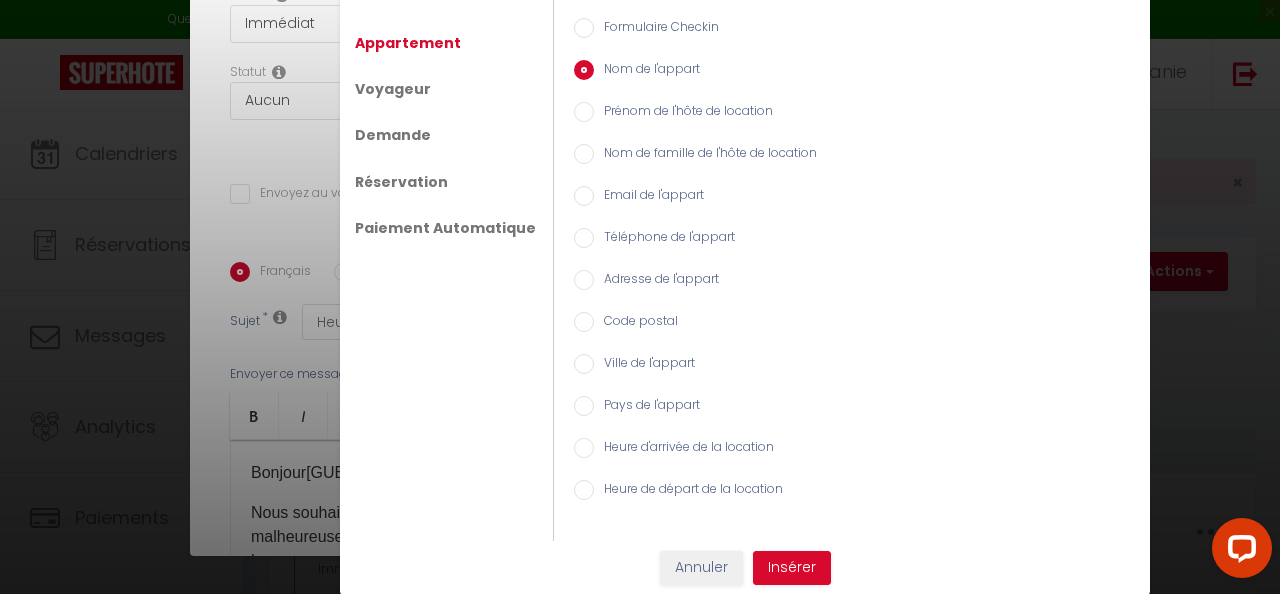 click on "Ville de l'appart" at bounding box center (584, 364) 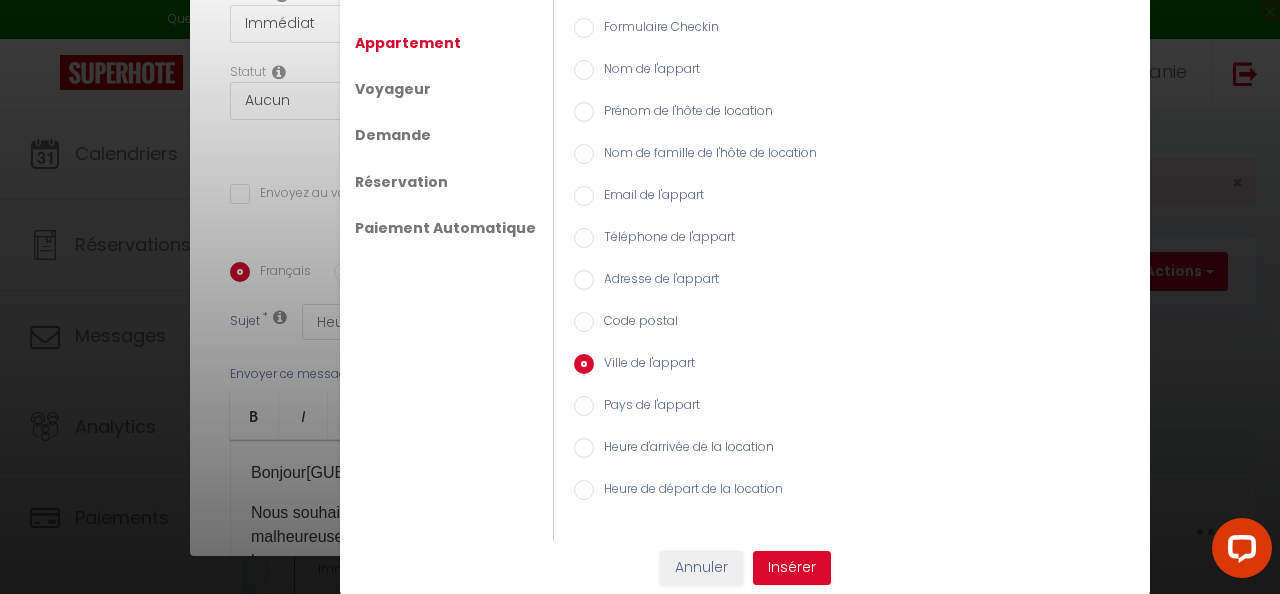 radio on "true" 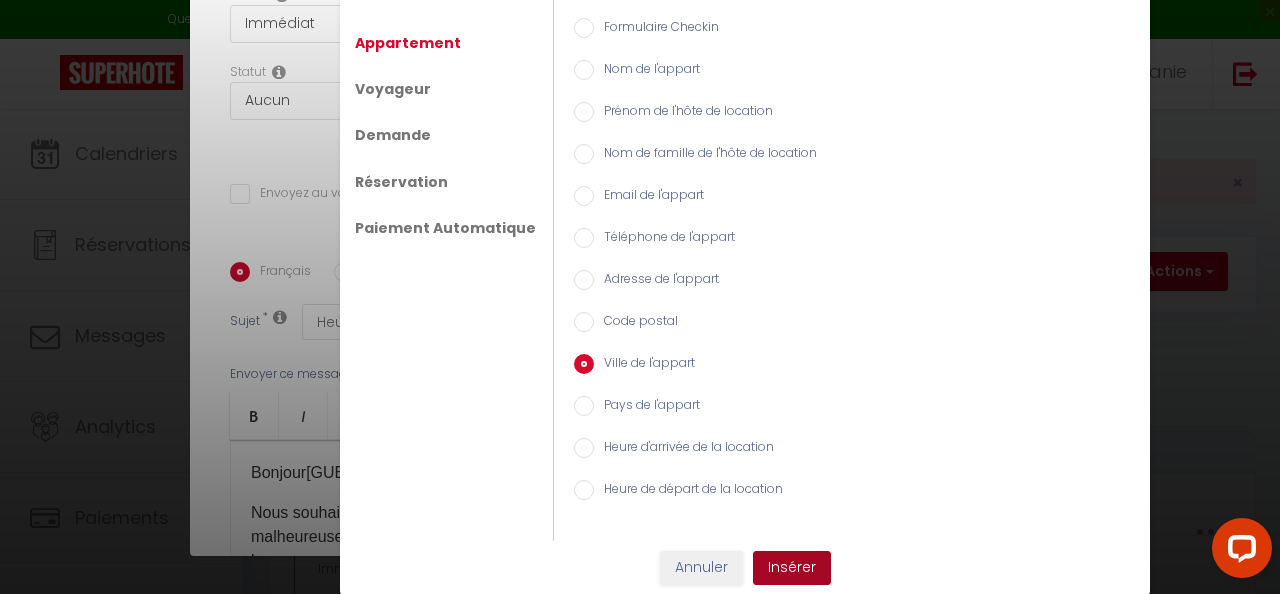 click on "Insérer" at bounding box center (792, 568) 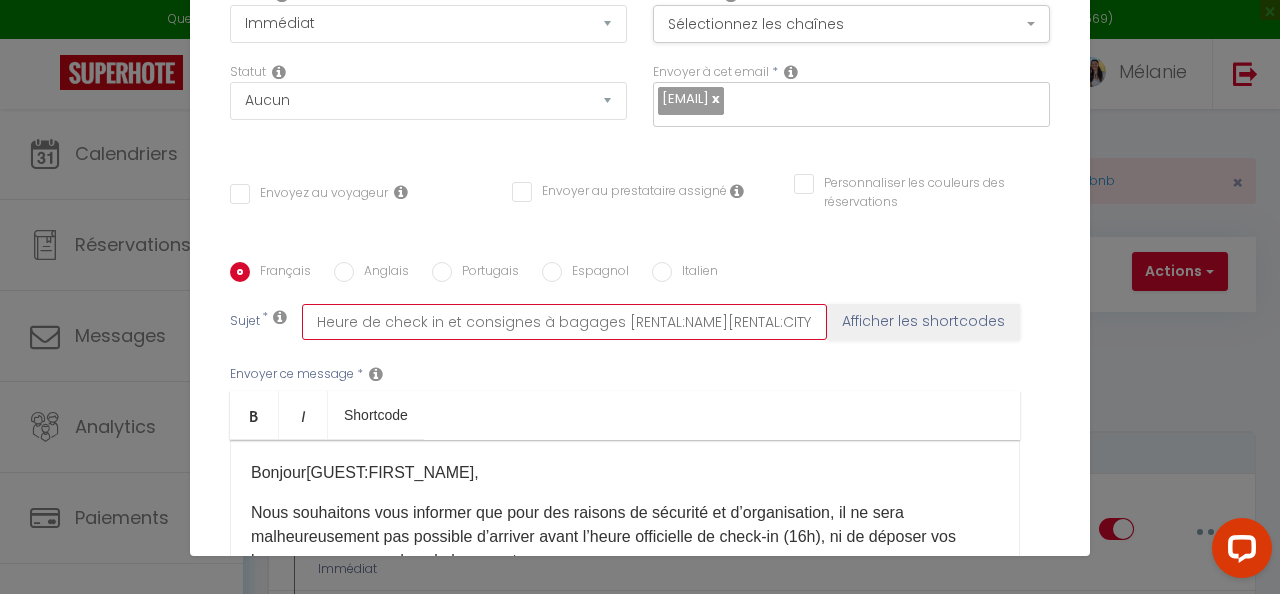click on "Heure de check in et consignes à bagages [RENTAL:NAME][RENTAL:CITY]" at bounding box center (564, 322) 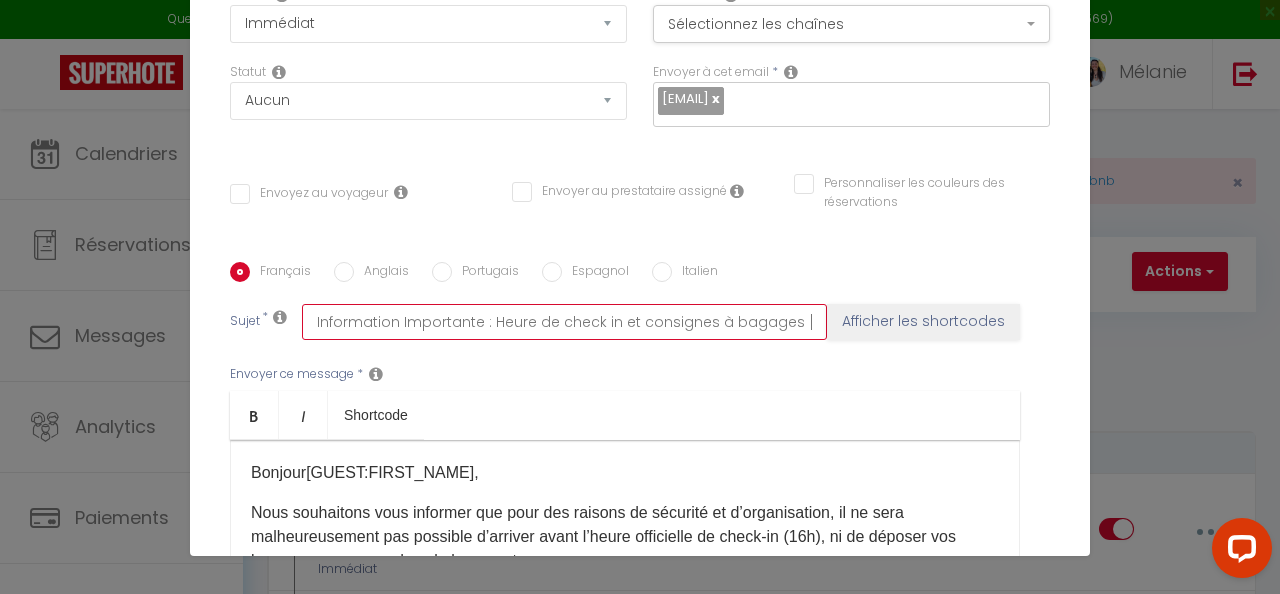 click on "Information Importante : Heure de check in et consignes à bagages [RENTAL:NAME][CITY]" at bounding box center (564, 322) 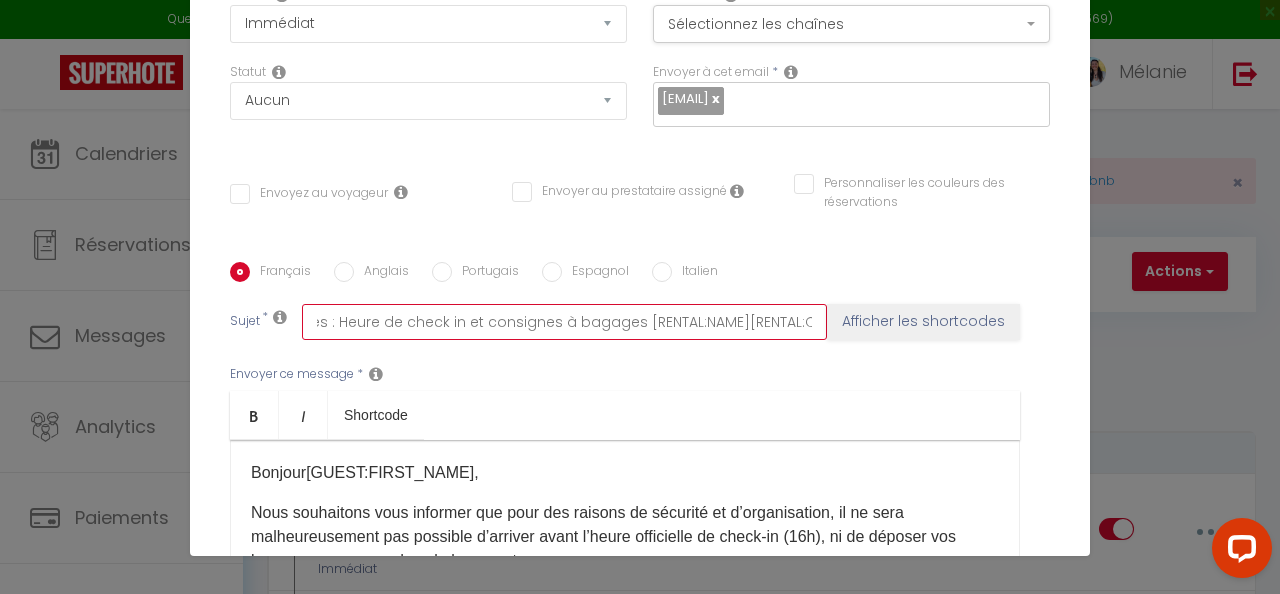 scroll, scrollTop: 0, scrollLeft: 185, axis: horizontal 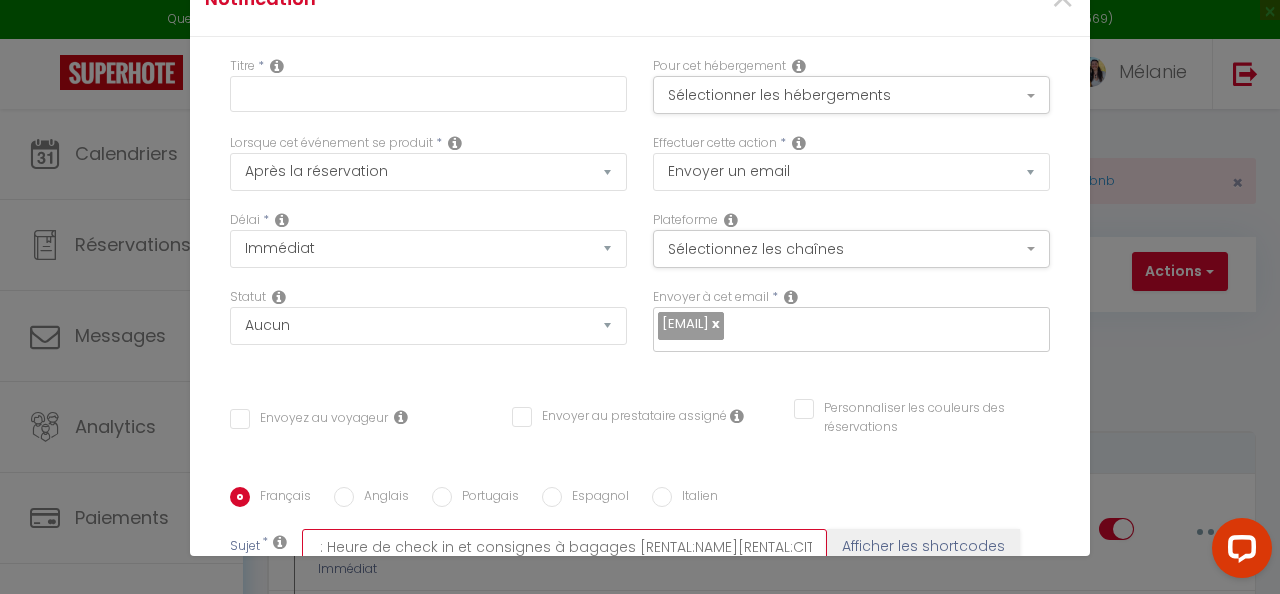 type on "Informations Importantes : Heure de check in et consignes à bagages [RENTAL:NAME][RENTAL:CITY]" 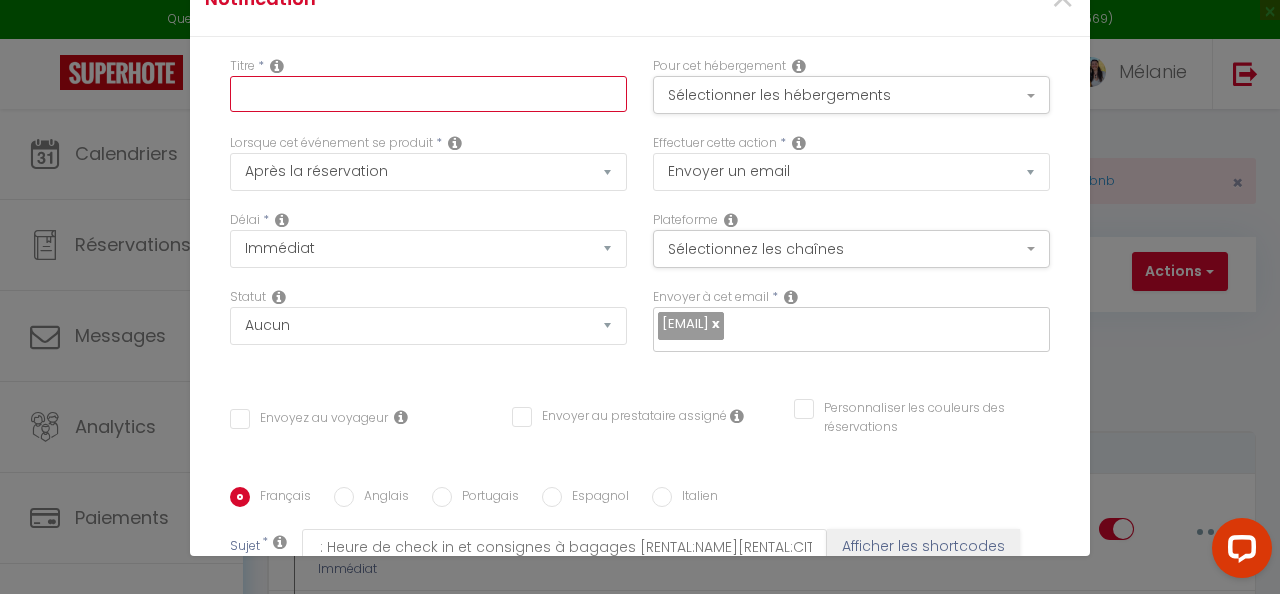 click at bounding box center [428, 94] 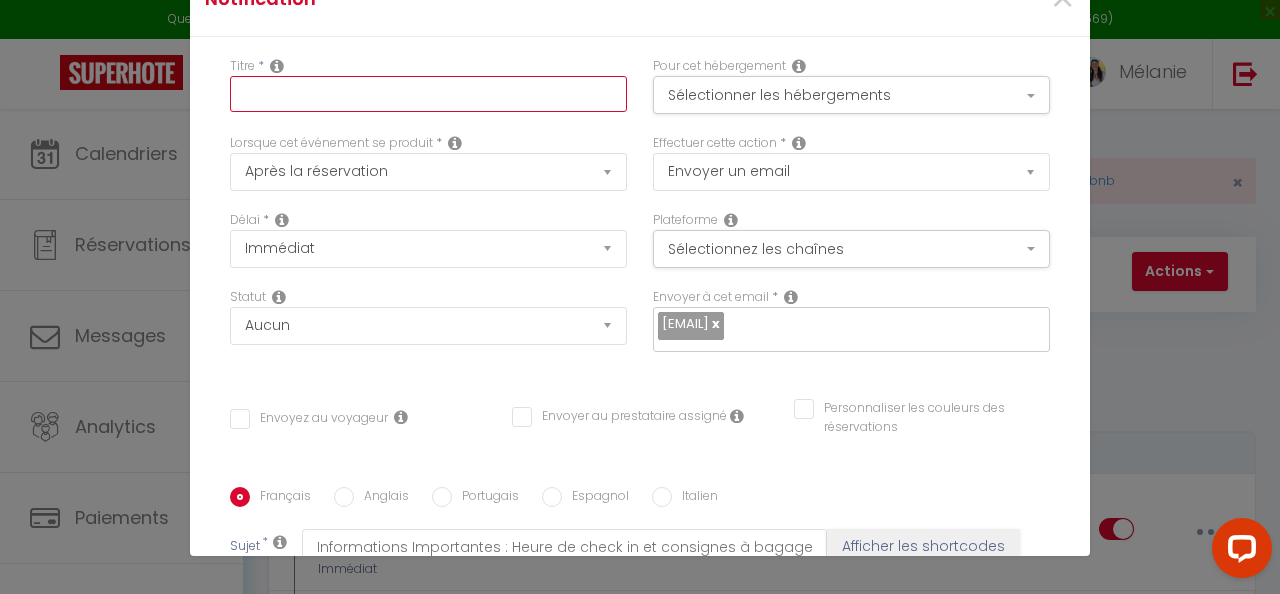 click at bounding box center (428, 94) 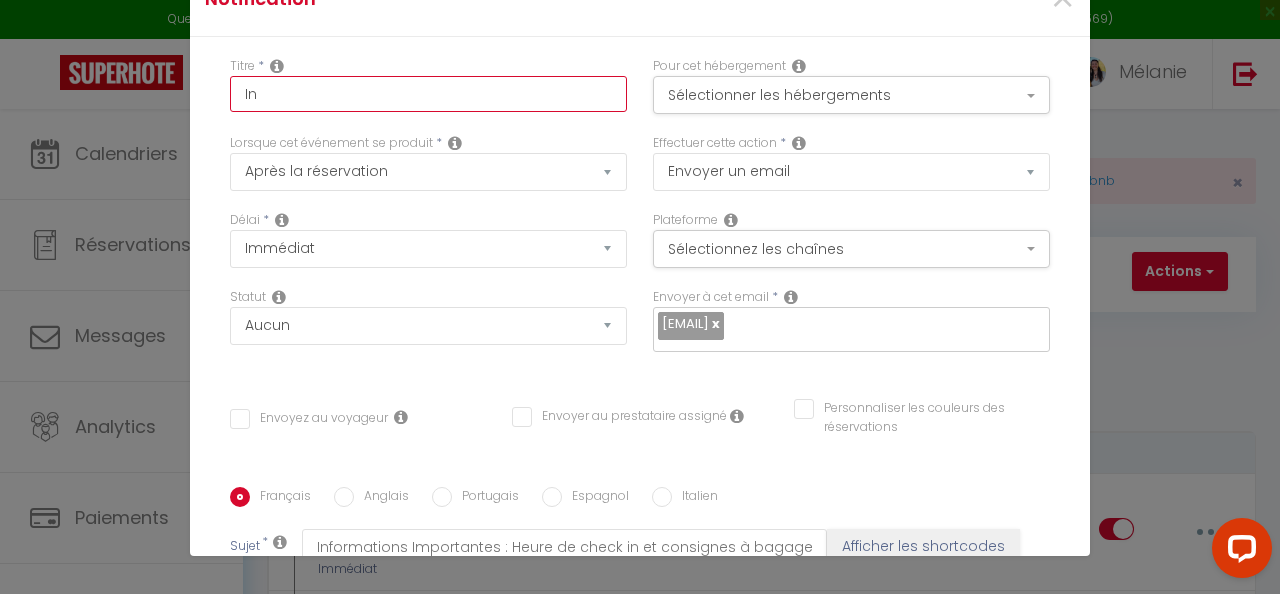type on "I" 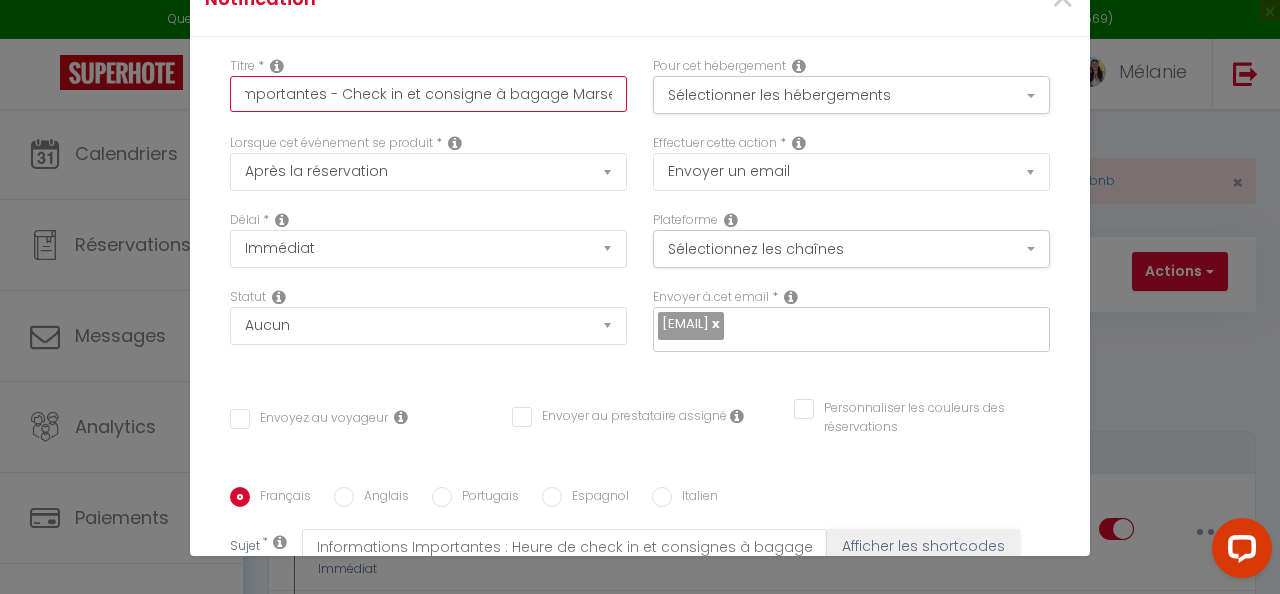 scroll, scrollTop: 0, scrollLeft: 114, axis: horizontal 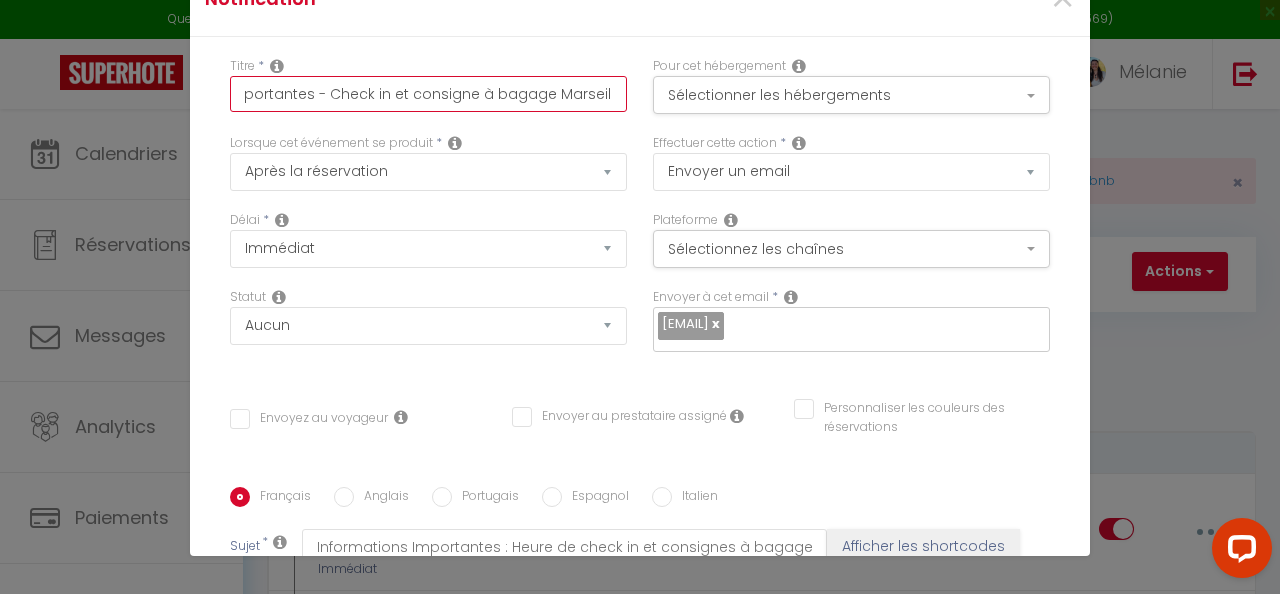click on "Informations importantes - Check in et consigne à bagage Marseille" at bounding box center [428, 94] 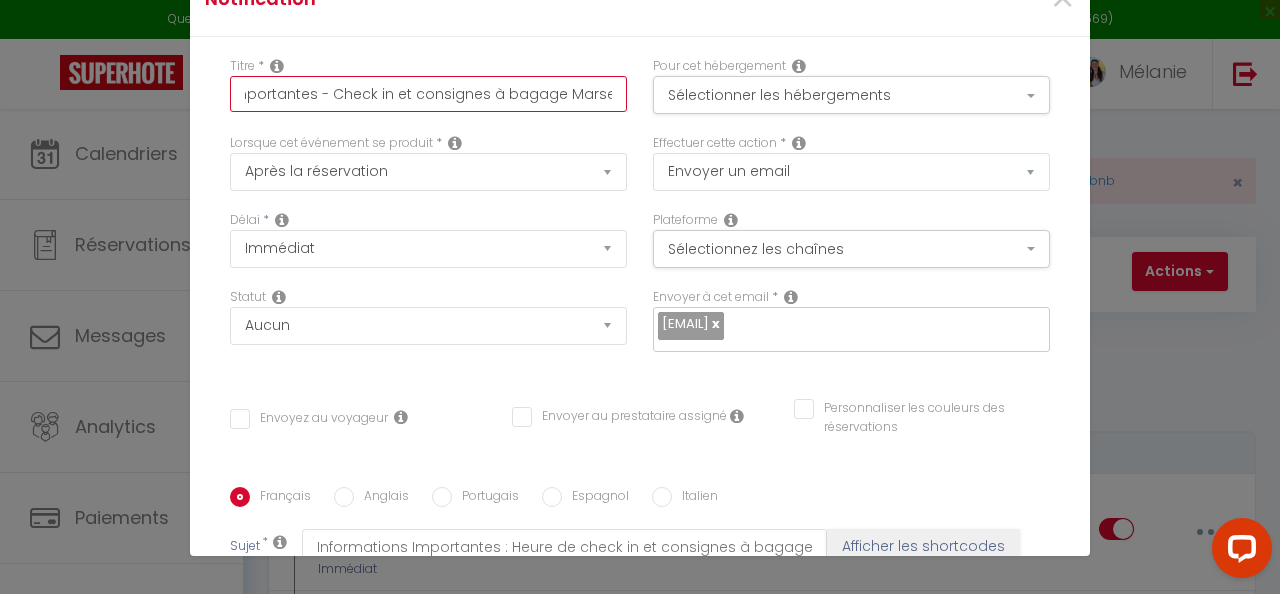 scroll, scrollTop: 0, scrollLeft: 120, axis: horizontal 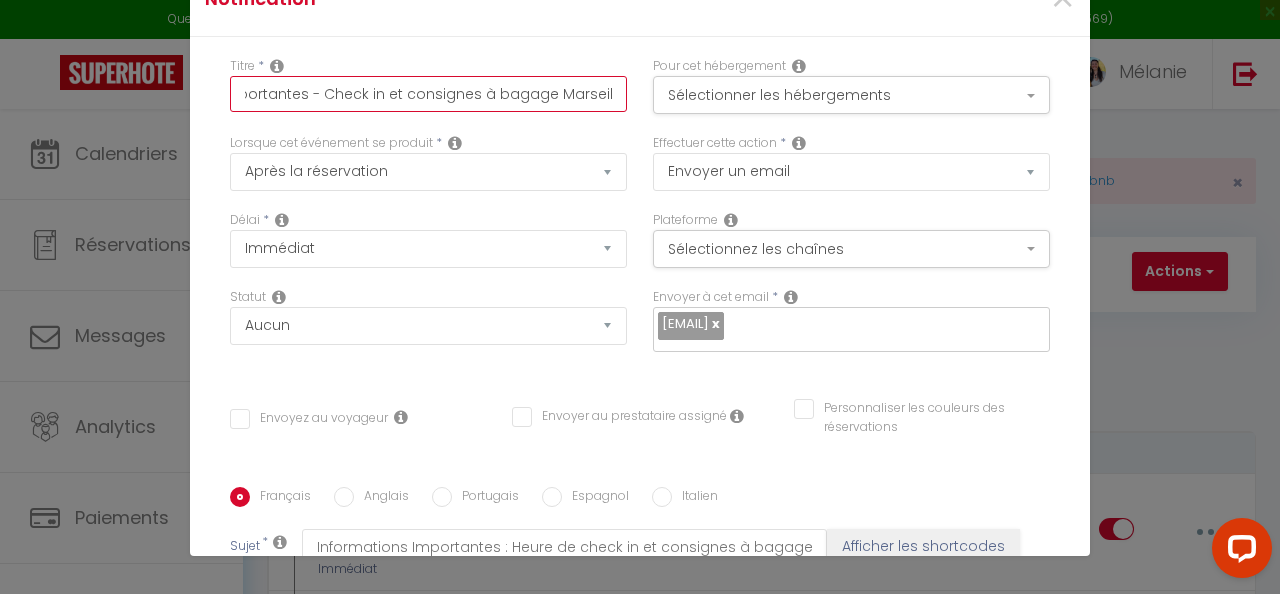 type on "Informations importantes - Check in et consignes à bagage Marseille" 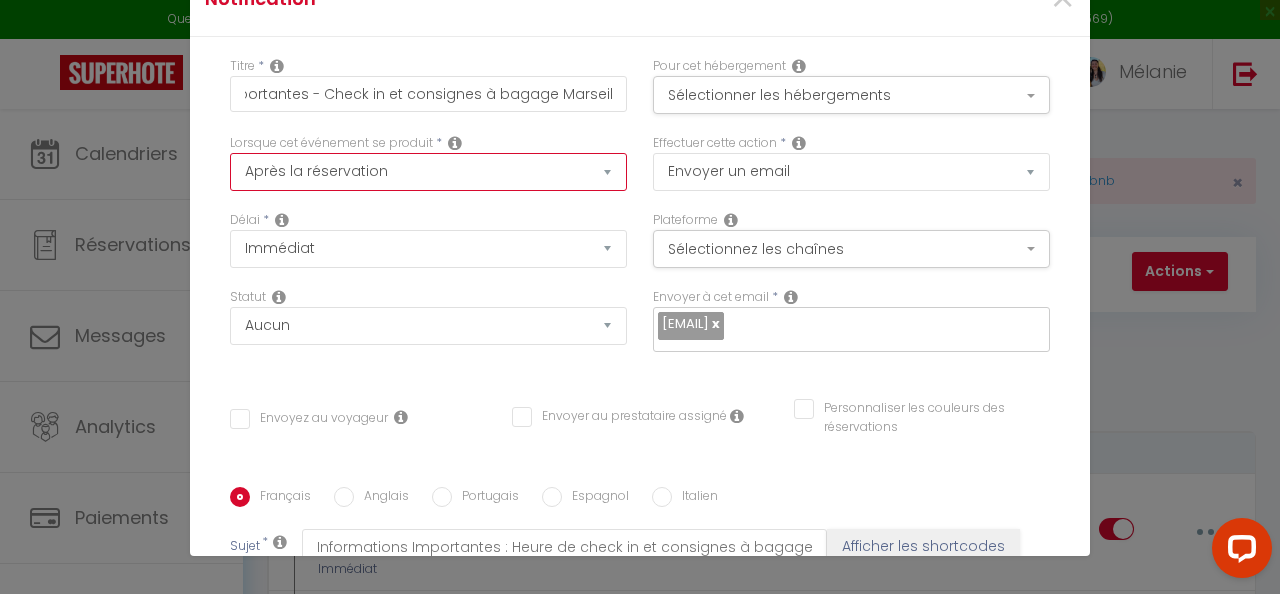 click on "Après la réservation   Avant Checkin (à partir de 12h00)   Après Checkin (à partir de 12h00)   Avant Checkout (à partir de 12h00)   Après Checkout (à partir de 12h00)   Température   Co2   Bruit sonore   Après visualisation lien paiement   Après Paiement Lien KO   Après Caution Lien KO   Après Paiement Automatique KO   Après Caution Automatique KO   Après Visualisation du Contrat   Après Signature du Contrat   Paiement OK   Après soumission formulaire bienvenue   Aprés annulation réservation   Après remboursement automatique   Date spécifique   Après Assignation   Après Désassignation   Après soumission online checkin   Caution OK" at bounding box center (428, 172) 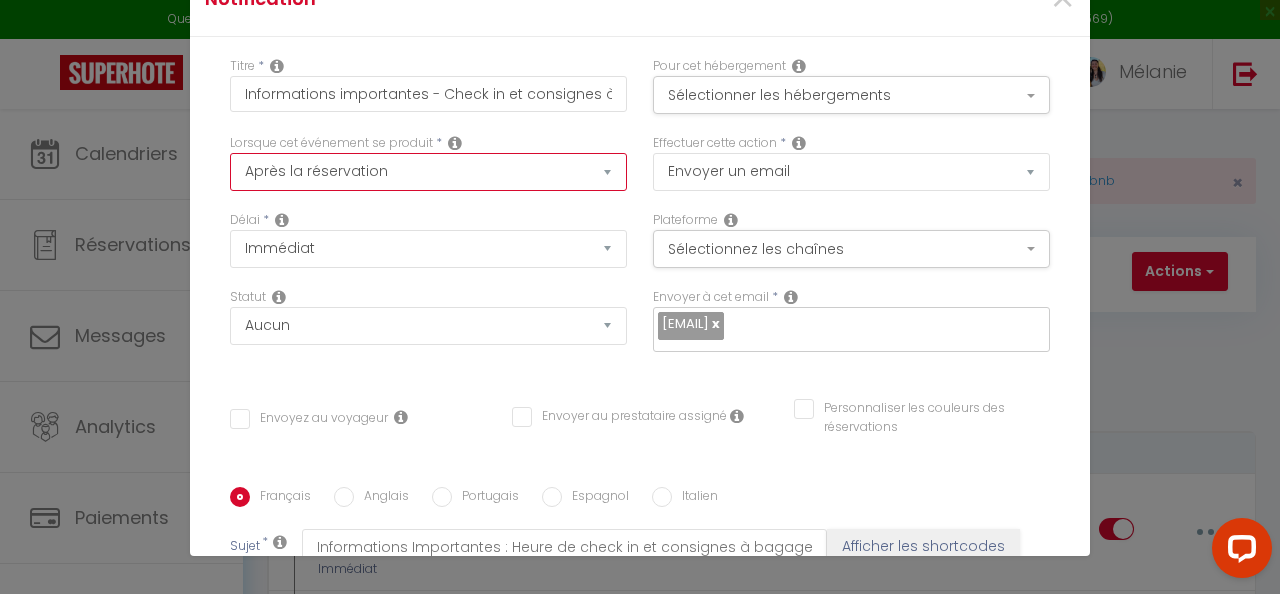 click on "Après la réservation   Avant Checkin (à partir de 12h00)   Après Checkin (à partir de 12h00)   Avant Checkout (à partir de 12h00)   Après Checkout (à partir de 12h00)   Température   Co2   Bruit sonore   Après visualisation lien paiement   Après Paiement Lien KO   Après Caution Lien KO   Après Paiement Automatique KO   Après Caution Automatique KO   Après Visualisation du Contrat   Après Signature du Contrat   Paiement OK   Après soumission formulaire bienvenue   Aprés annulation réservation   Après remboursement automatique   Date spécifique   Après Assignation   Après Désassignation   Après soumission online checkin   Caution OK" at bounding box center [428, 172] 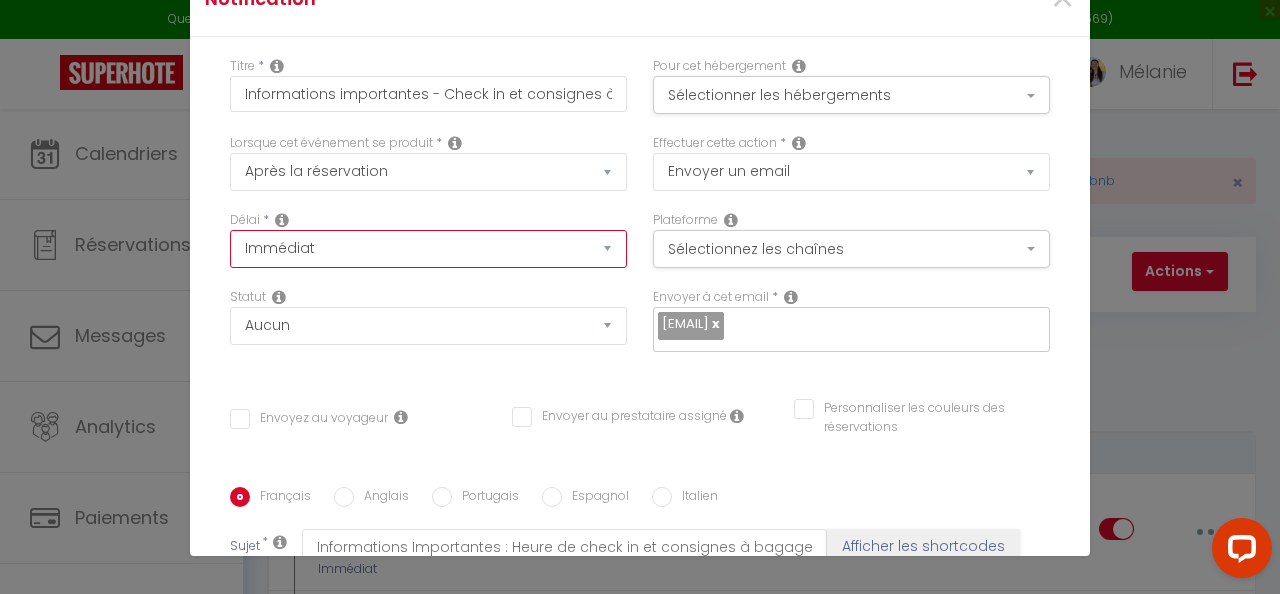 click on "Immédiat + 10 Minutes + 1 Heure + 2 Heures + 3 Heures + 4 Heures + 5 Heures + 6 Heures + 7 Heures + 8 Heures + 9 Heures + 10 Heures + 11 Heures + 12 Heures + 13 Heures + 14 Heures + 15 Heures + 16 Heures + 17 Heures + 18 Heures + 19 Heures + 20 Heures + 21 Heures + 22 Heures + 23 Heures   + 1 Jour + 2 Jours + 3 Jours + 4 Jours + 5 Jours + 6 Jours + 7 Jours + 8 Jours + 9 Jours + 10 Jours + 11 Jours + 12 Jours + 13 Jours + 14 Jours + 15 Jours + 16 Jours + 17 Jours + 18 Jours + 19 Jours + 20 Jours + 21 Jours + 22 Jours + 23 Jours + 24 Jours + 25 Jours + 26 Jours + 27 Jours + 28 Jours + 29 Jours + 30 Jours + 31 Jours + 32 Jours + 33 Jours + 34 Jours + 35 Jours + 36 Jours + 37 Jours + 38 Jours + 39 Jours + 40 Jours + 41 Jours + 42 Jours + 43 Jours + 44 Jours + 45 Jours + 46 Jours + 47 Jours + 48 Jours + 49 Jours + 50 Jours + 51 Jours + 52 Jours + 53 Jours + 54 Jours + 55 Jours + 56 Jours + 57 Jours + 58 Jours + 59 Jours + 60 Jours + 61 Jours + 62 Jours + 63 Jours + 64 Jours + 65 Jours + 66 Jours + 67 Jours" at bounding box center [428, 249] 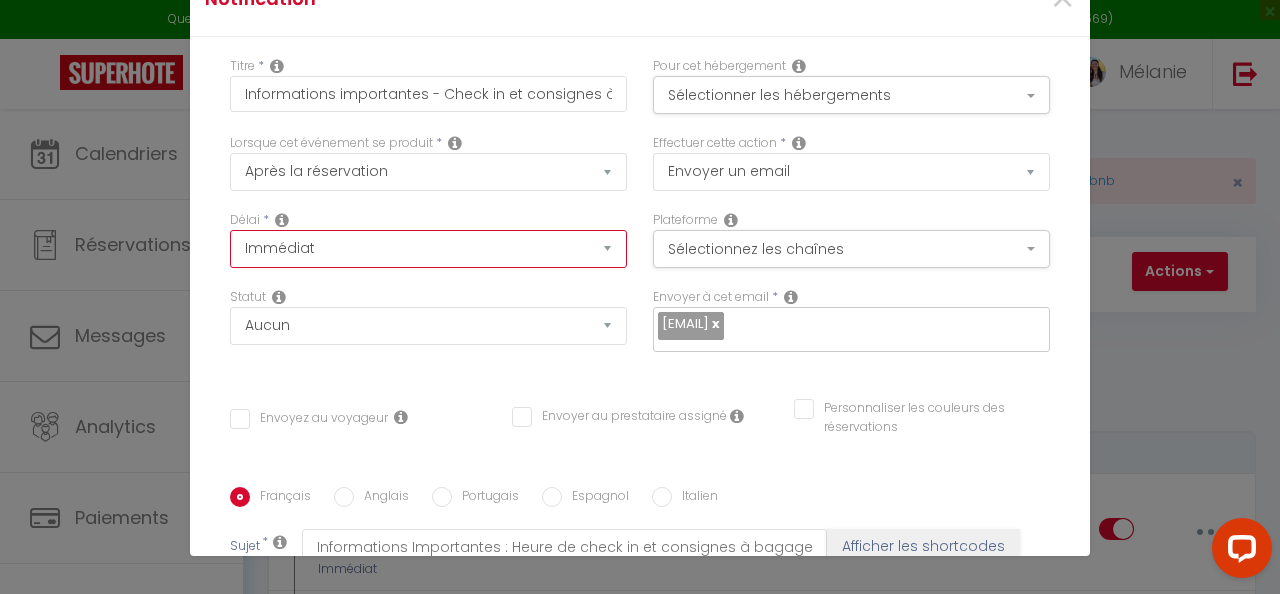 select on "3 Heures" 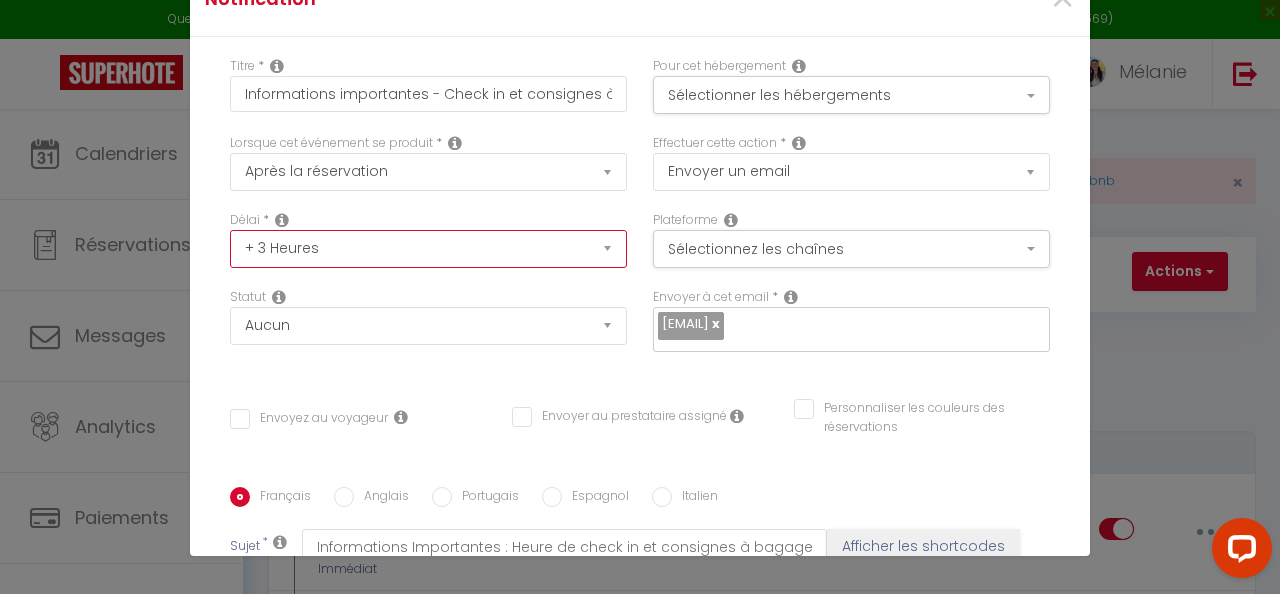 click on "Immédiat + 10 Minutes + 1 Heure + 2 Heures + 3 Heures + 4 Heures + 5 Heures + 6 Heures + 7 Heures + 8 Heures + 9 Heures + 10 Heures + 11 Heures + 12 Heures + 13 Heures + 14 Heures + 15 Heures + 16 Heures + 17 Heures + 18 Heures + 19 Heures + 20 Heures + 21 Heures + 22 Heures + 23 Heures   + 1 Jour + 2 Jours + 3 Jours + 4 Jours + 5 Jours + 6 Jours + 7 Jours + 8 Jours + 9 Jours + 10 Jours + 11 Jours + 12 Jours + 13 Jours + 14 Jours + 15 Jours + 16 Jours + 17 Jours + 18 Jours + 19 Jours + 20 Jours + 21 Jours + 22 Jours + 23 Jours + 24 Jours + 25 Jours + 26 Jours + 27 Jours + 28 Jours + 29 Jours + 30 Jours + 31 Jours + 32 Jours + 33 Jours + 34 Jours + 35 Jours + 36 Jours + 37 Jours + 38 Jours + 39 Jours + 40 Jours + 41 Jours + 42 Jours + 43 Jours + 44 Jours + 45 Jours + 46 Jours + 47 Jours + 48 Jours + 49 Jours + 50 Jours + 51 Jours + 52 Jours + 53 Jours + 54 Jours + 55 Jours + 56 Jours + 57 Jours + 58 Jours + 59 Jours + 60 Jours + 61 Jours + 62 Jours + 63 Jours + 64 Jours + 65 Jours + 66 Jours + 67 Jours" at bounding box center (428, 249) 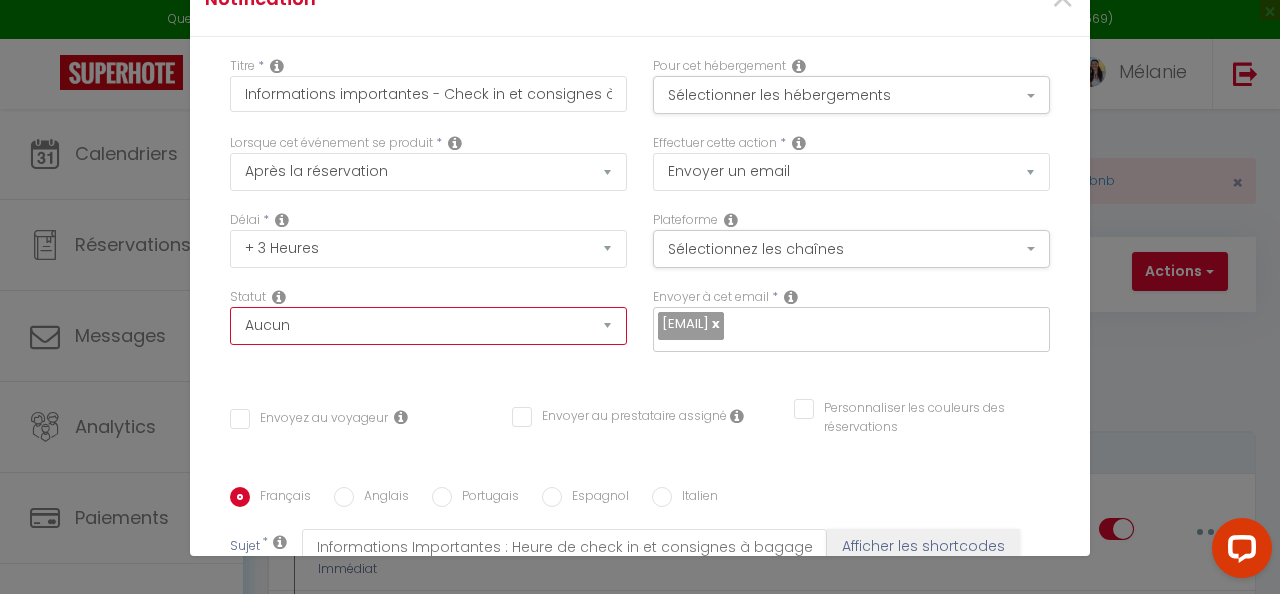 click on "Aucun   Si la réservation est payée   Si réservation non payée   Si la caution a été prise   Si caution non payée" at bounding box center [428, 326] 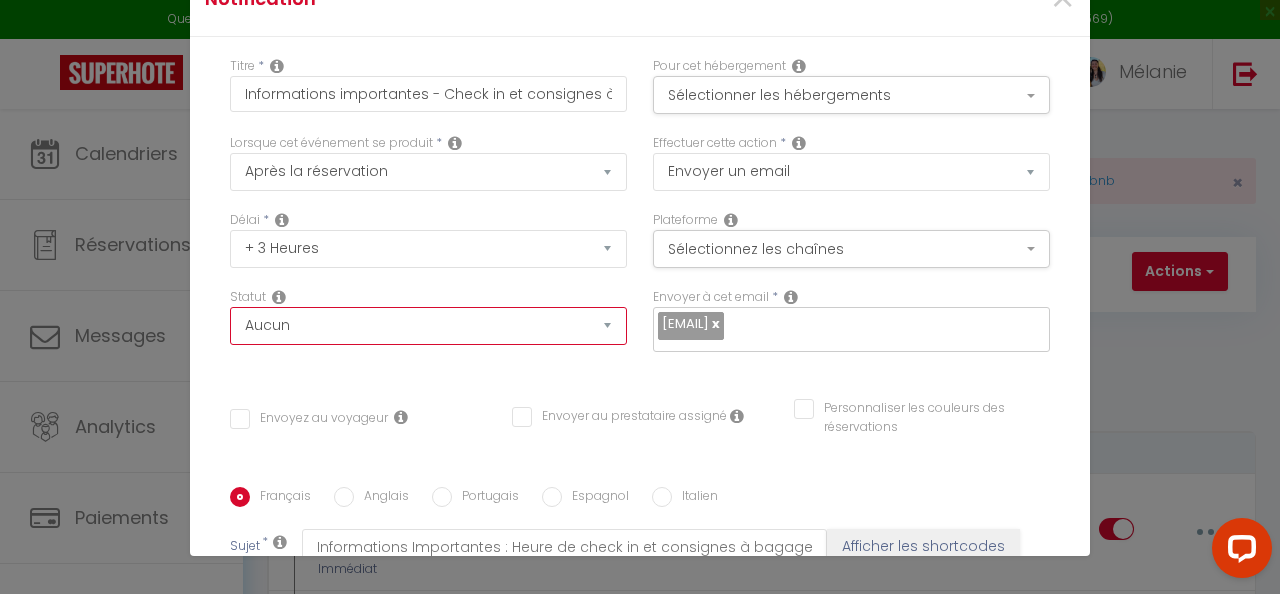select on "if_booking_is_paid" 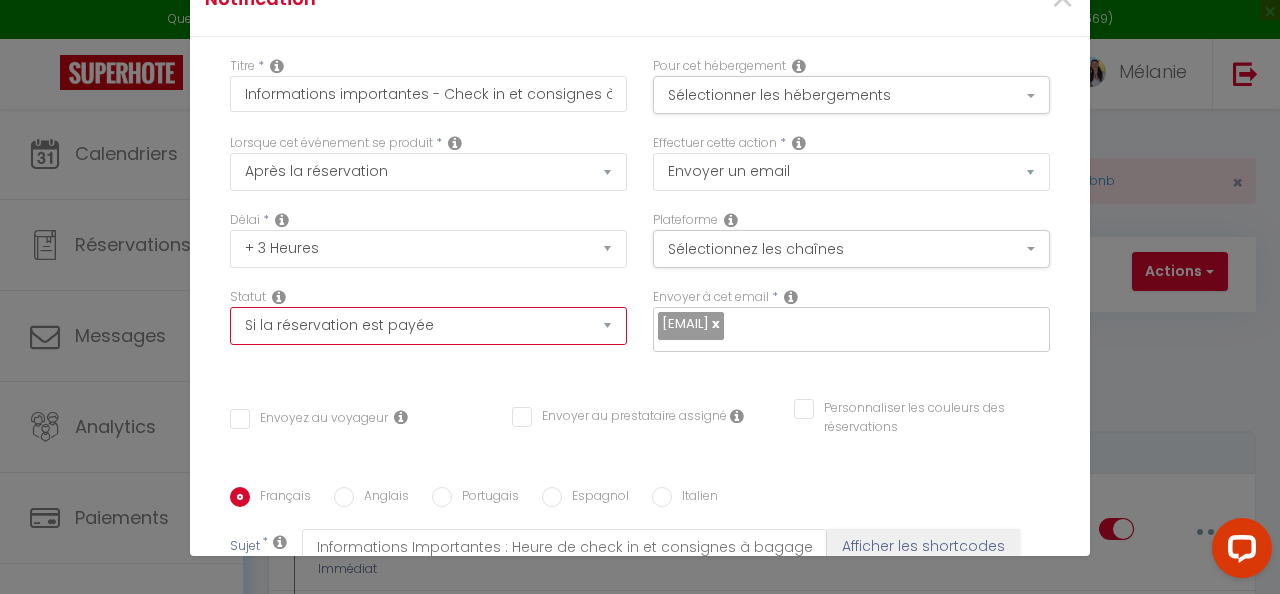 click on "Aucun   Si la réservation est payée   Si réservation non payée   Si la caution a été prise   Si caution non payée" at bounding box center (428, 326) 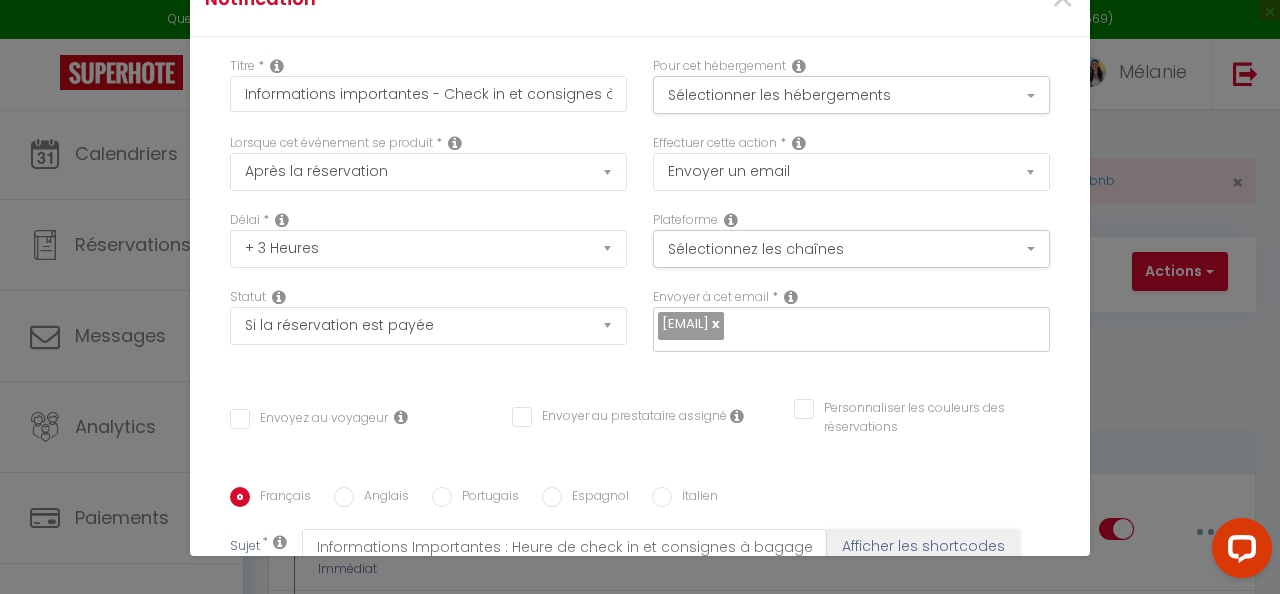 click on "Envoyez au voyageur" at bounding box center (309, 419) 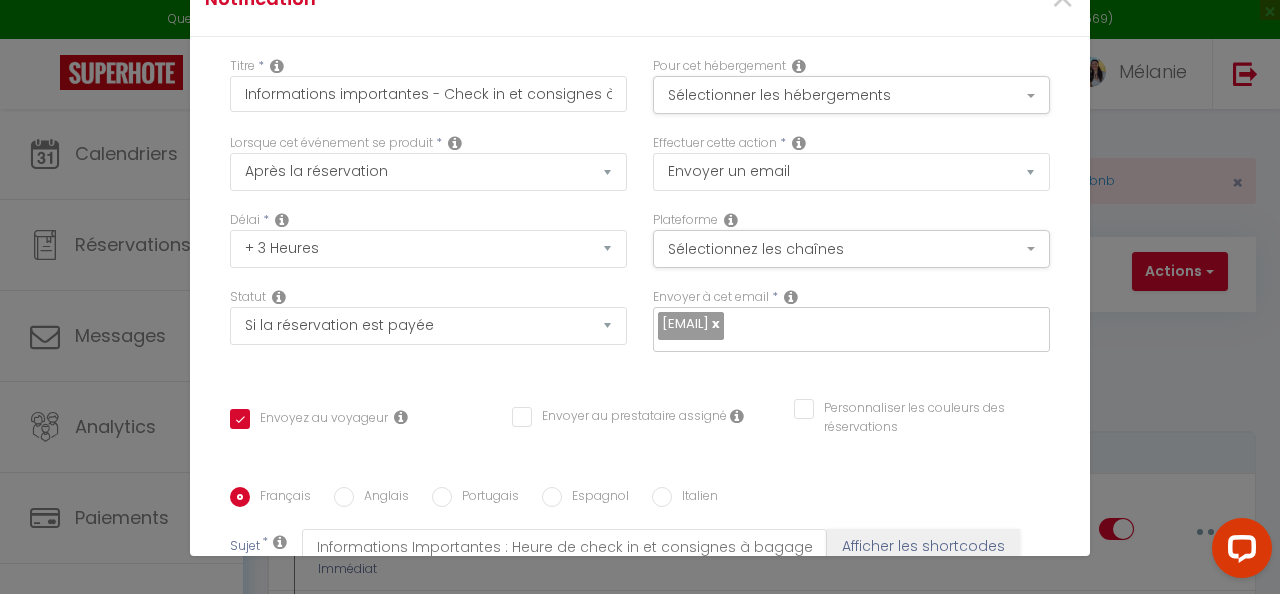 checkbox on "false" 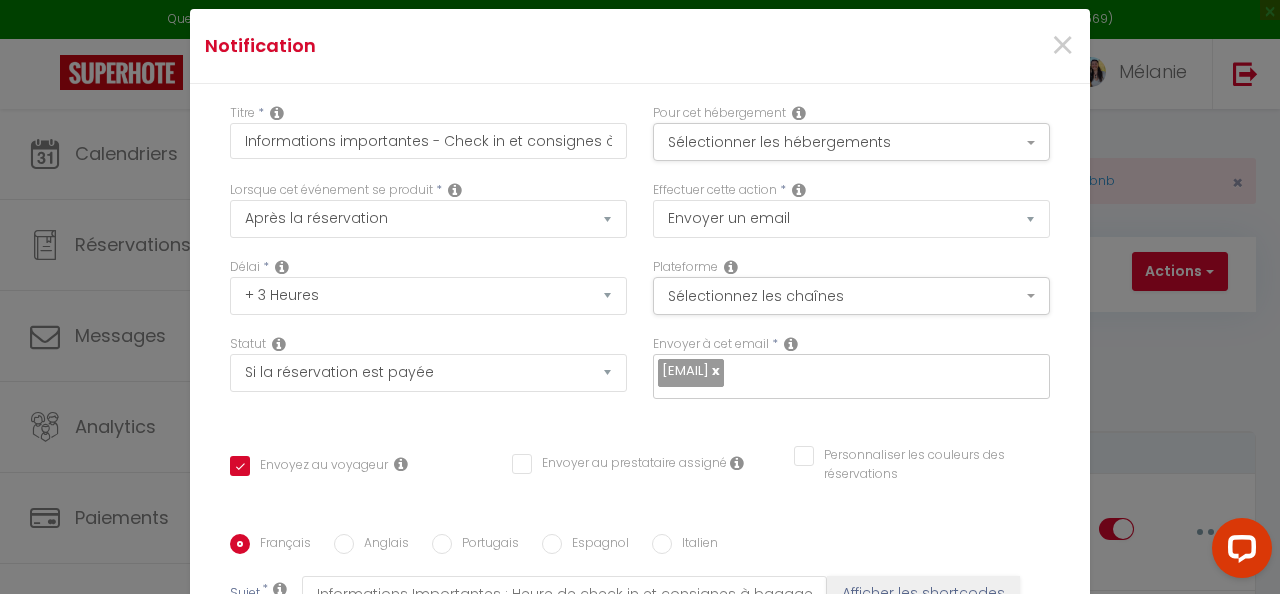 scroll, scrollTop: 0, scrollLeft: 0, axis: both 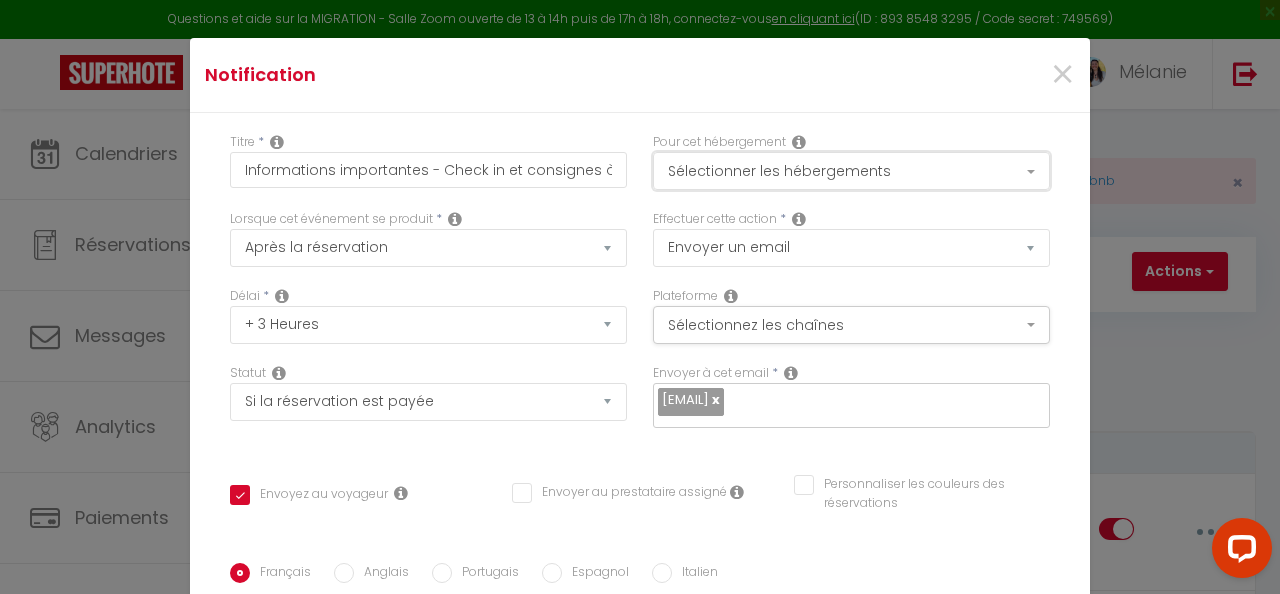 click on "Sélectionner les hébergements" at bounding box center [851, 171] 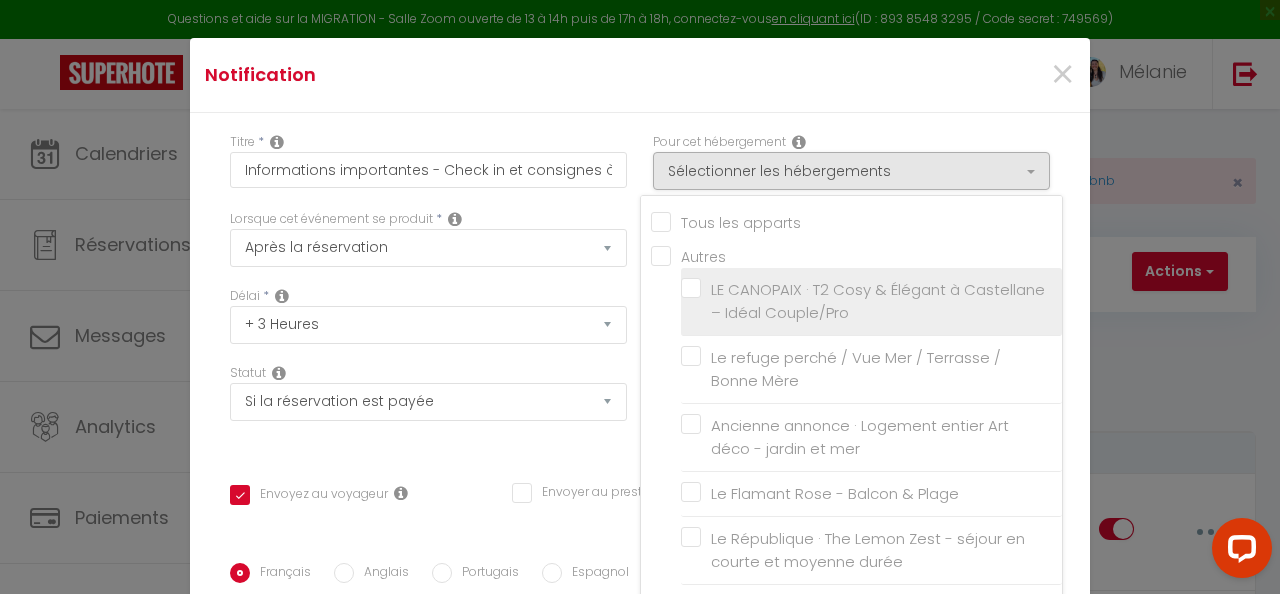 click on "LE CANOPAIX · T2 Cosy & Élégant à Castellane – Idéal Couple/Pro" at bounding box center [875, 301] 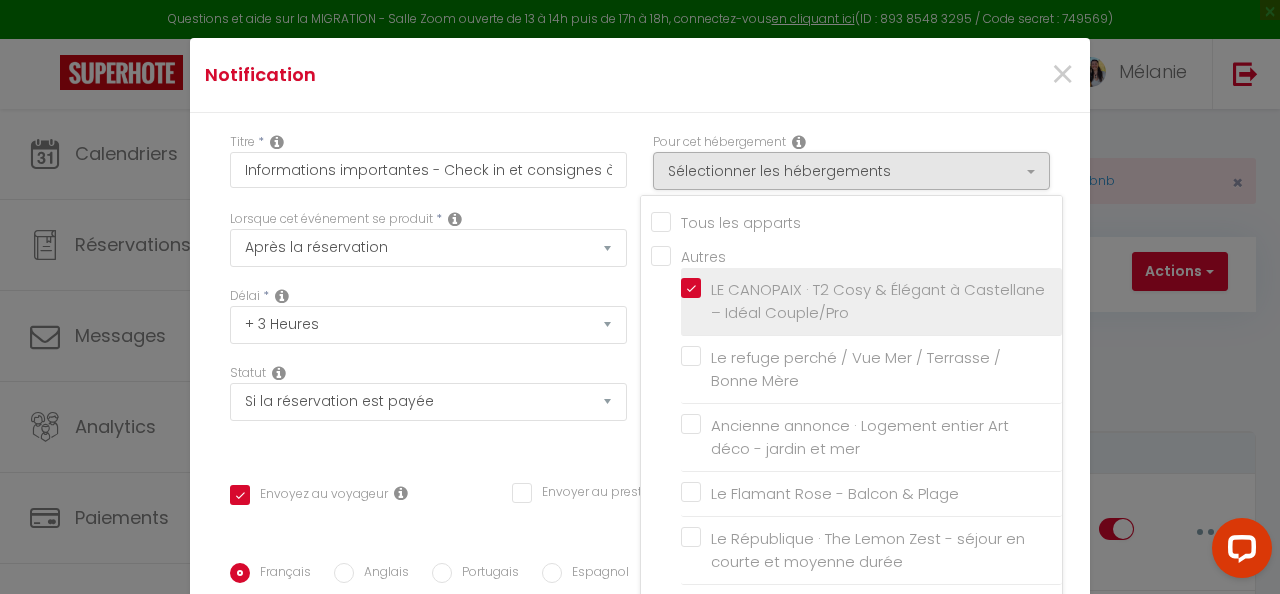 checkbox on "false" 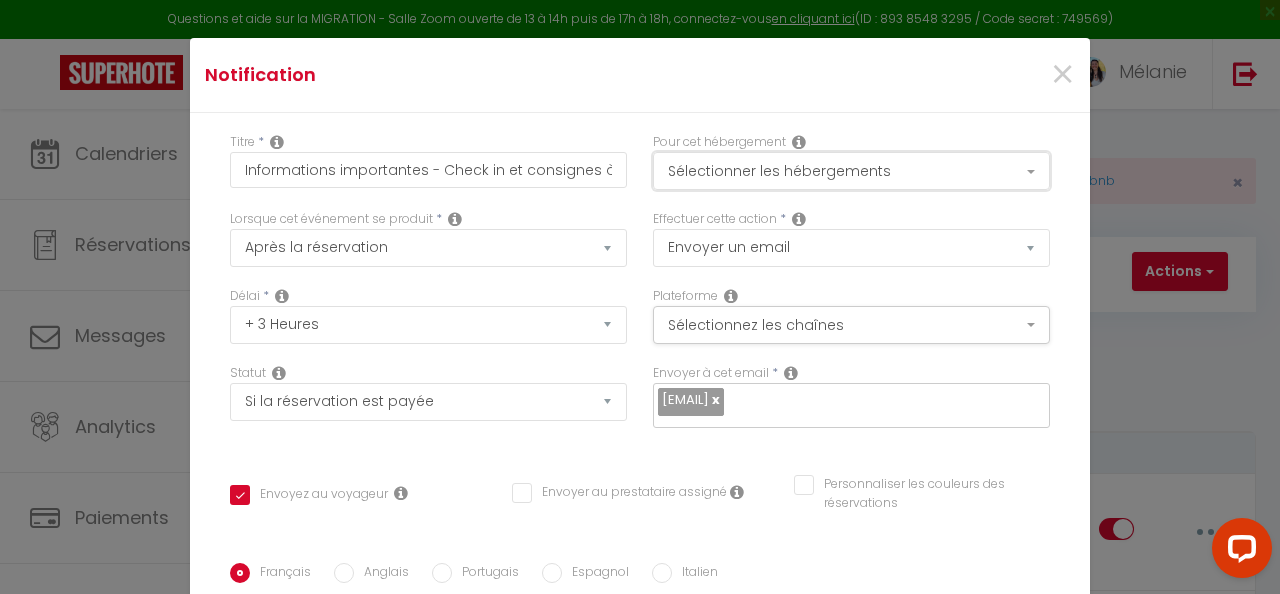 click on "Sélectionner les hébergements" at bounding box center [851, 171] 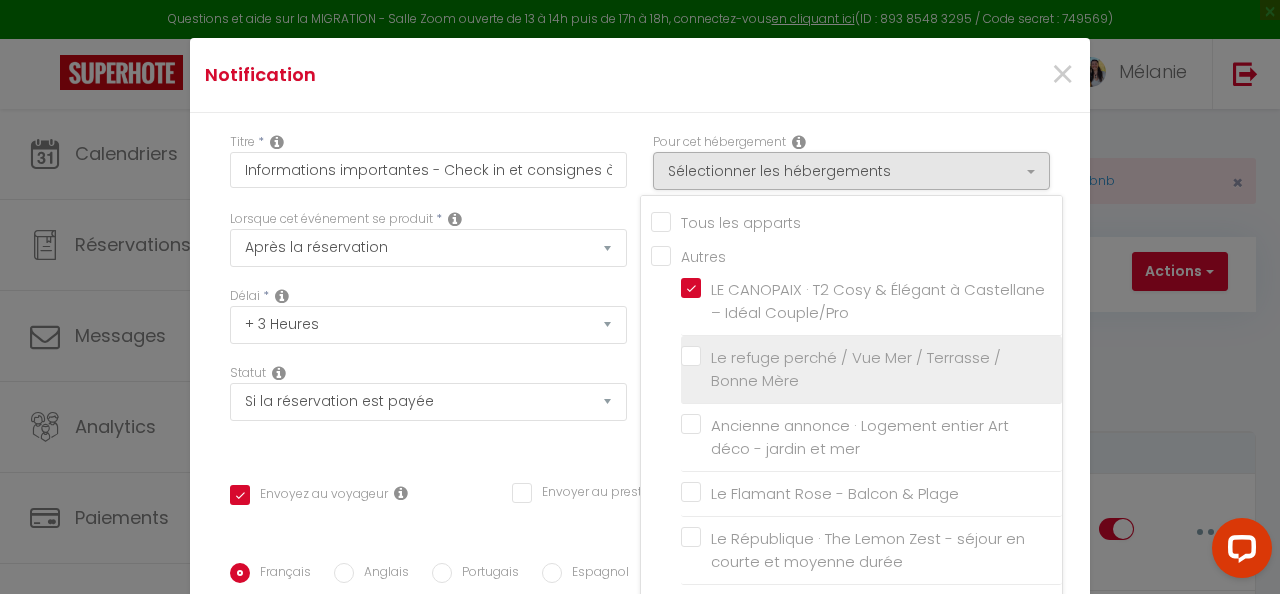 click on "Le refuge perché / Vue Mer / Terrasse / Bonne Mère" at bounding box center (871, 369) 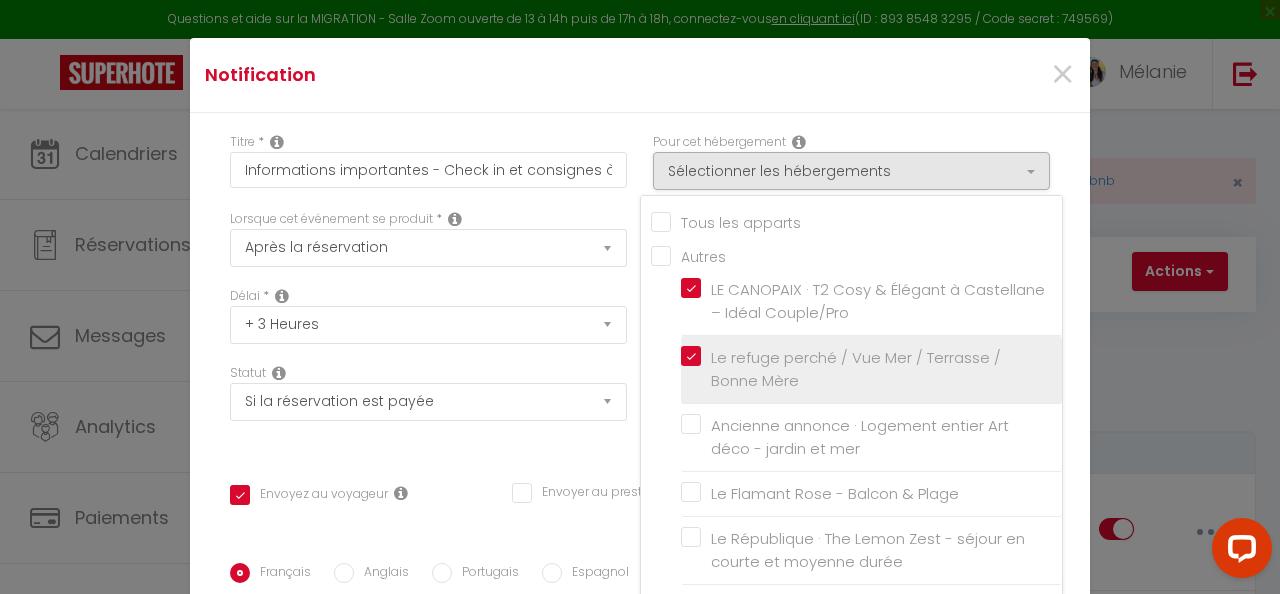 checkbox on "false" 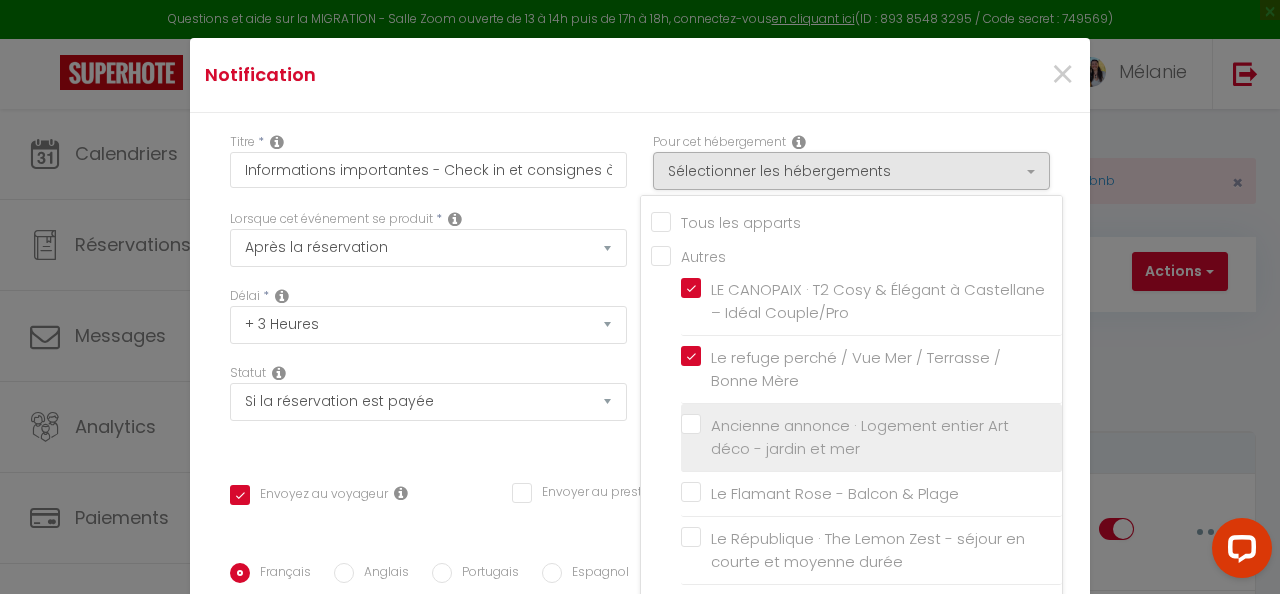 scroll, scrollTop: 38, scrollLeft: 0, axis: vertical 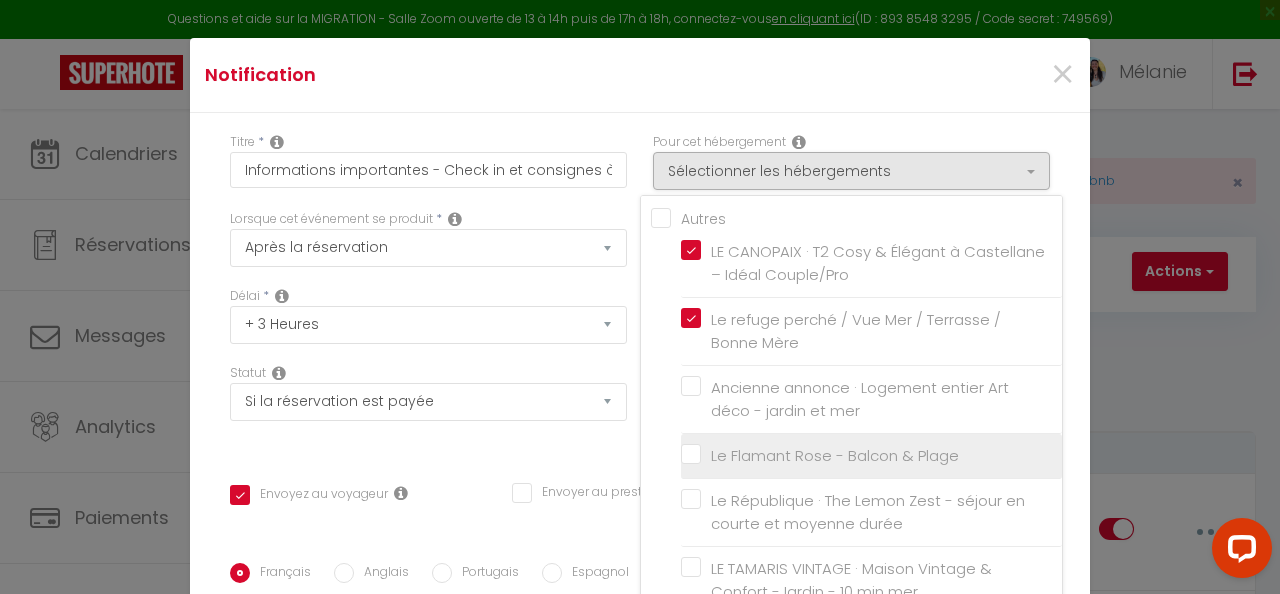 click on "Le Flamant Rose - Balcon & Plage" at bounding box center [871, 456] 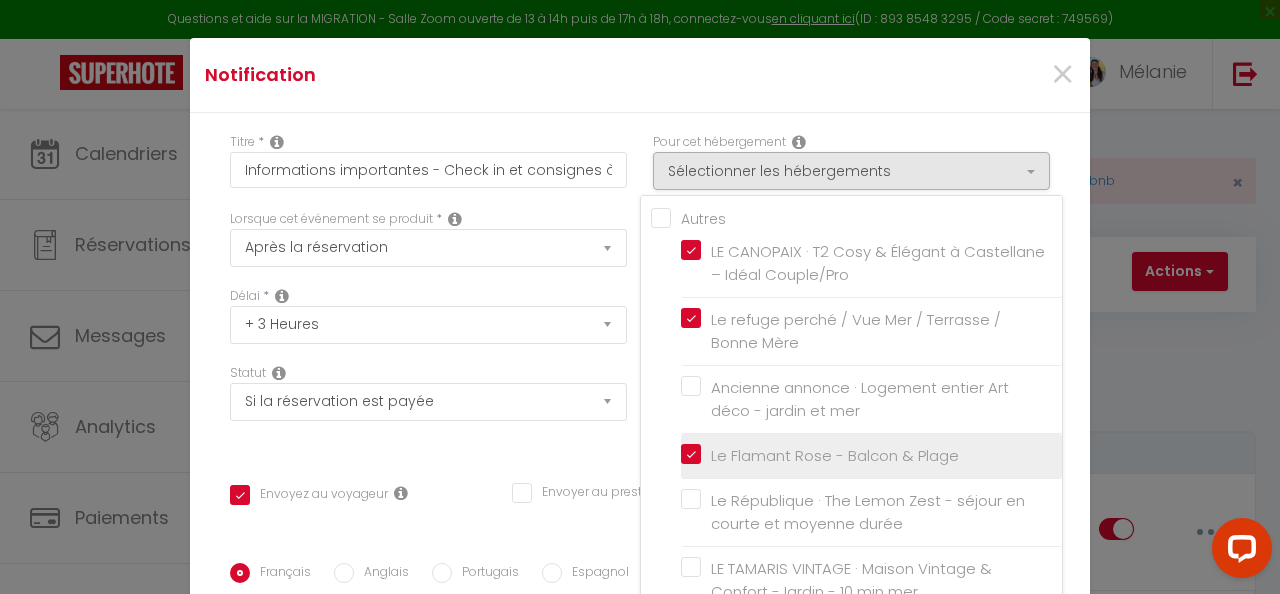 checkbox on "false" 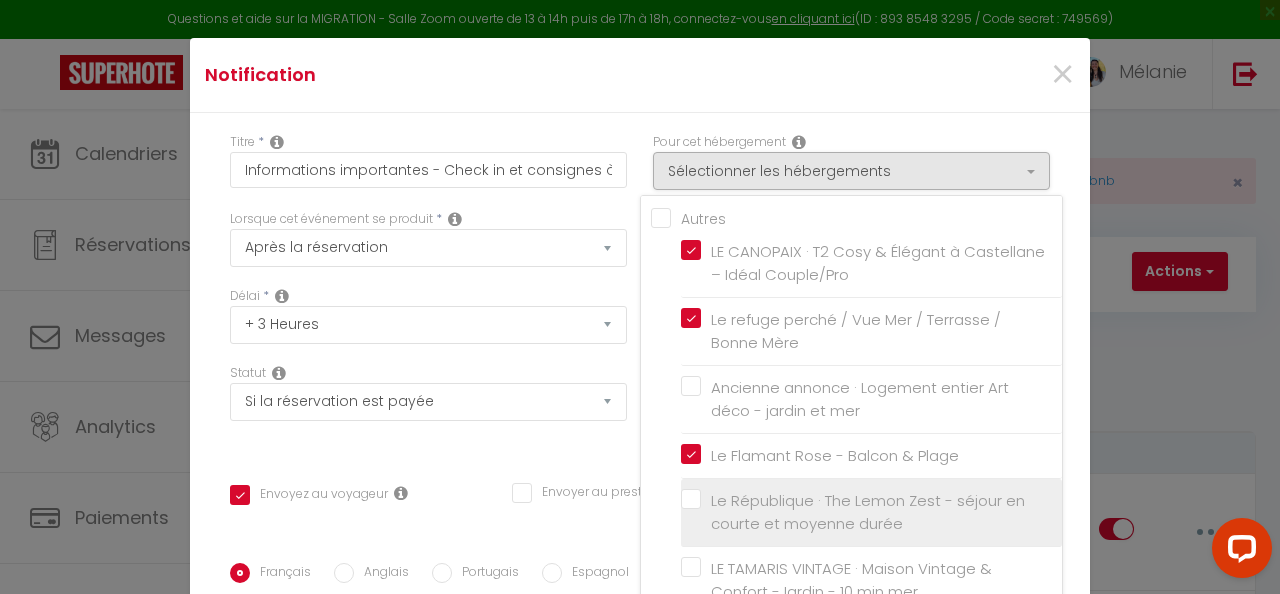 click on "Le République · The Lemon Zest - séjour en courte et moyenne durée" at bounding box center [871, 512] 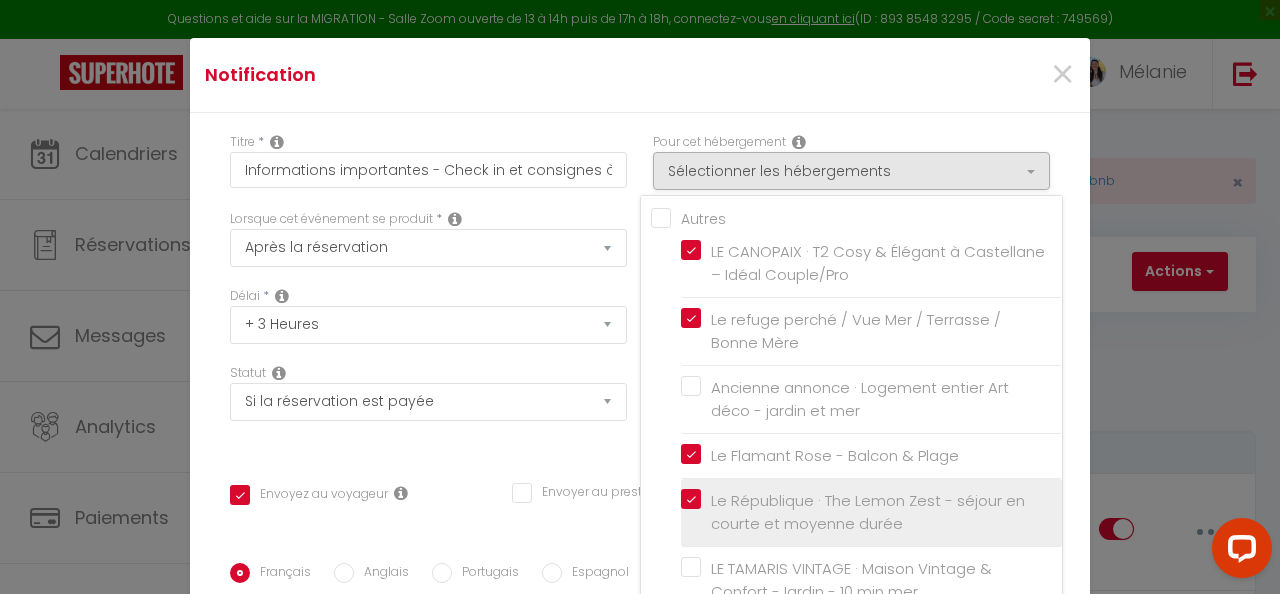 checkbox on "false" 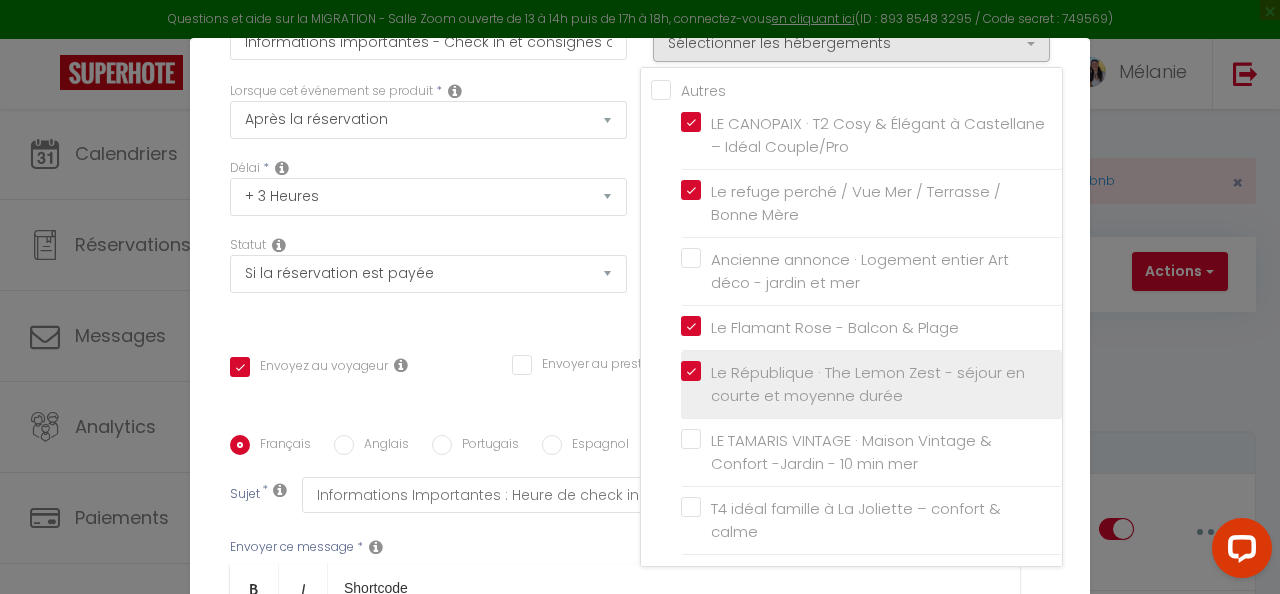 scroll, scrollTop: 132, scrollLeft: 0, axis: vertical 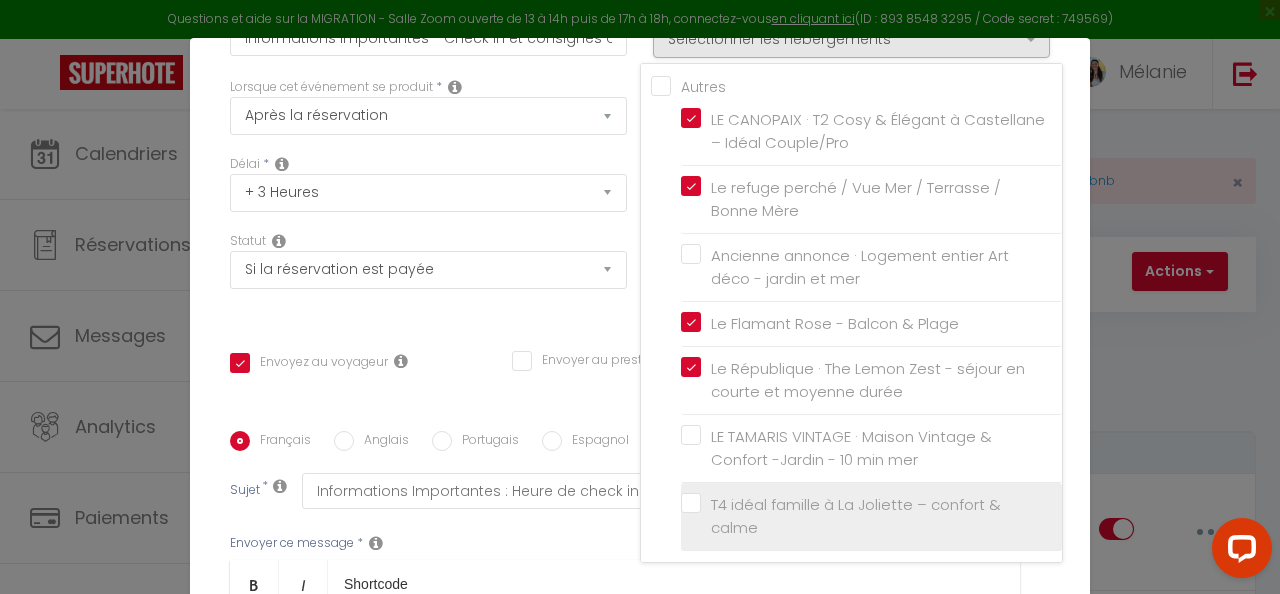 click on "T4 idéal famille à La Joliette – confort & calme" at bounding box center (871, 516) 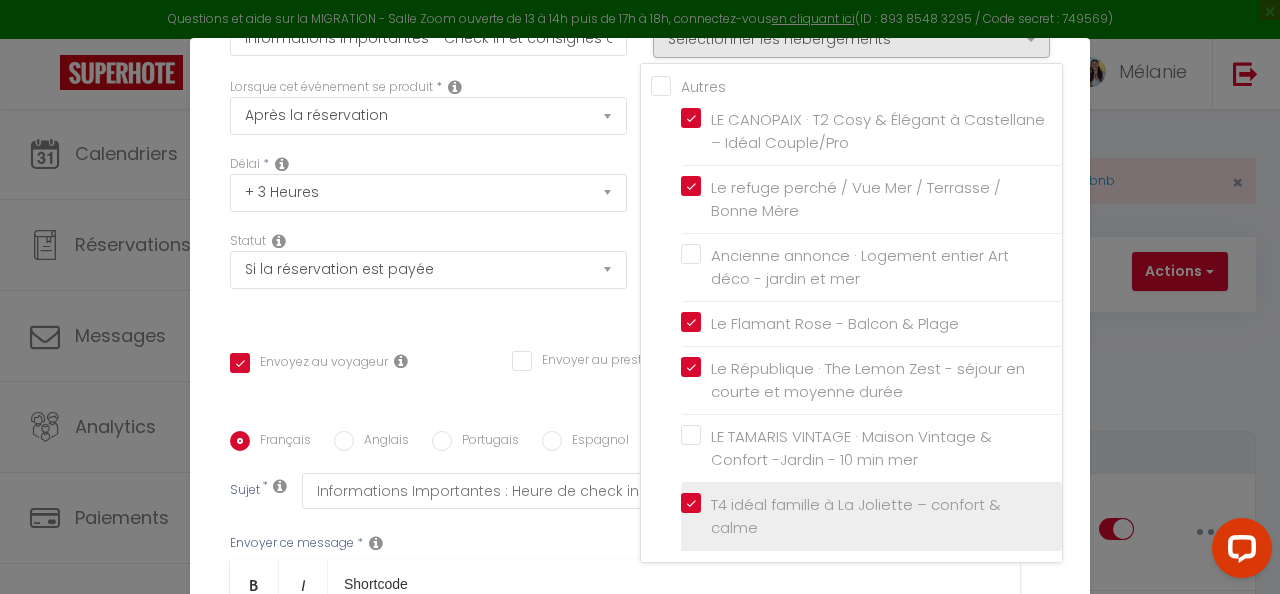 checkbox on "false" 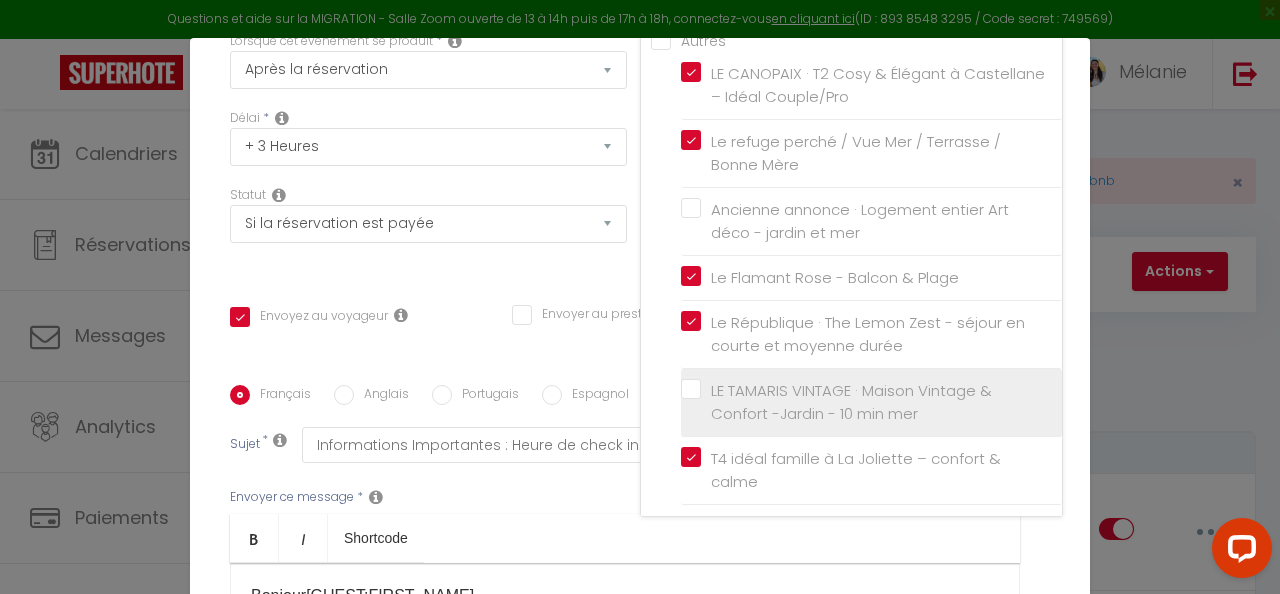 scroll, scrollTop: 181, scrollLeft: 0, axis: vertical 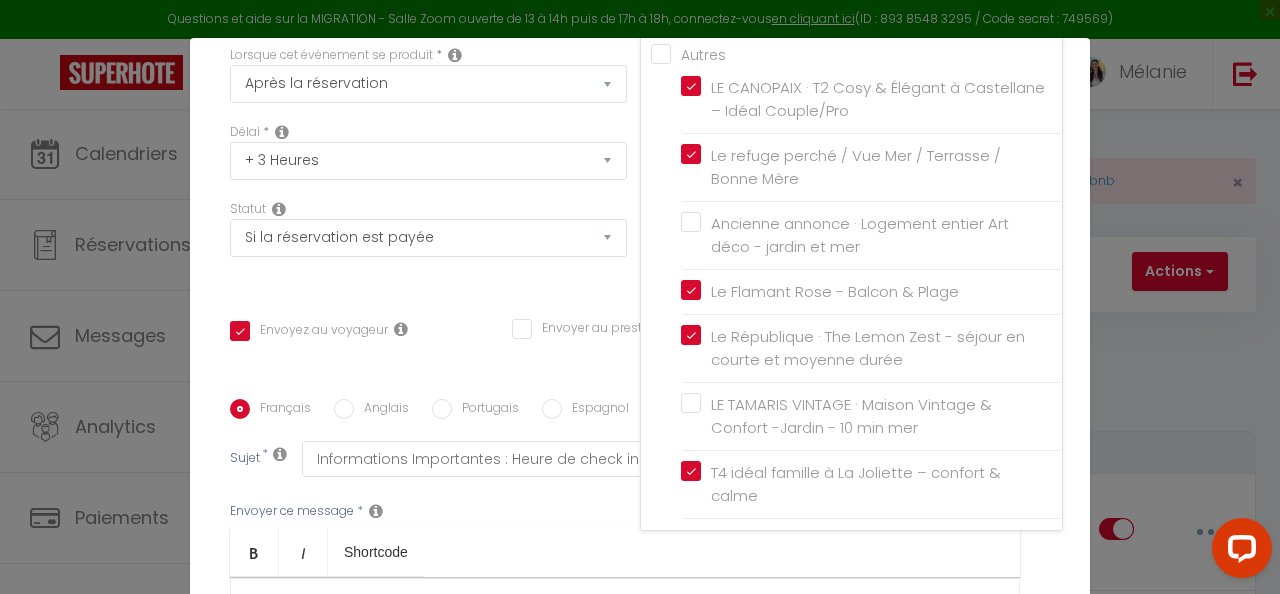 click on "Titre * Informations importantes - Check in et consignes à bagage Marseille Pour cet hébergement
Sélectionner les hébergements
Tous les apparts
Autres
LE CANOPAIX · T2 Cosy & Élégant à Castellane – Idéal Couple/Pro
Le refuge perché / Vue Mer / Terrasse / Bonne Mère
Ancienne annonce · Logement entier Art déco - jardin et mer
Le Flamant Rose - Balcon & Plage
Le République · The Lemon Zest - séjour en courte et moyenne durée" at bounding box center (640, 413) 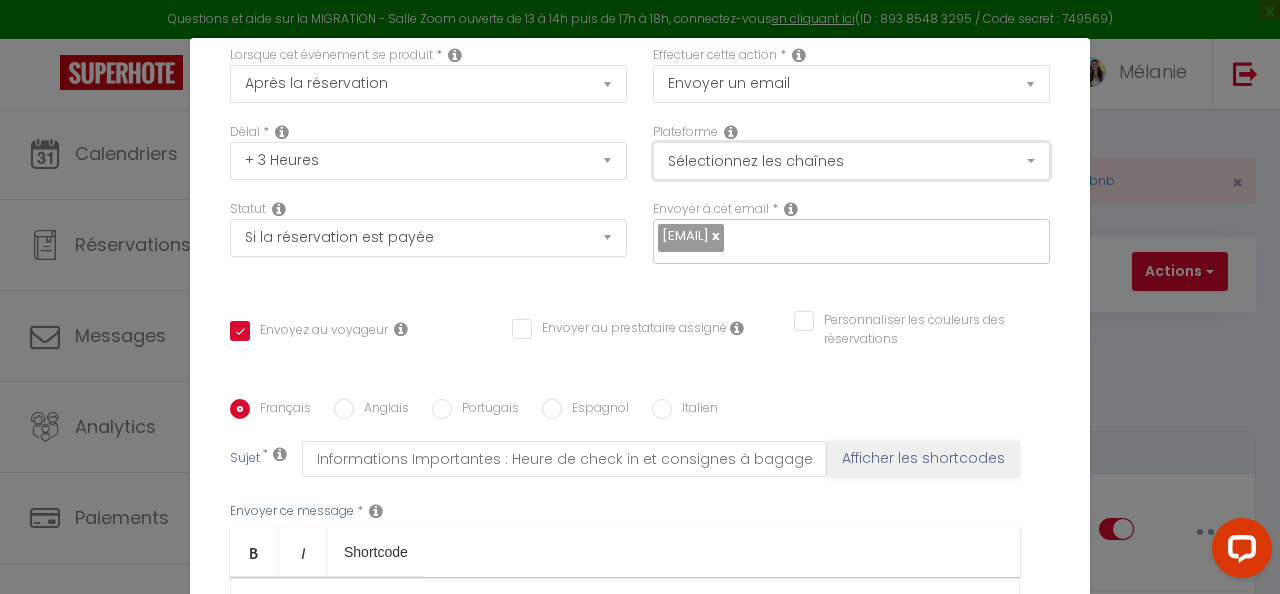 click on "Sélectionnez les chaînes" at bounding box center (851, 161) 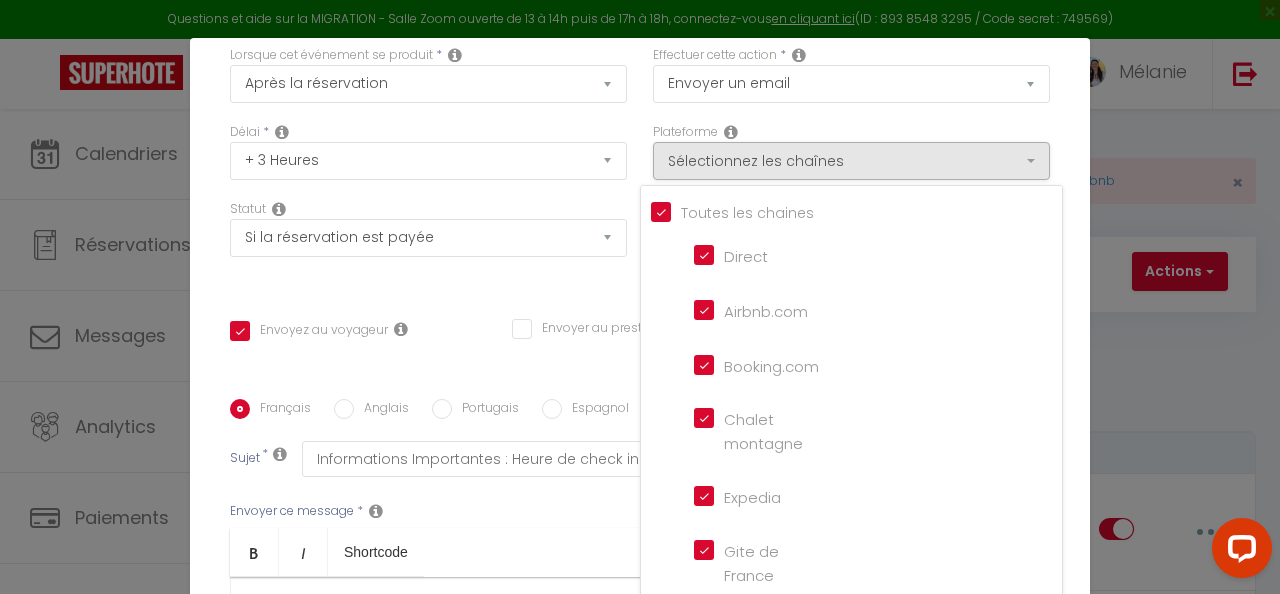 click on "Tous les apparts" at bounding box center (856, 211) 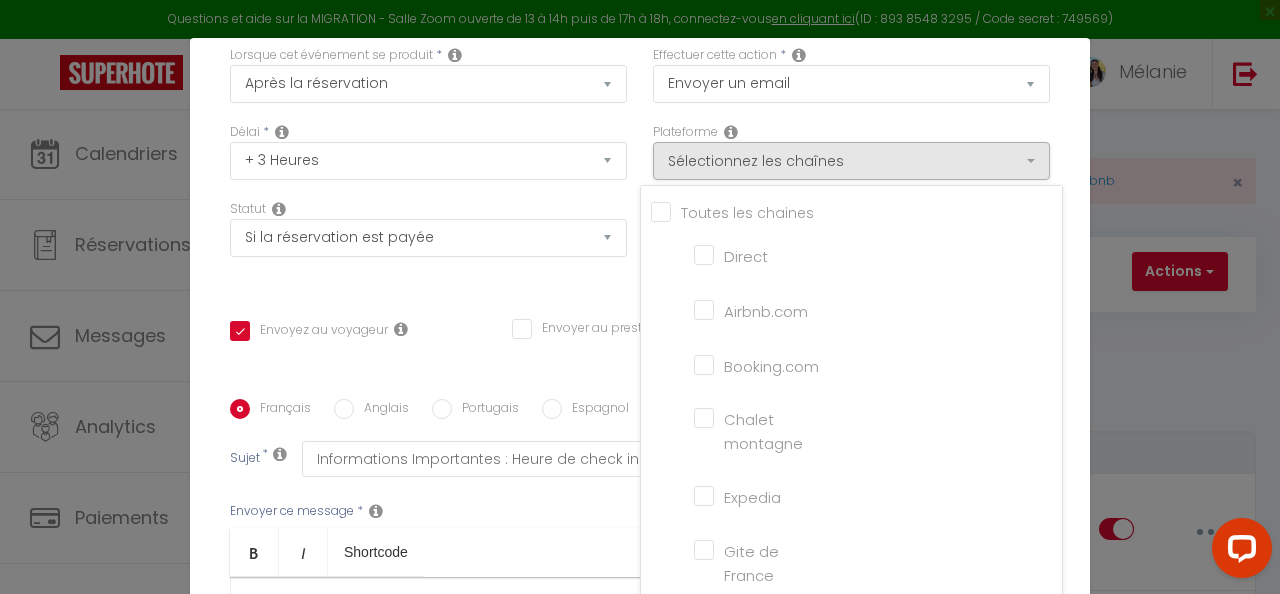 checkbox on "false" 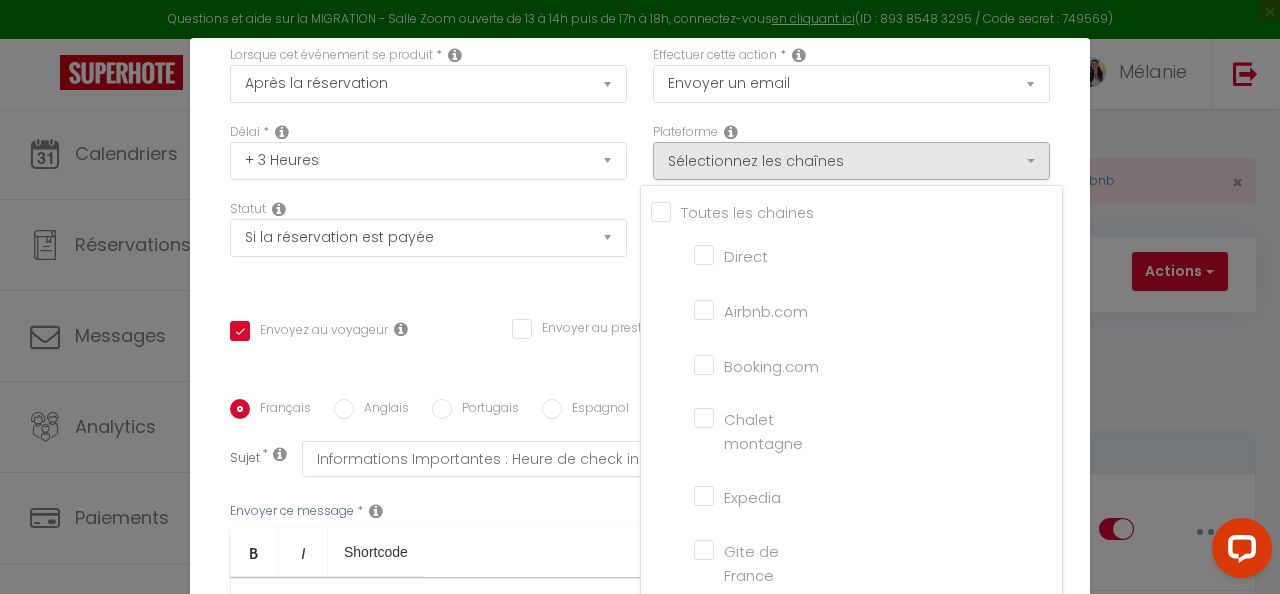 click on "Airbnb.com" at bounding box center (751, 309) 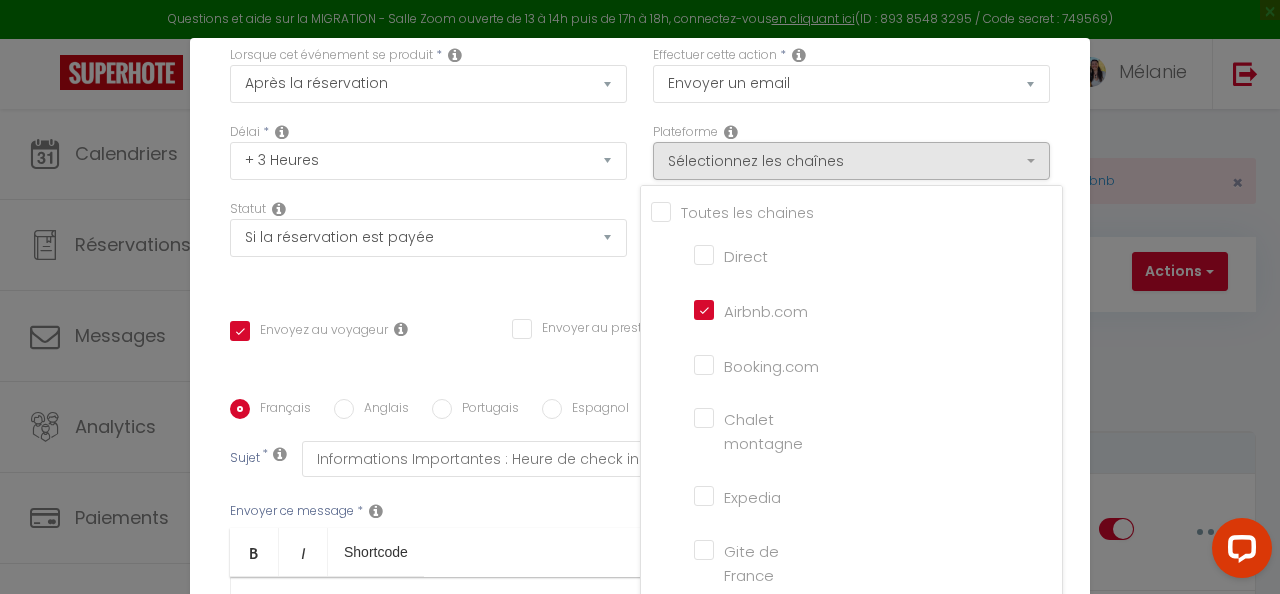 checkbox on "false" 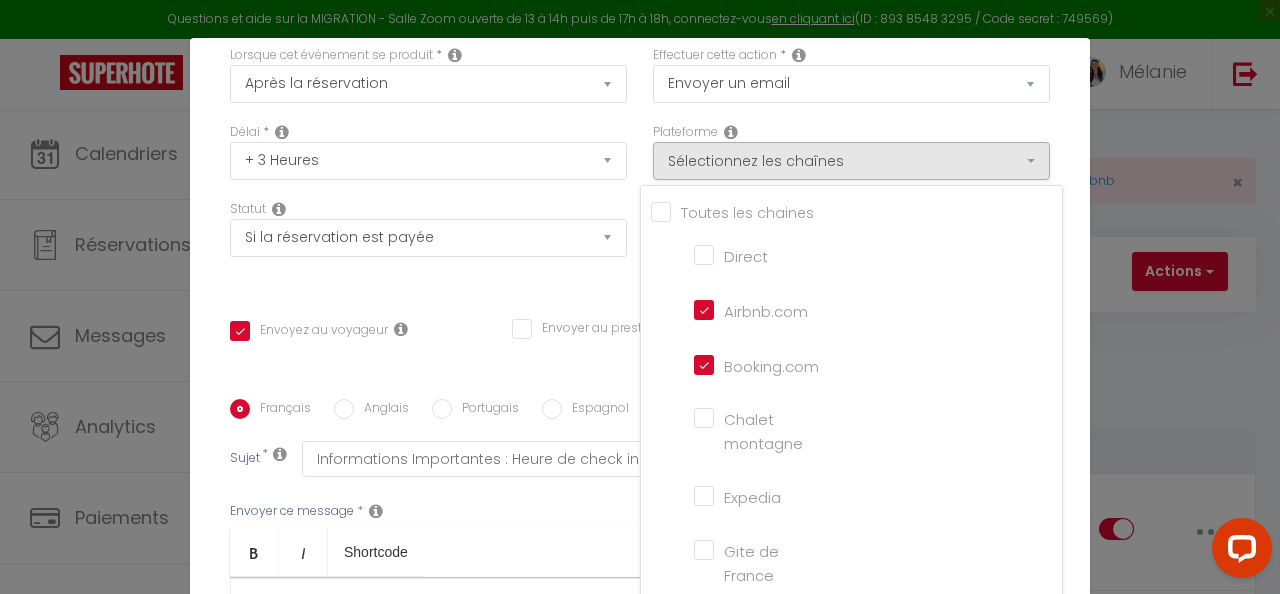 checkbox on "false" 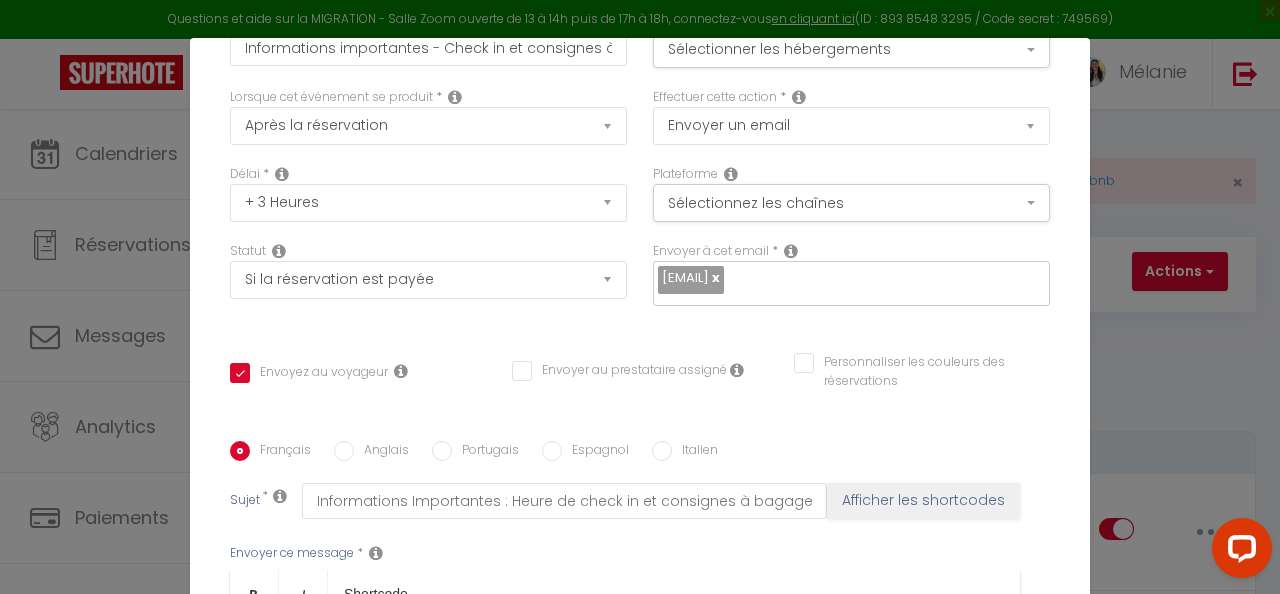 scroll, scrollTop: 0, scrollLeft: 0, axis: both 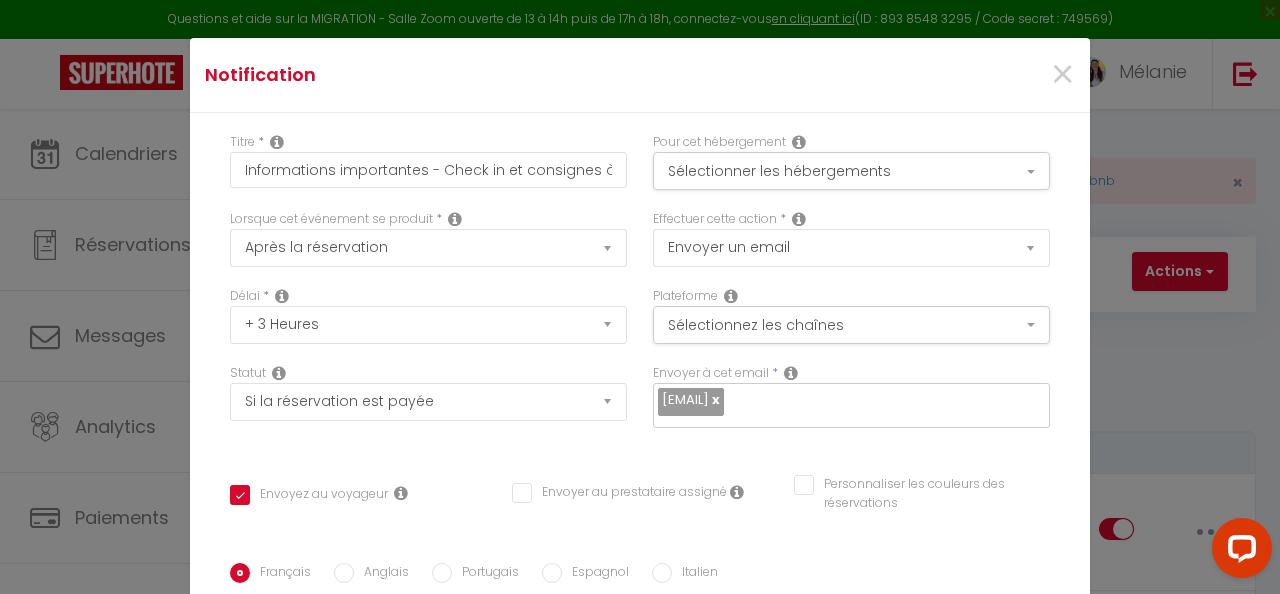 click at bounding box center [282, 296] 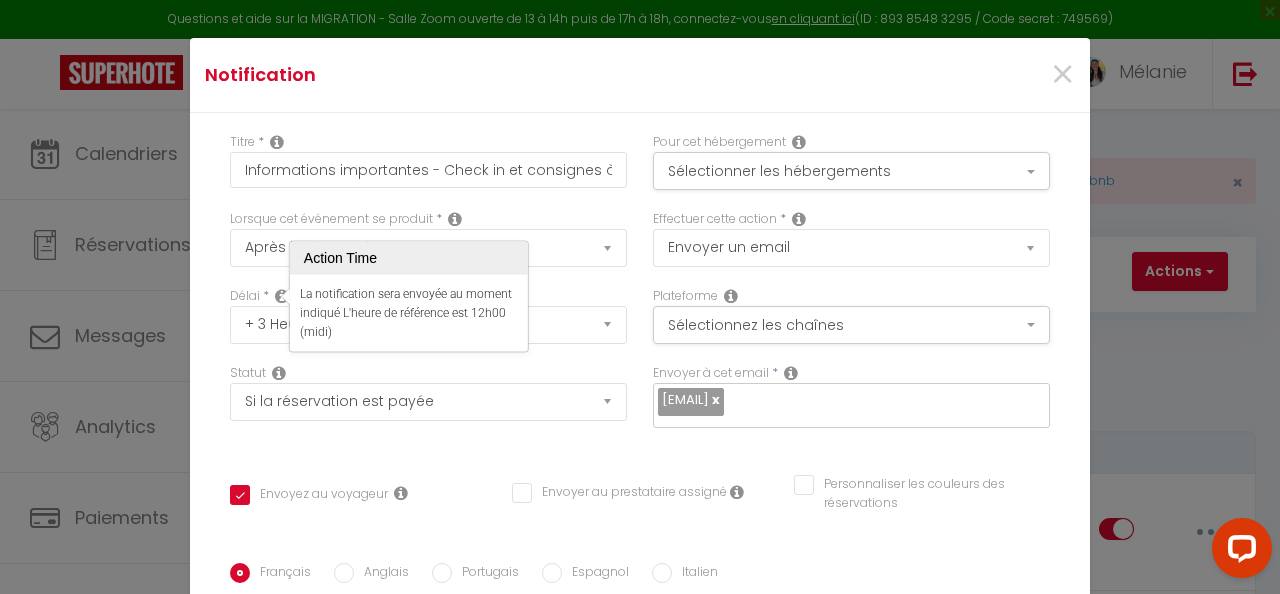 click on "Statut     Aucun   Si la réservation est payée   Si réservation non payée   Si la caution a été prise   Si caution non payée" at bounding box center (428, 406) 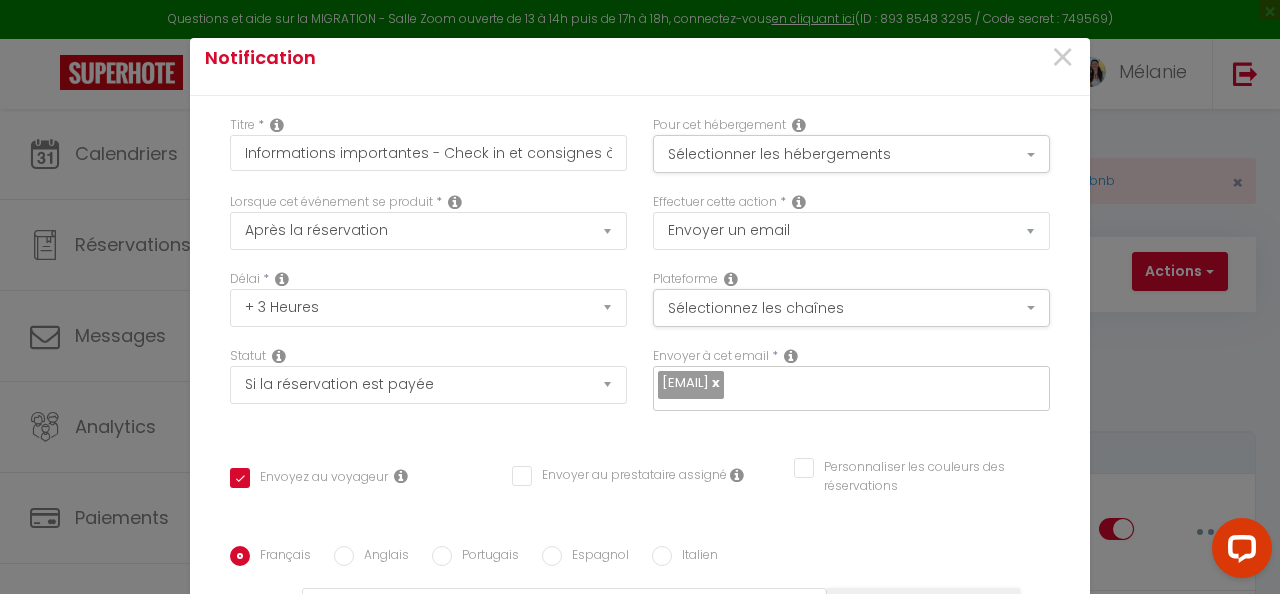scroll, scrollTop: 18, scrollLeft: 0, axis: vertical 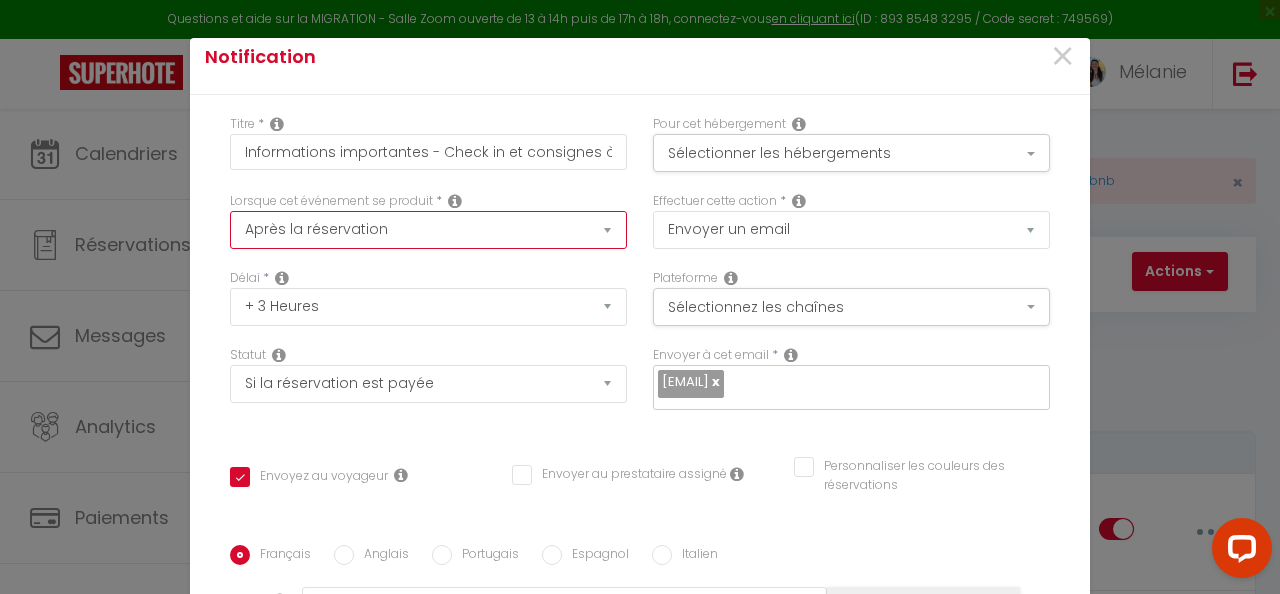 click on "Après la réservation   Avant Checkin (à partir de 12h00)   Après Checkin (à partir de 12h00)   Avant Checkout (à partir de 12h00)   Après Checkout (à partir de 12h00)   Température   Co2   Bruit sonore   Après visualisation lien paiement   Après Paiement Lien KO   Après Caution Lien KO   Après Paiement Automatique KO   Après Caution Automatique KO   Après Visualisation du Contrat   Après Signature du Contrat   Paiement OK   Après soumission formulaire bienvenue   Aprés annulation réservation   Après remboursement automatique   Date spécifique   Après Assignation   Après Désassignation   Après soumission online checkin   Caution OK" at bounding box center (428, 230) 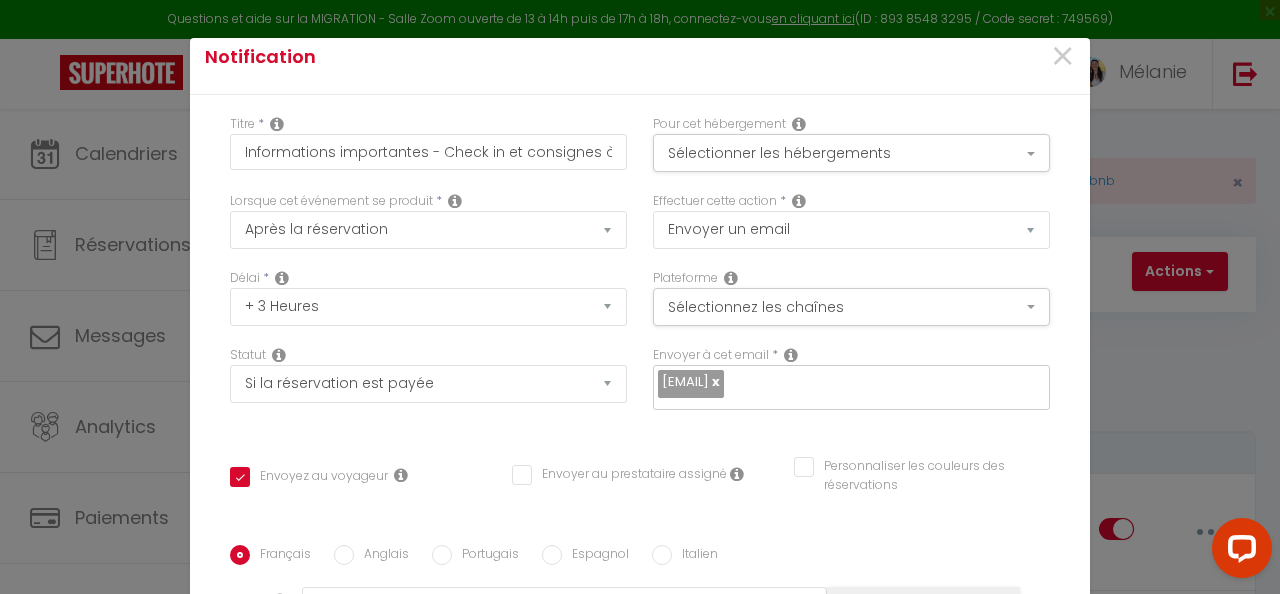 click on "Titre   *     Informations importantes - Check in et consignes à bagage Marseille" at bounding box center (428, 153) 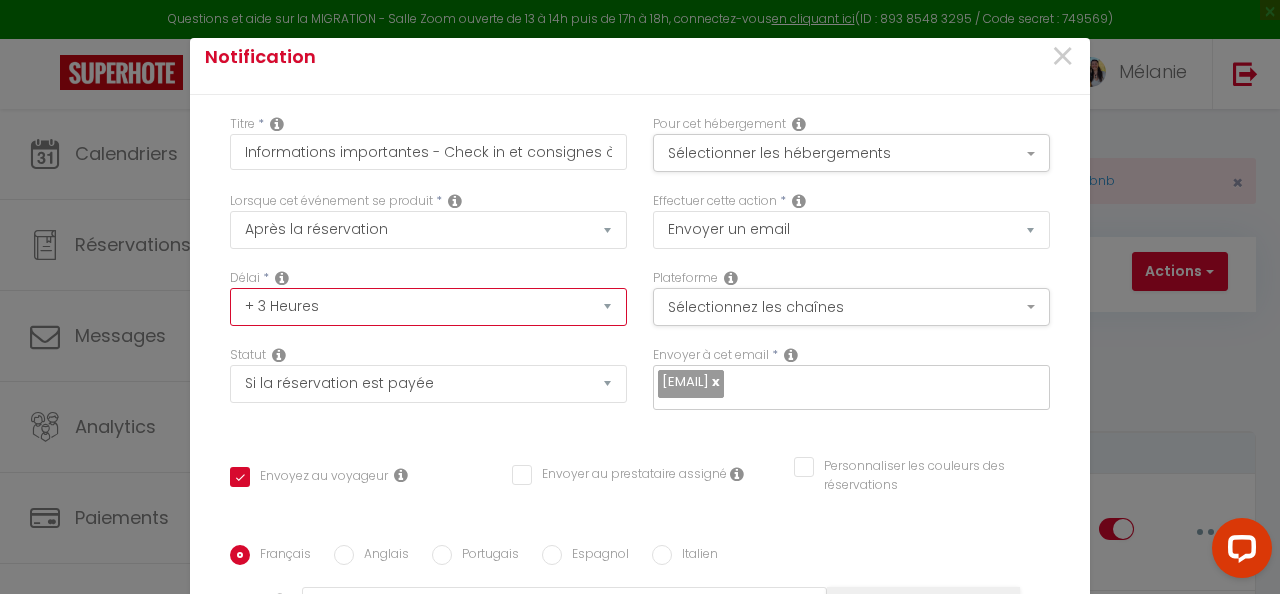 click on "Immédiat + 10 Minutes + 1 Heure + 2 Heures + 3 Heures + 4 Heures + 5 Heures + 6 Heures + 7 Heures + 8 Heures + 9 Heures + 10 Heures + 11 Heures + 12 Heures + 13 Heures + 14 Heures + 15 Heures + 16 Heures + 17 Heures + 18 Heures + 19 Heures + 20 Heures + 21 Heures + 22 Heures + 23 Heures   + 1 Jour + 2 Jours + 3 Jours + 4 Jours + 5 Jours + 6 Jours + 7 Jours + 8 Jours + 9 Jours + 10 Jours + 11 Jours + 12 Jours + 13 Jours + 14 Jours + 15 Jours + 16 Jours + 17 Jours + 18 Jours + 19 Jours + 20 Jours + 21 Jours + 22 Jours + 23 Jours + 24 Jours + 25 Jours + 26 Jours + 27 Jours + 28 Jours + 29 Jours + 30 Jours + 31 Jours + 32 Jours + 33 Jours + 34 Jours + 35 Jours + 36 Jours + 37 Jours + 38 Jours + 39 Jours + 40 Jours + 41 Jours + 42 Jours + 43 Jours + 44 Jours + 45 Jours + 46 Jours + 47 Jours + 48 Jours + 49 Jours + 50 Jours + 51 Jours + 52 Jours + 53 Jours + 54 Jours + 55 Jours + 56 Jours + 57 Jours + 58 Jours + 59 Jours + 60 Jours + 61 Jours + 62 Jours + 63 Jours + 64 Jours + 65 Jours + 66 Jours + 67 Jours" at bounding box center (428, 307) 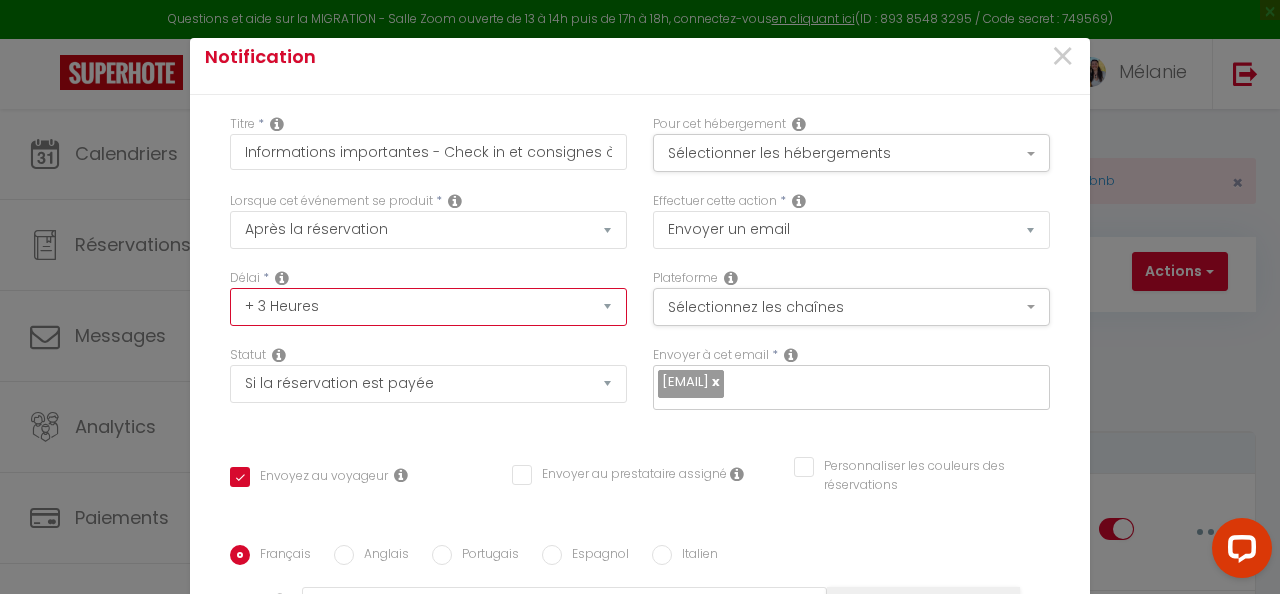 select on "1 Heure" 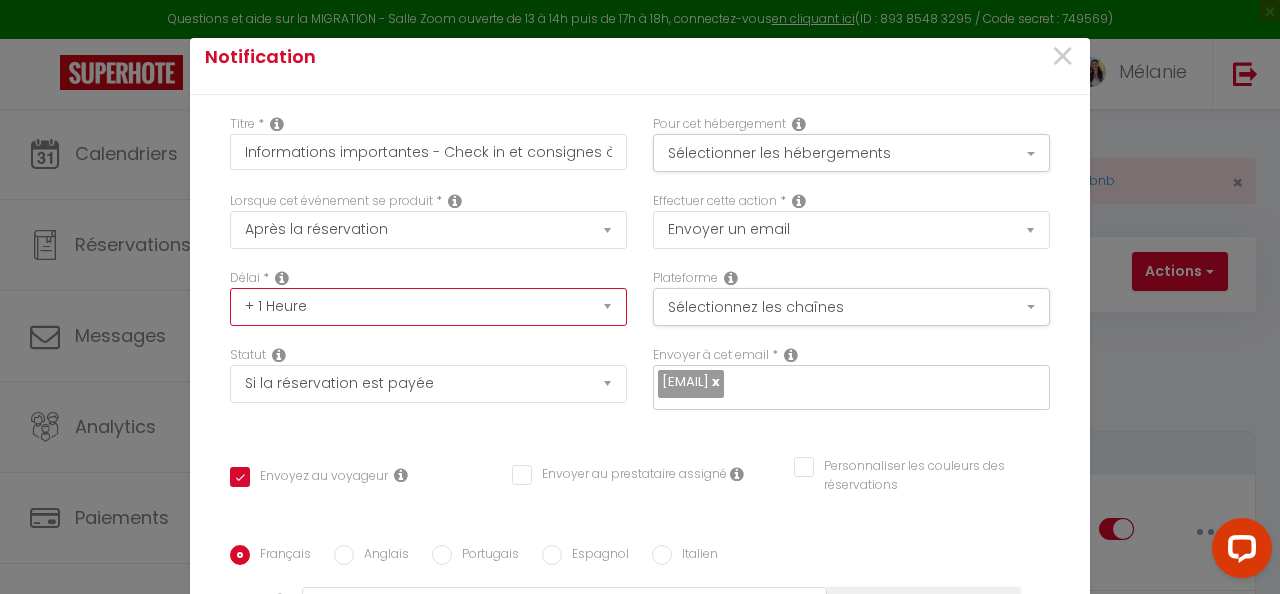 click on "Immédiat + 10 Minutes + 1 Heure + 2 Heures + 3 Heures + 4 Heures + 5 Heures + 6 Heures + 7 Heures + 8 Heures + 9 Heures + 10 Heures + 11 Heures + 12 Heures + 13 Heures + 14 Heures + 15 Heures + 16 Heures + 17 Heures + 18 Heures + 19 Heures + 20 Heures + 21 Heures + 22 Heures + 23 Heures   + 1 Jour + 2 Jours + 3 Jours + 4 Jours + 5 Jours + 6 Jours + 7 Jours + 8 Jours + 9 Jours + 10 Jours + 11 Jours + 12 Jours + 13 Jours + 14 Jours + 15 Jours + 16 Jours + 17 Jours + 18 Jours + 19 Jours + 20 Jours + 21 Jours + 22 Jours + 23 Jours + 24 Jours + 25 Jours + 26 Jours + 27 Jours + 28 Jours + 29 Jours + 30 Jours + 31 Jours + 32 Jours + 33 Jours + 34 Jours + 35 Jours + 36 Jours + 37 Jours + 38 Jours + 39 Jours + 40 Jours + 41 Jours + 42 Jours + 43 Jours + 44 Jours + 45 Jours + 46 Jours + 47 Jours + 48 Jours + 49 Jours + 50 Jours + 51 Jours + 52 Jours + 53 Jours + 54 Jours + 55 Jours + 56 Jours + 57 Jours + 58 Jours + 59 Jours + 60 Jours + 61 Jours + 62 Jours + 63 Jours + 64 Jours + 65 Jours + 66 Jours + 67 Jours" at bounding box center (428, 307) 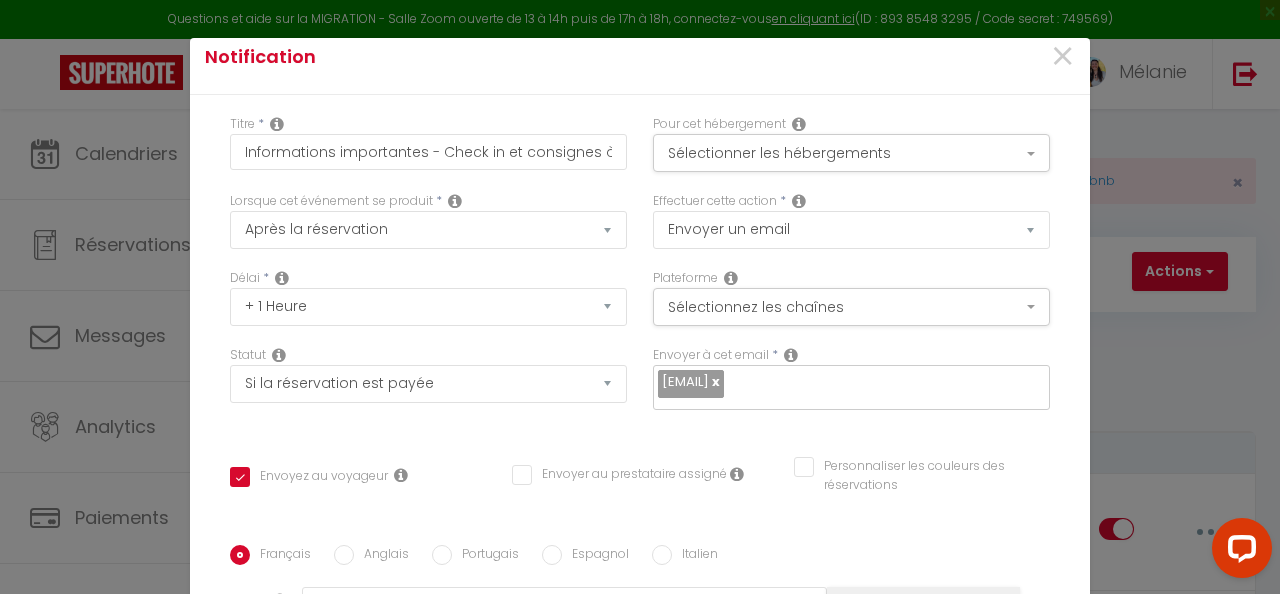 click on "Délai   *     Immédiat + 10 Minutes + 1 Heure + 2 Heures + 3 Heures + 4 Heures + 5 Heures + 6 Heures + 7 Heures + 8 Heures + 9 Heures + 10 Heures + 11 Heures + 12 Heures + 13 Heures + 14 Heures + 15 Heures + 16 Heures + 17 Heures + 18 Heures + 19 Heures + 20 Heures + 21 Heures + 22 Heures + 23 Heures   + 1 Jour + 2 Jours + 3 Jours + 4 Jours + 5 Jours + 6 Jours + 7 Jours + 8 Jours + 9 Jours + 10 Jours + 11 Jours + 12 Jours + 13 Jours + 14 Jours + 15 Jours + 16 Jours + 17 Jours + 18 Jours + 19 Jours + 20 Jours + 21 Jours + 22 Jours + 23 Jours + 24 Jours + 25 Jours + 26 Jours + 27 Jours + 28 Jours + 29 Jours + 30 Jours + 31 Jours + 32 Jours + 33 Jours + 34 Jours + 35 Jours + 36 Jours + 37 Jours + 38 Jours + 39 Jours + 40 Jours + 41 Jours + 42 Jours + 43 Jours + 44 Jours + 45 Jours + 46 Jours + 47 Jours + 48 Jours + 49 Jours + 50 Jours + 51 Jours + 52 Jours + 53 Jours + 54 Jours + 55 Jours + 56 Jours + 57 Jours + 58 Jours + 59 Jours + 60 Jours + 61 Jours + 62 Jours + 63 Jours + 64 Jours + 65 Jours + 66 Jours" at bounding box center (428, 307) 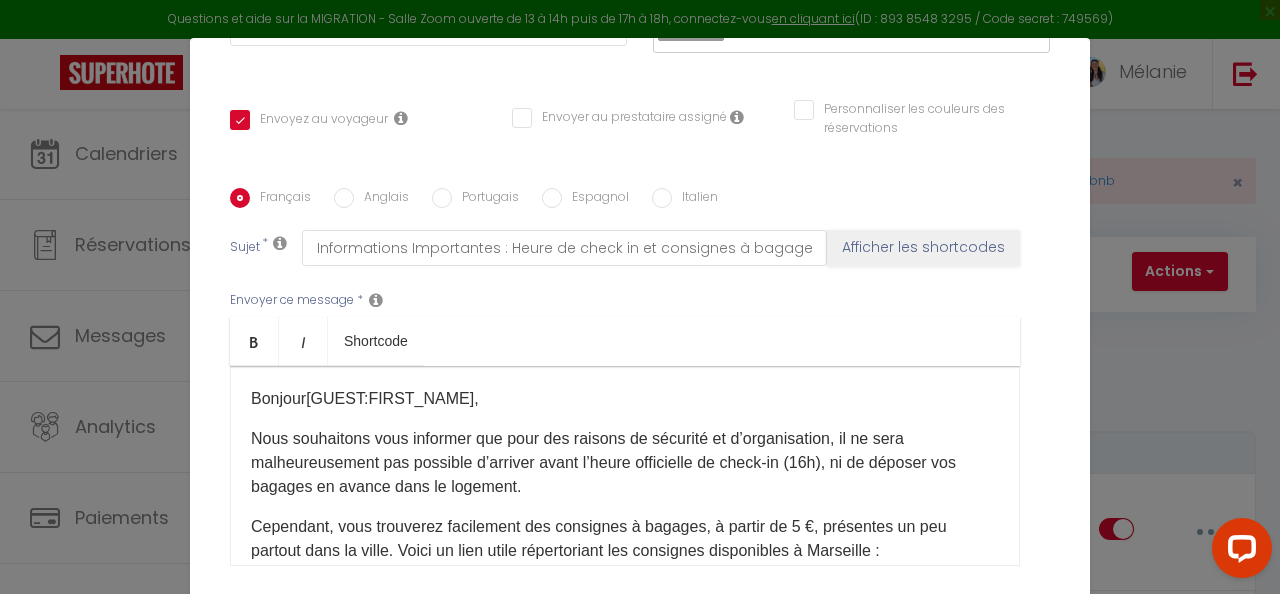 scroll, scrollTop: 519, scrollLeft: 0, axis: vertical 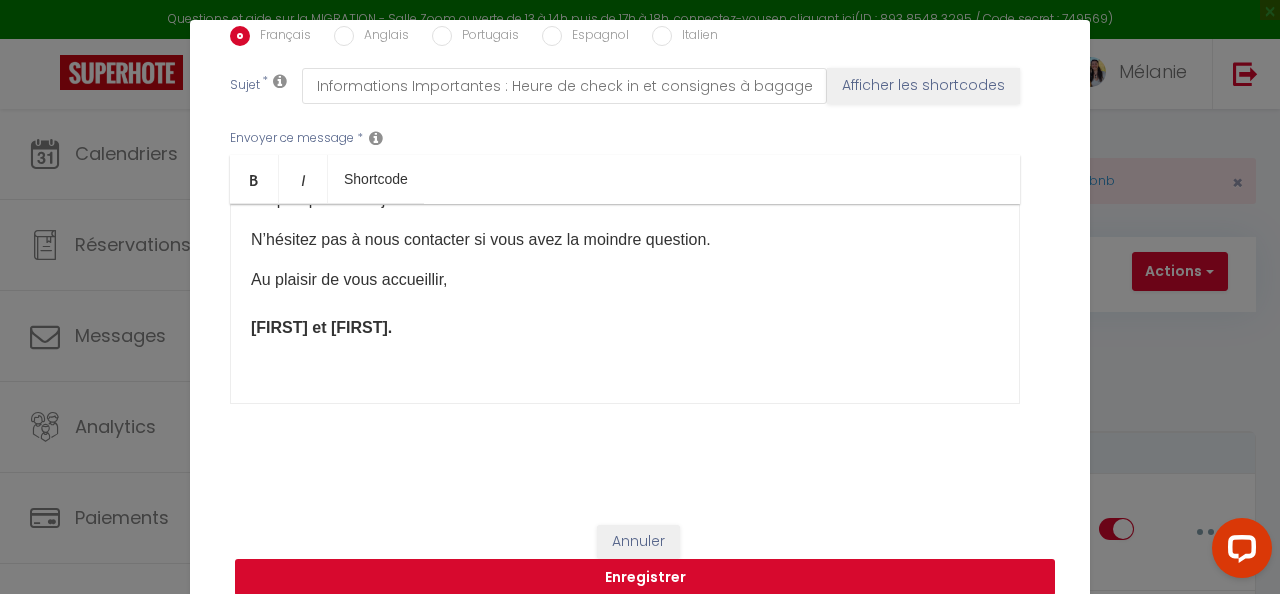 click on "Enregistrer" at bounding box center (645, 578) 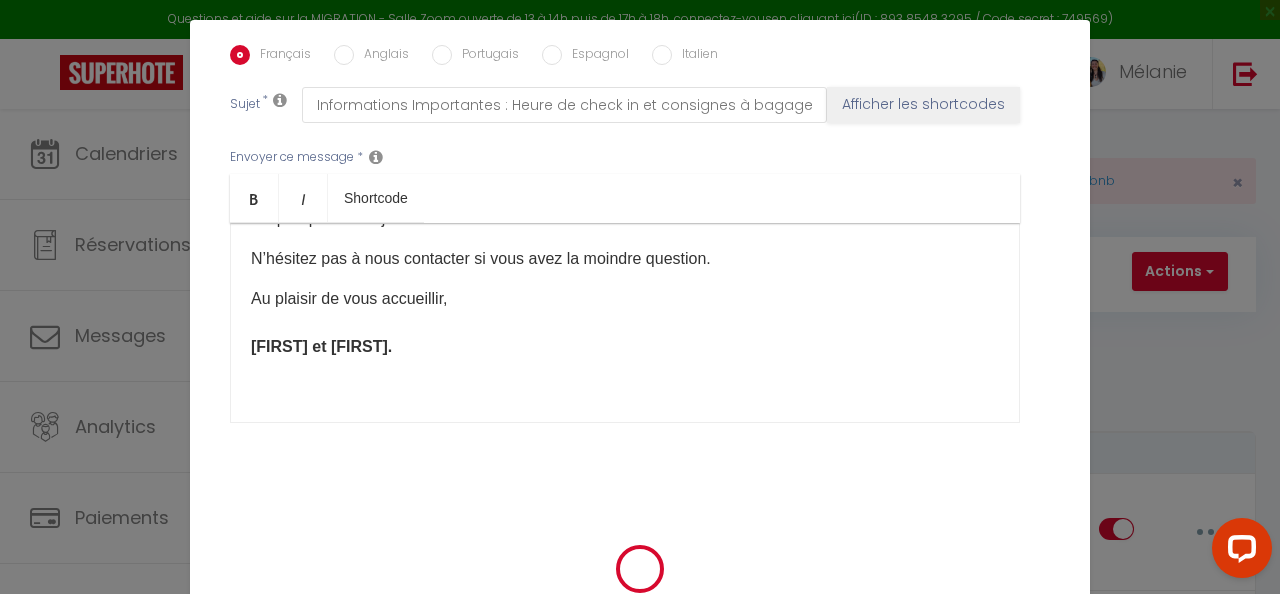 scroll, scrollTop: 499, scrollLeft: 0, axis: vertical 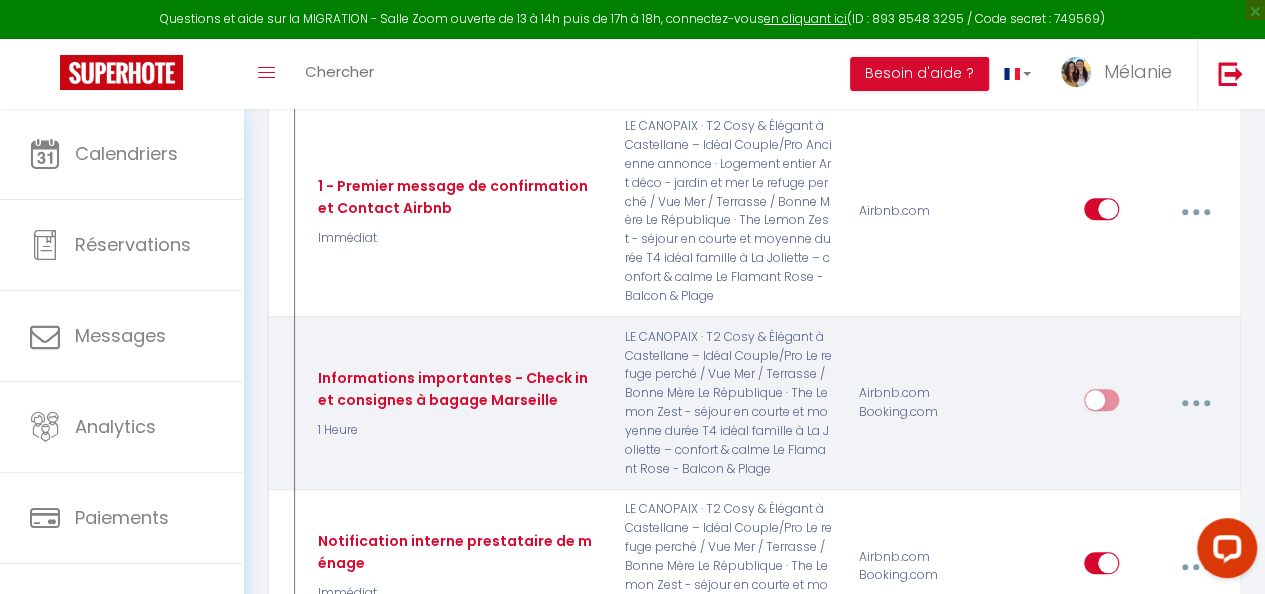 click at bounding box center (1101, 404) 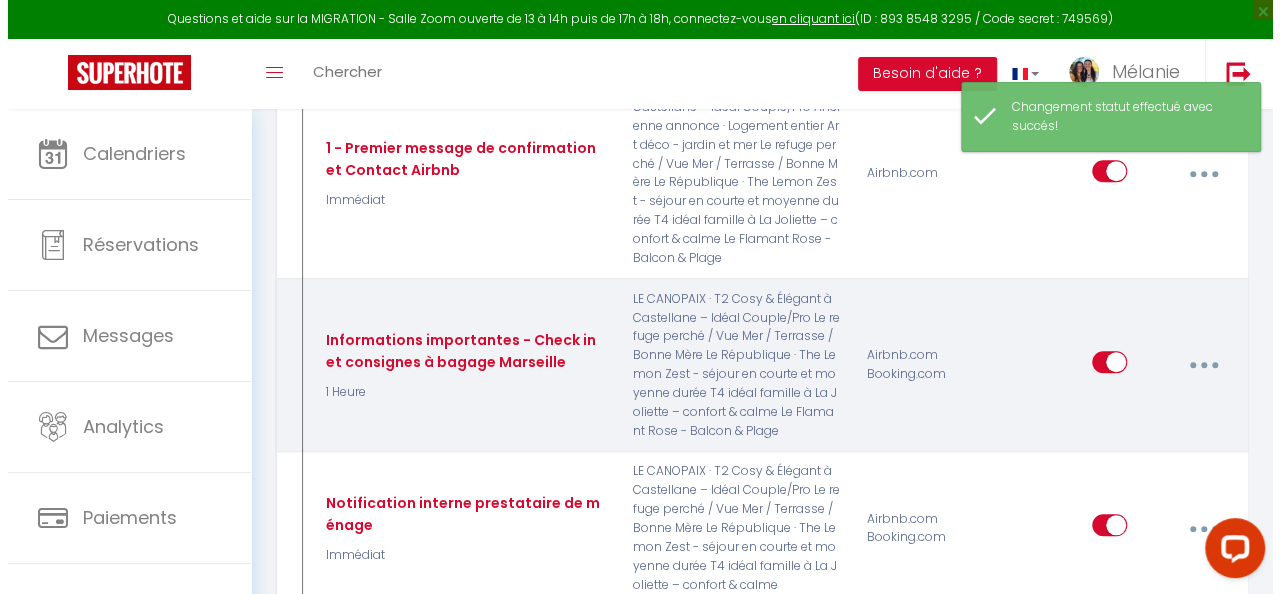 scroll, scrollTop: 737, scrollLeft: 0, axis: vertical 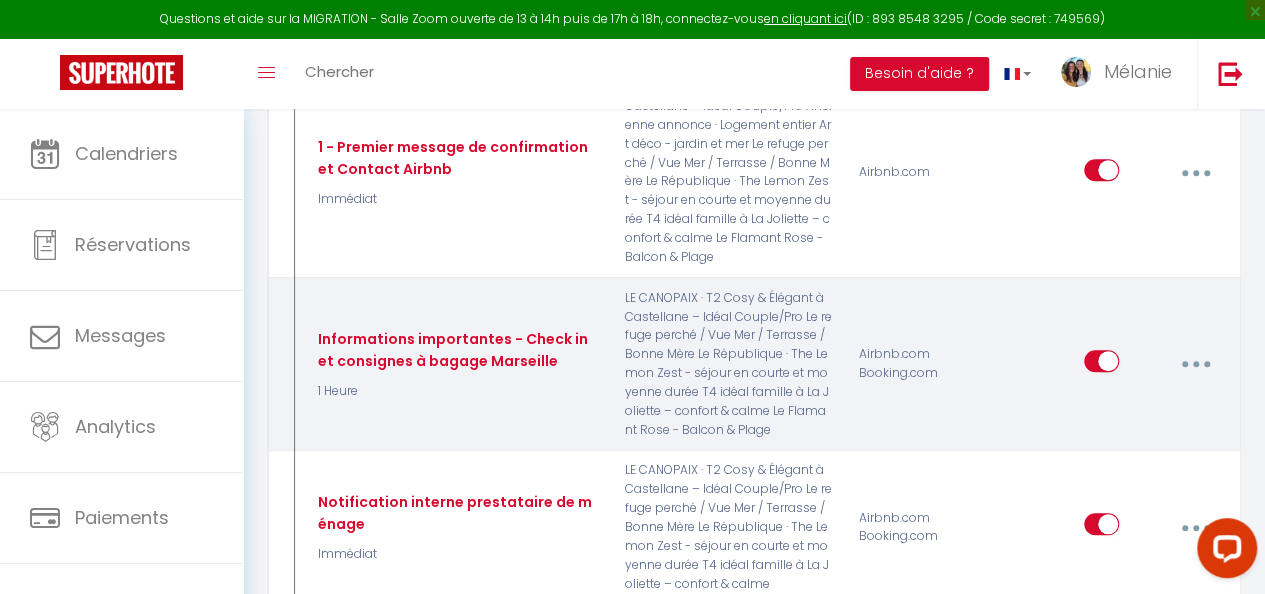 click at bounding box center [1195, 364] 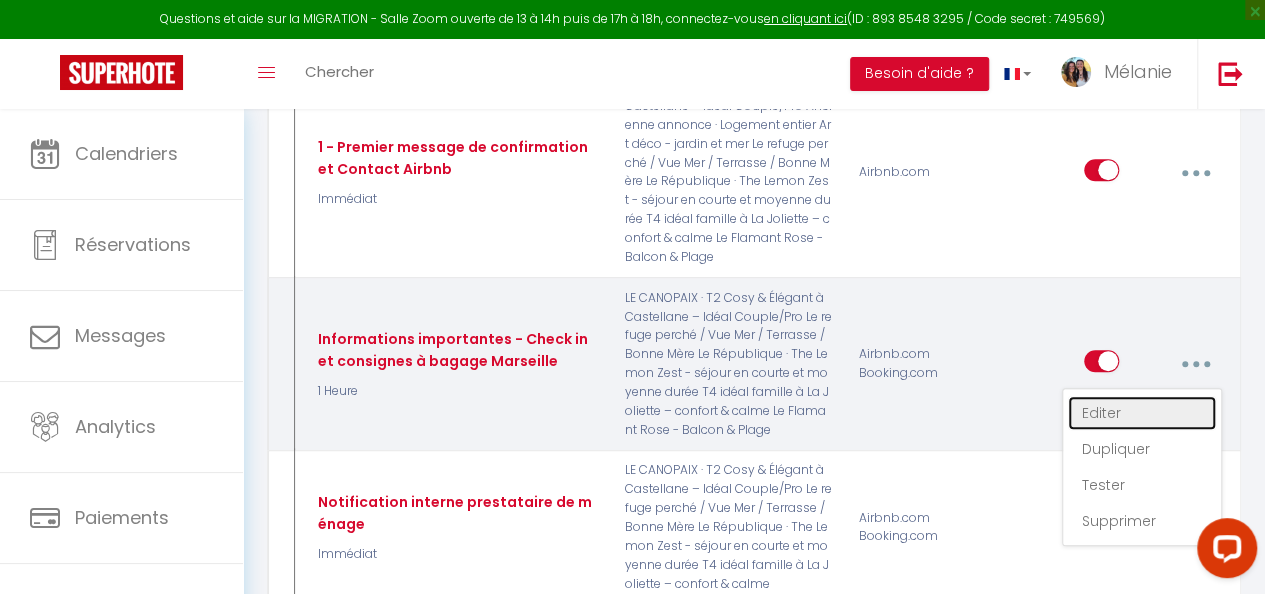click on "Editer" at bounding box center (1142, 413) 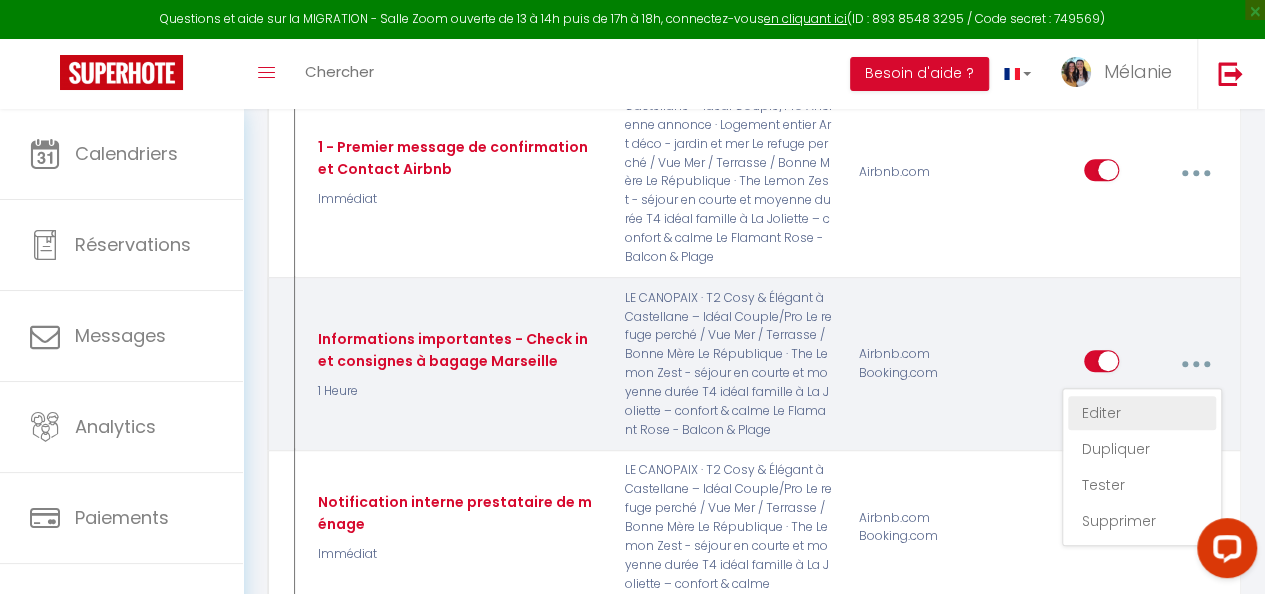 type on "Informations importantes - Check in et consignes à bagage Marseille" 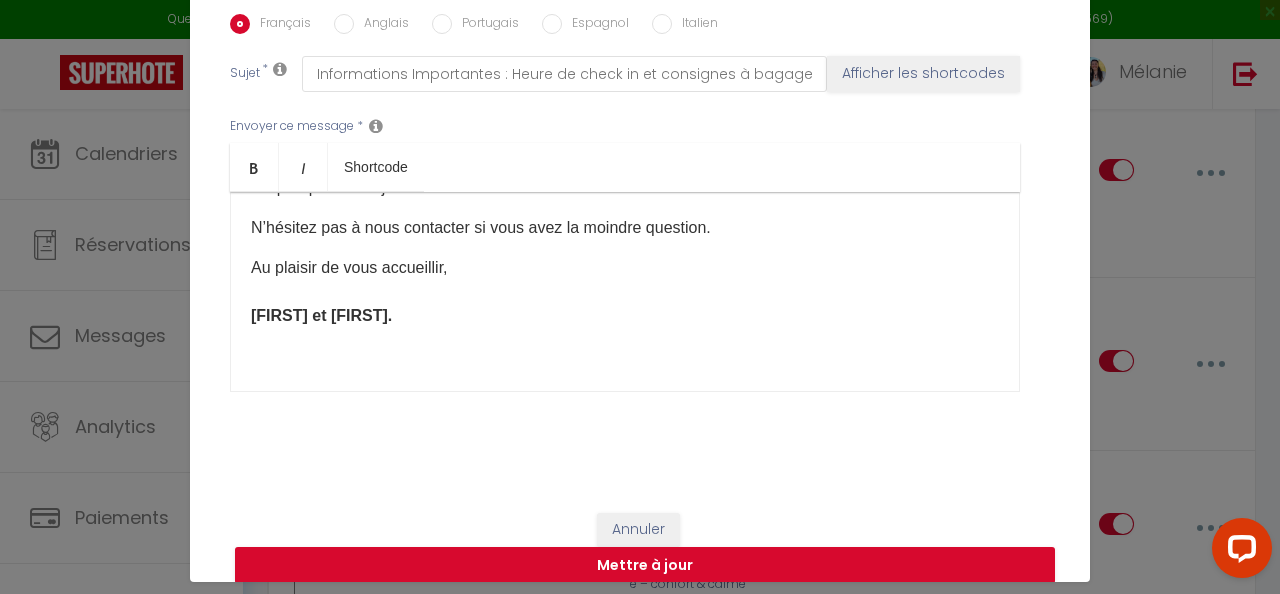 scroll, scrollTop: 0, scrollLeft: 0, axis: both 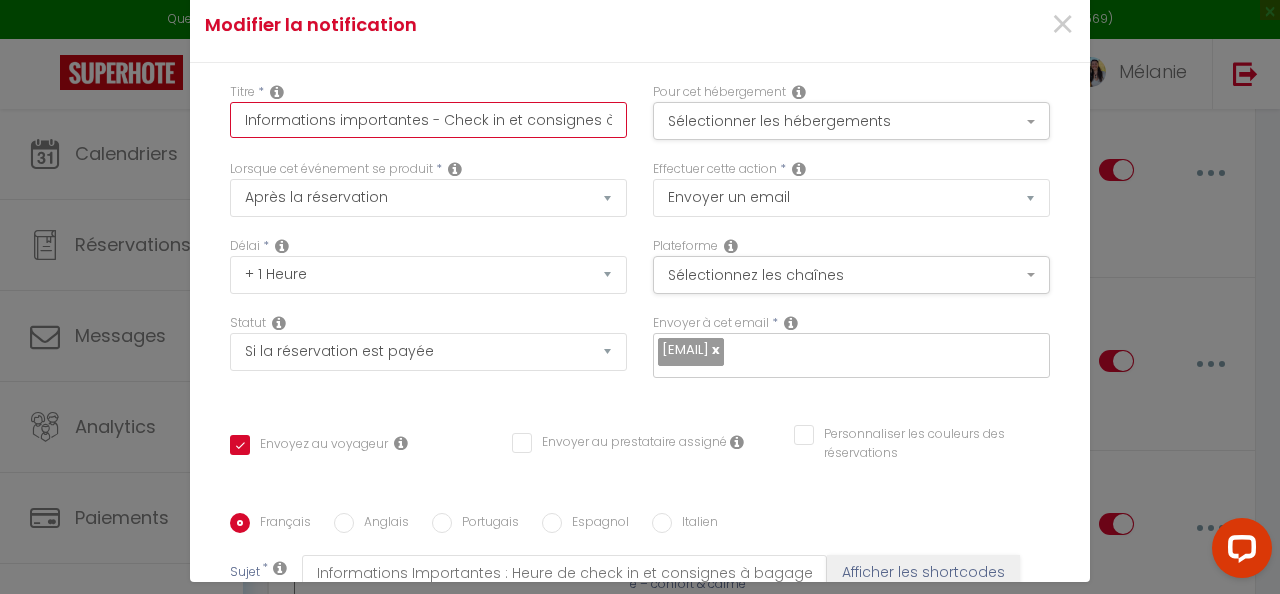 click on "Informations importantes - Check in et consignes à bagage Marseille" at bounding box center (428, 120) 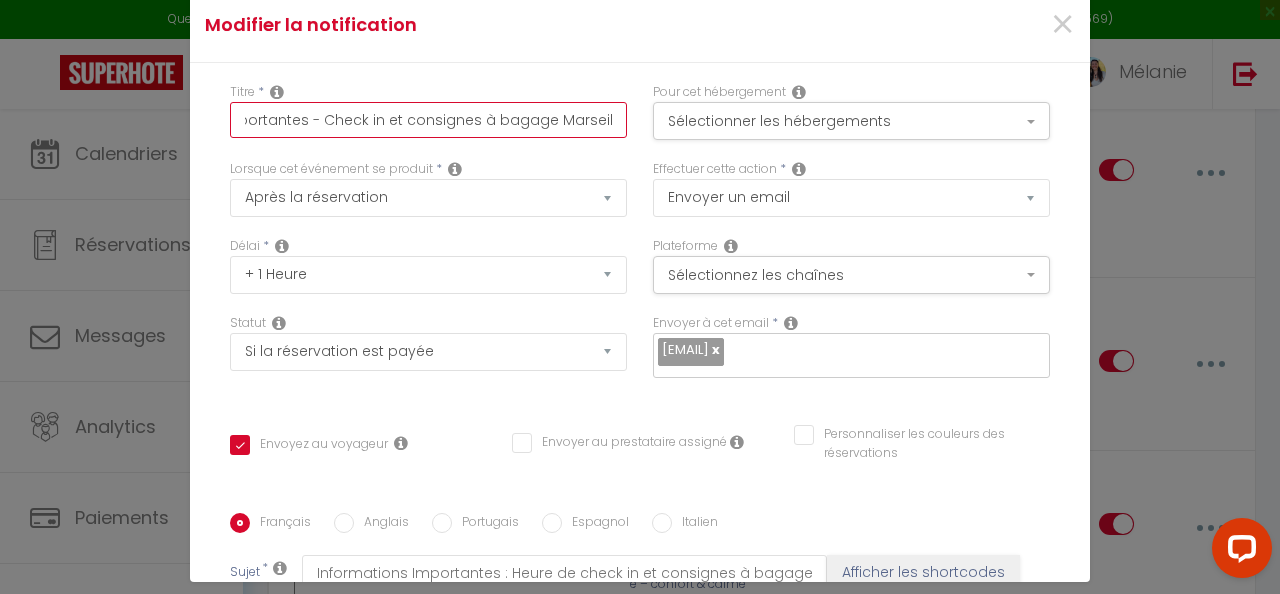 type on "Informations importantes - Check in et consignes à bagage [CITY]" 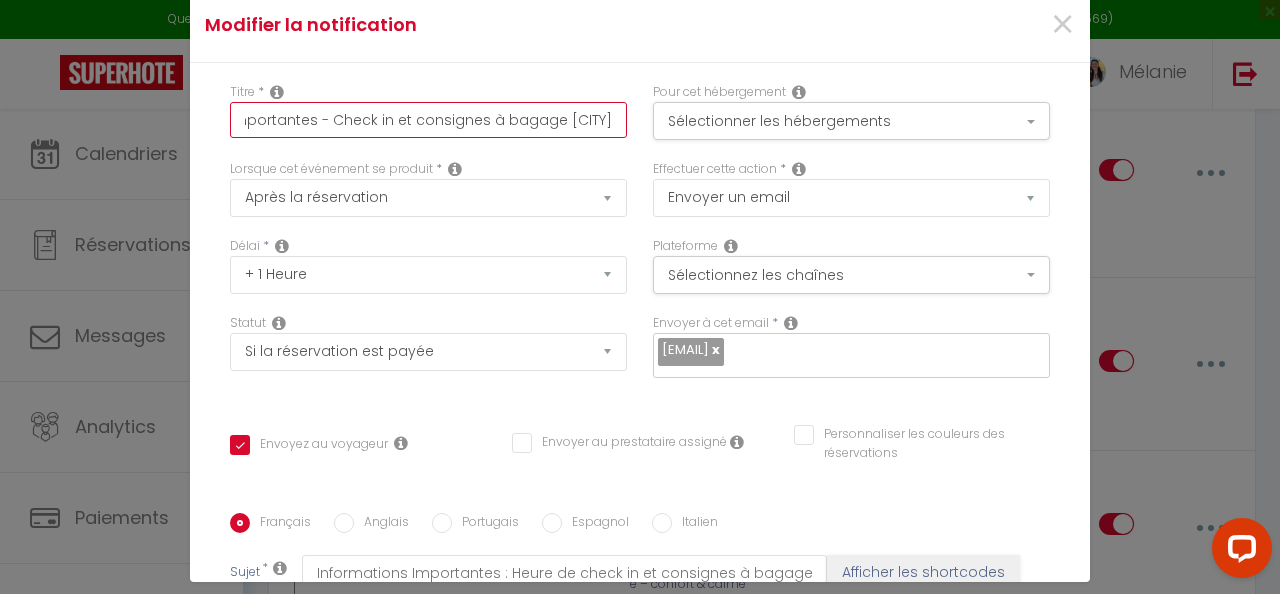 checkbox on "true" 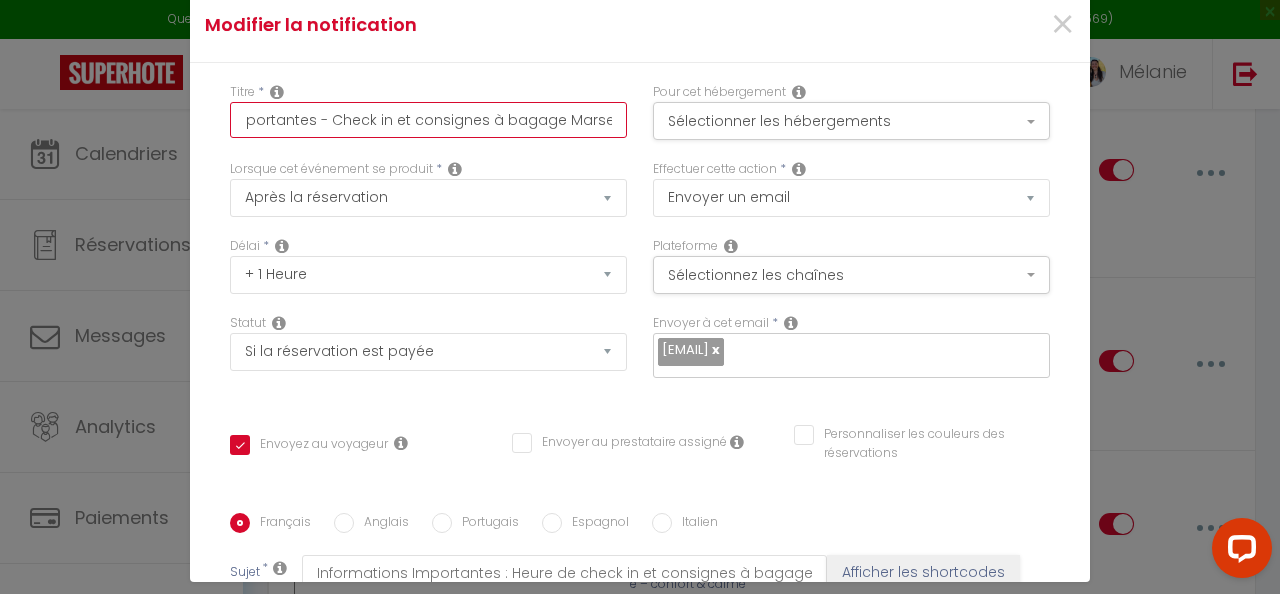 type on "Informations importantes - Check in et consignes à bagage Mars" 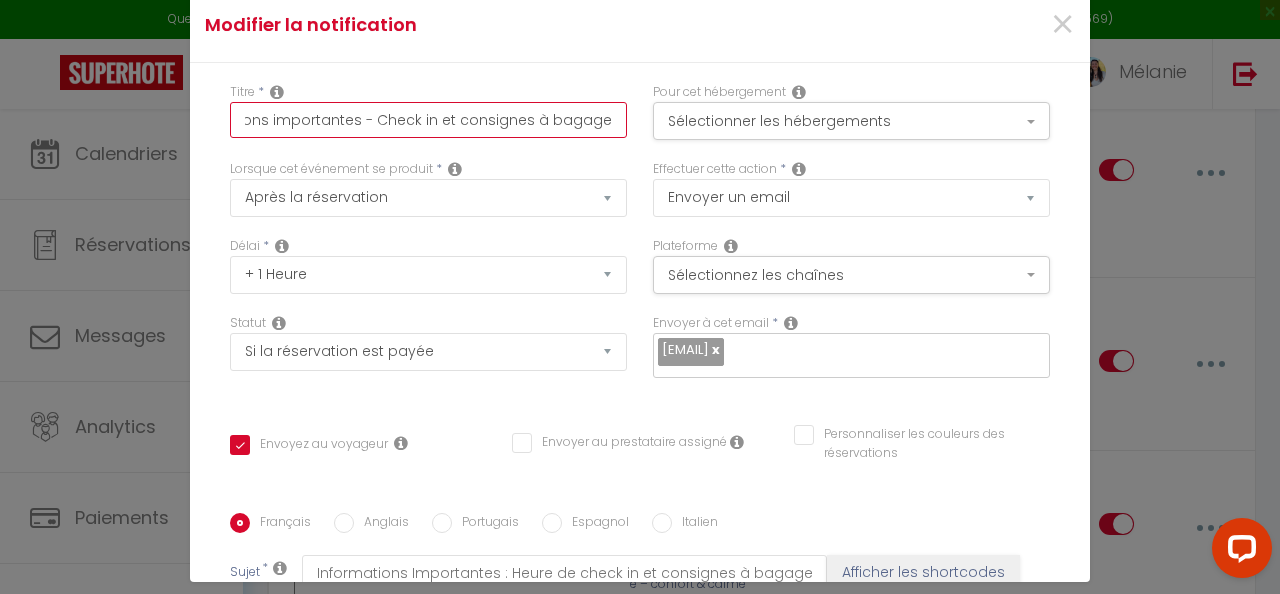 type on "Informations importantes - Check in et consignes à bagag" 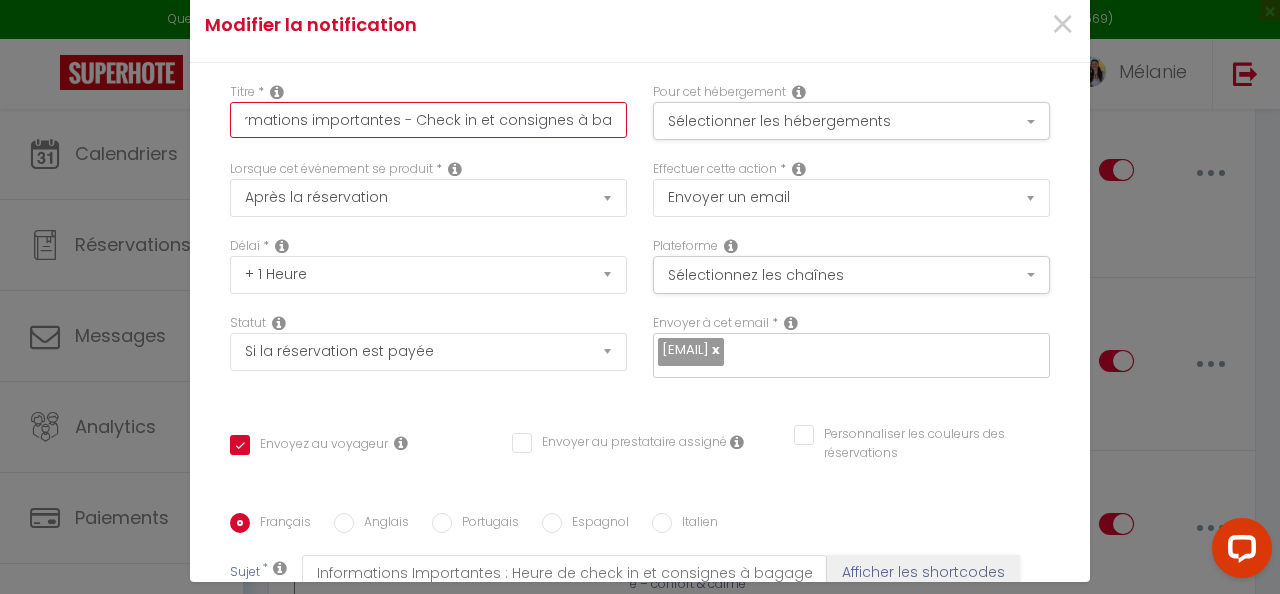 scroll, scrollTop: 0, scrollLeft: 10, axis: horizontal 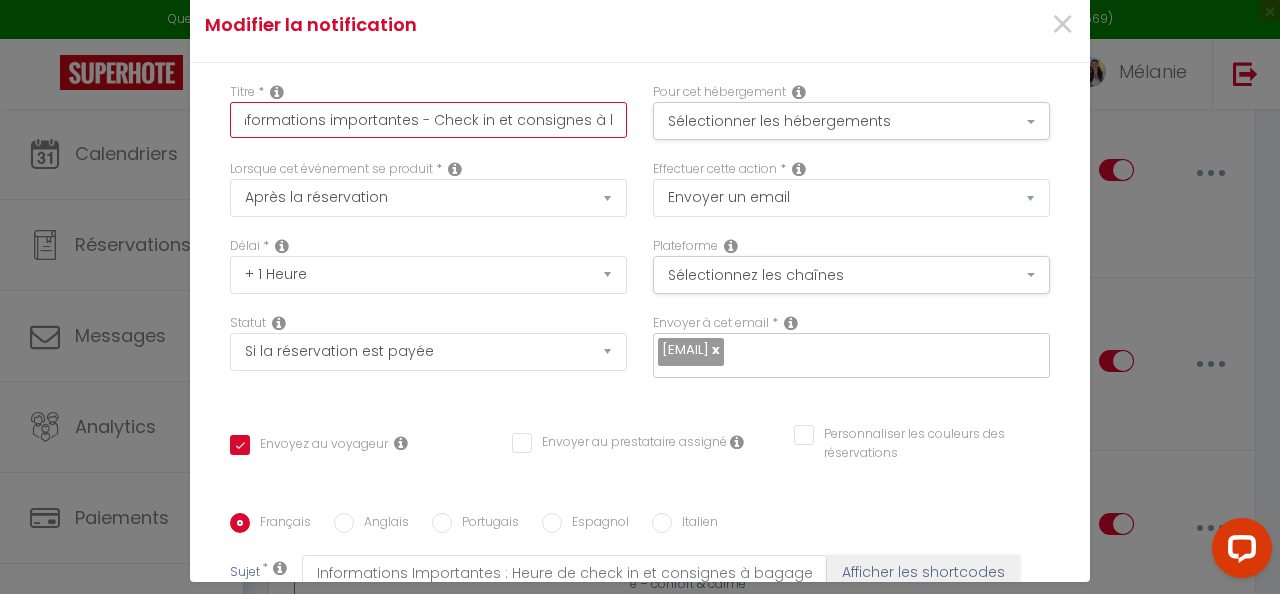 type on "Informations importantes - Check in et consignes à b" 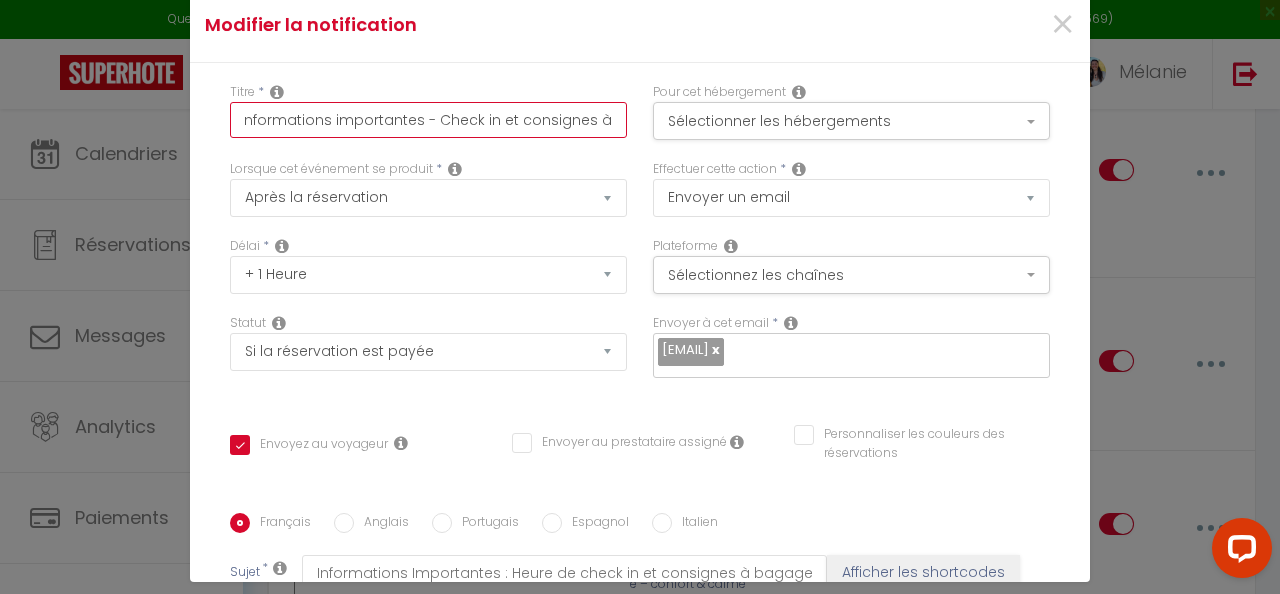 type on "Informations importantes - Check in et consignes" 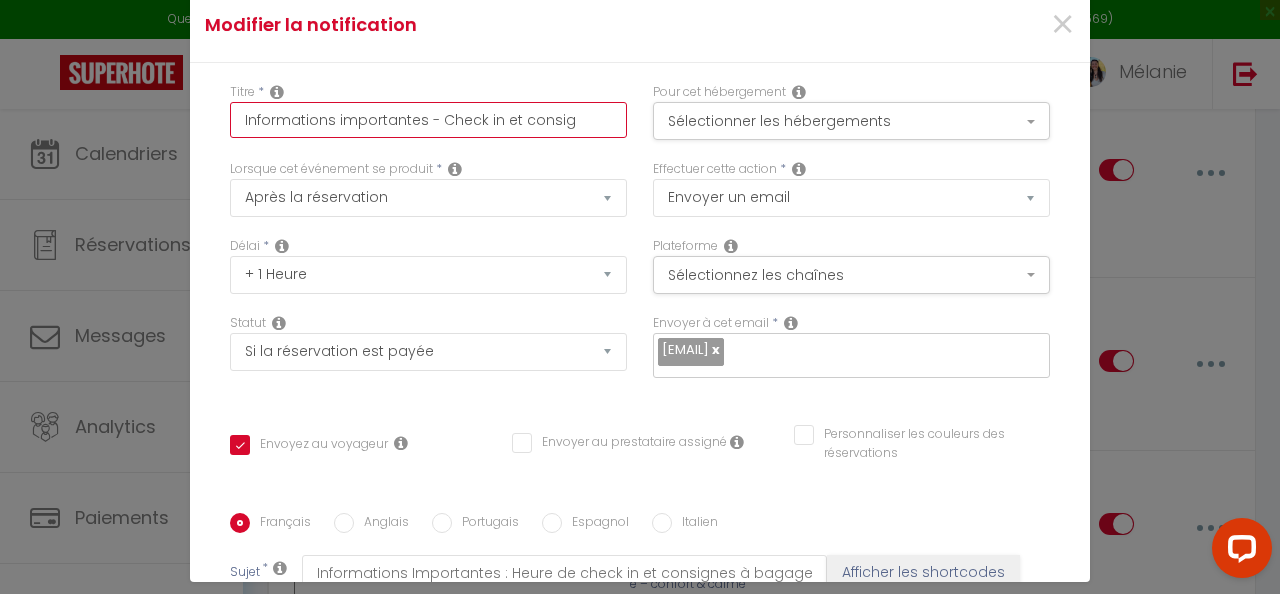 type on "Informations importantes - Check in et consi" 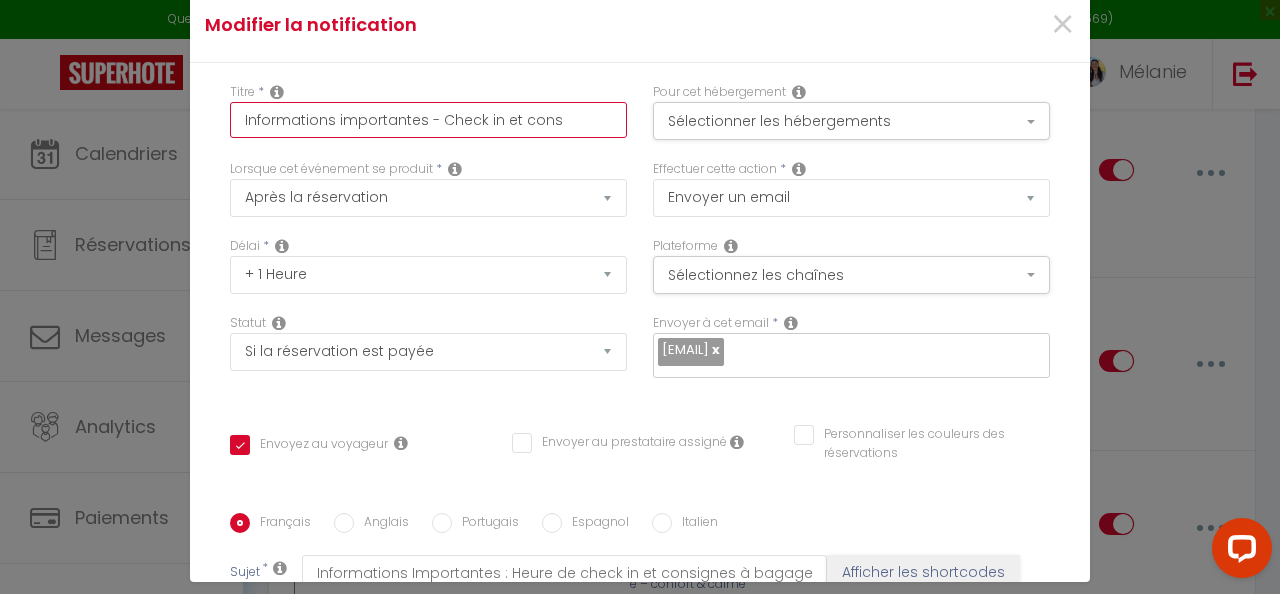 scroll, scrollTop: 0, scrollLeft: 0, axis: both 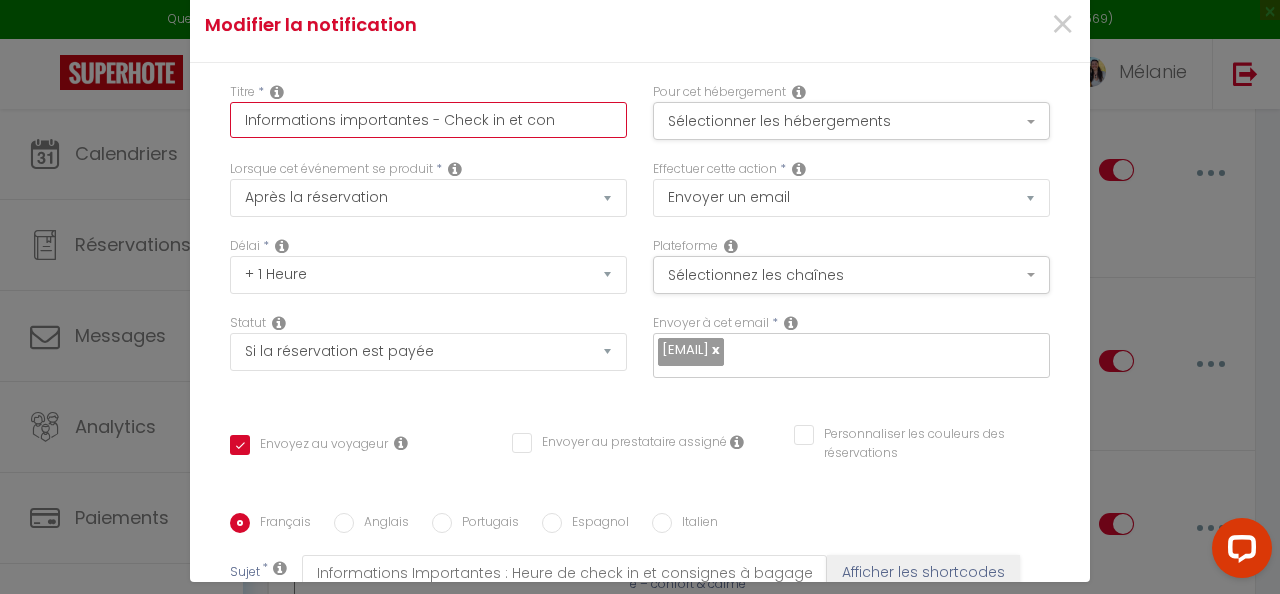 type on "Informations importantes - Check in et co" 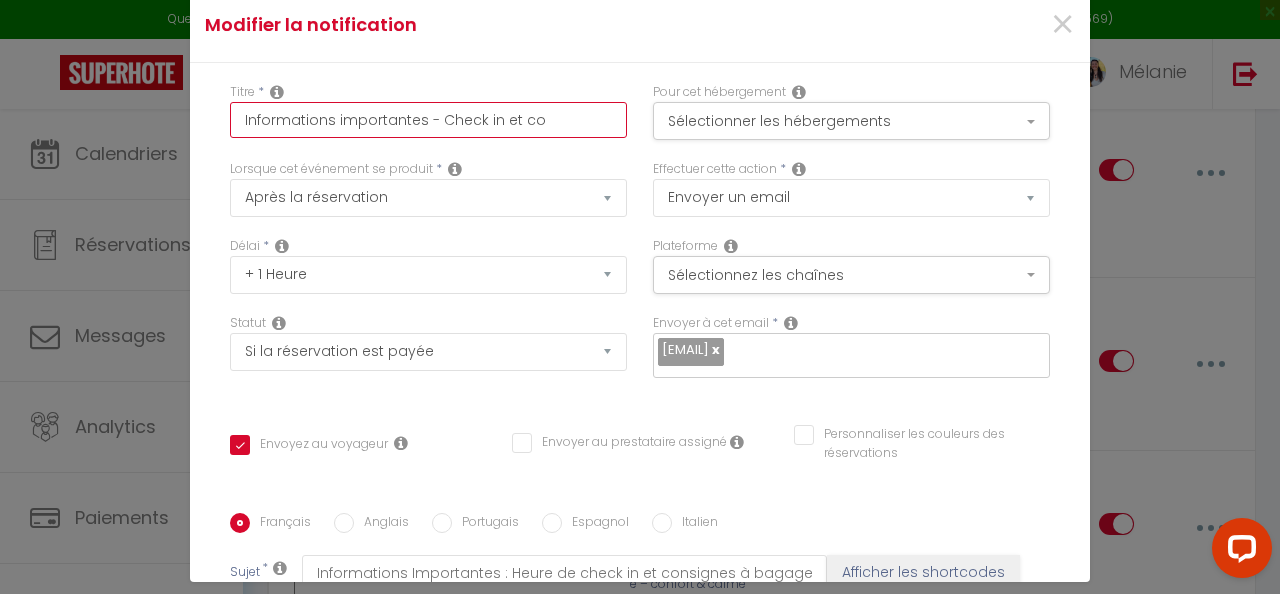 checkbox on "true" 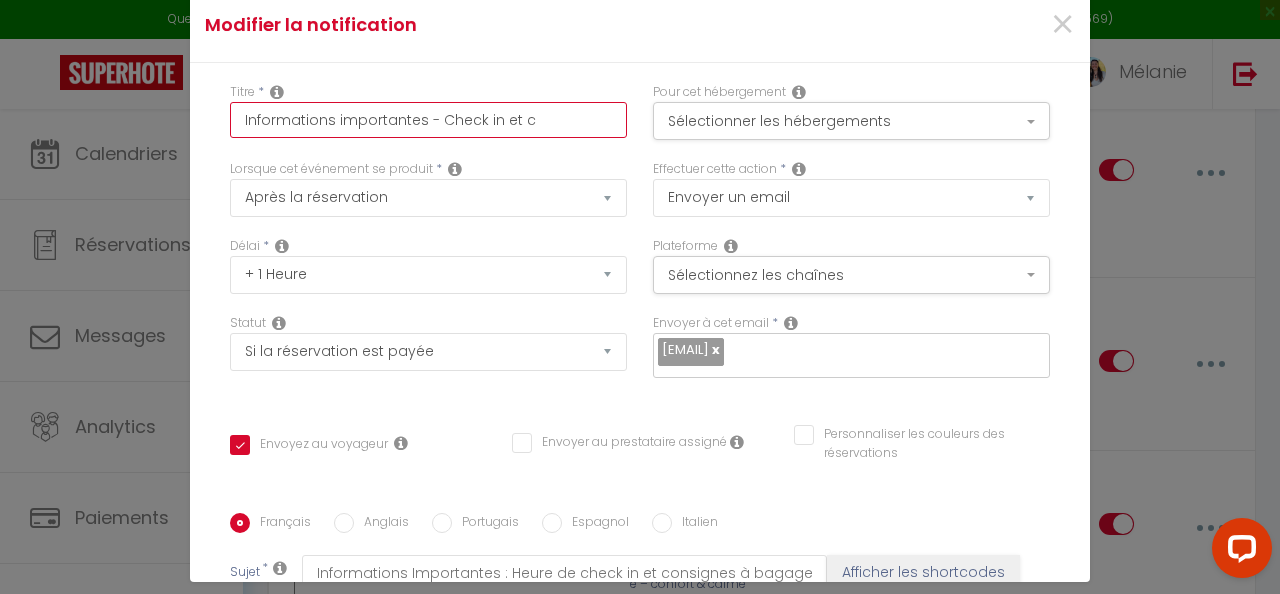 checkbox on "true" 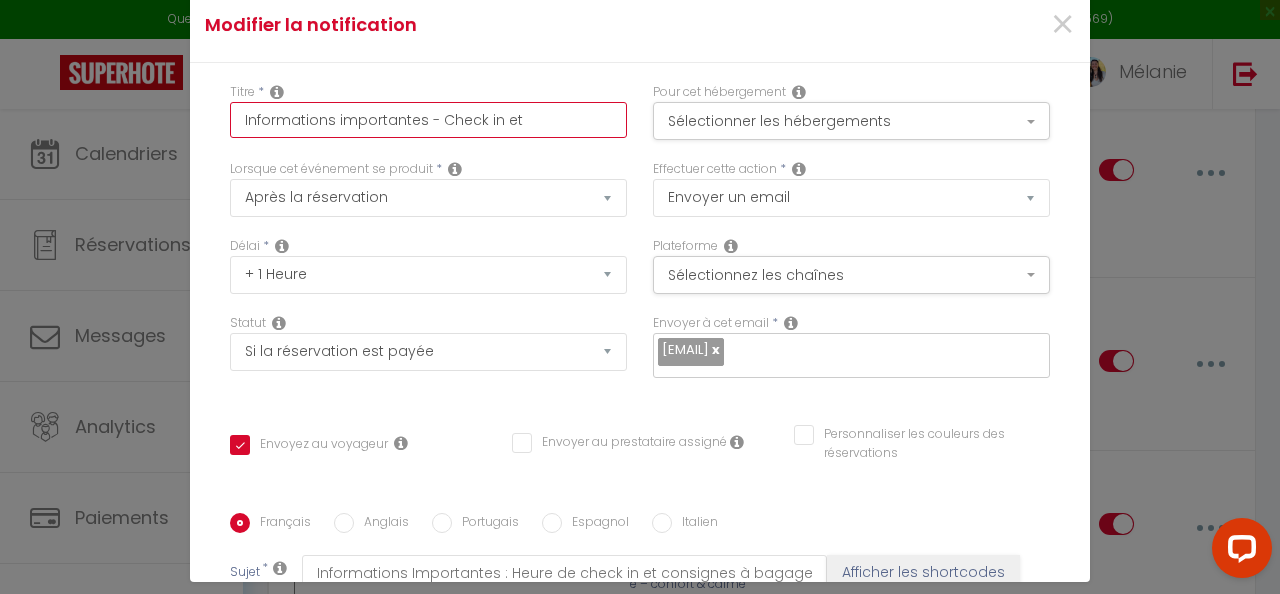 checkbox on "true" 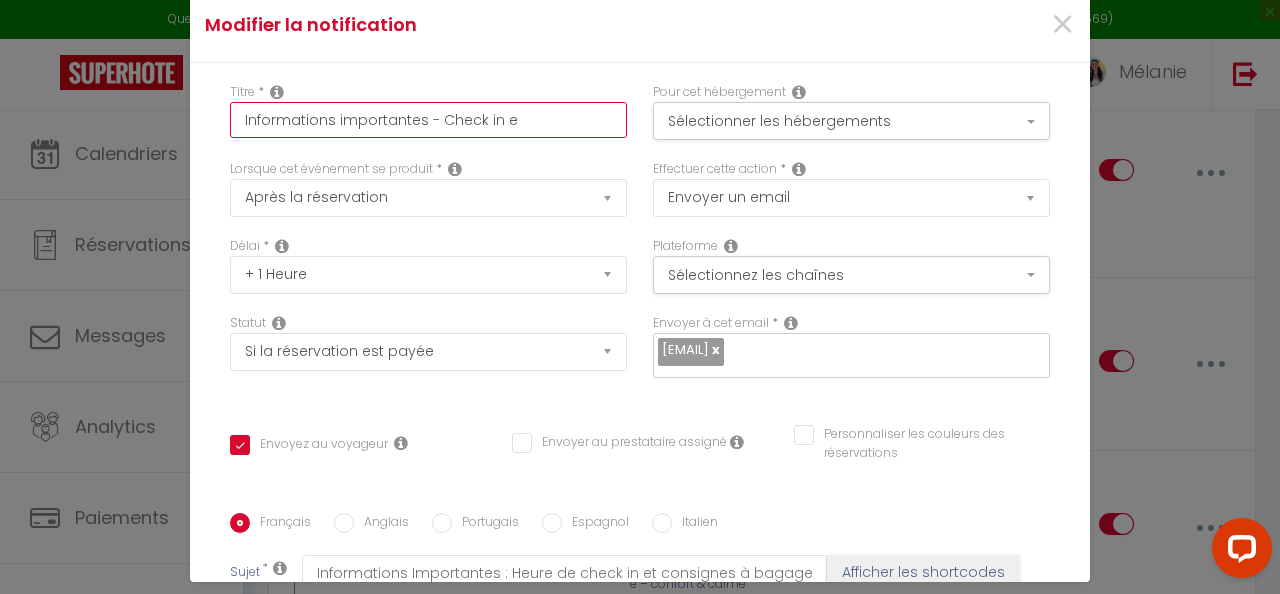 checkbox on "true" 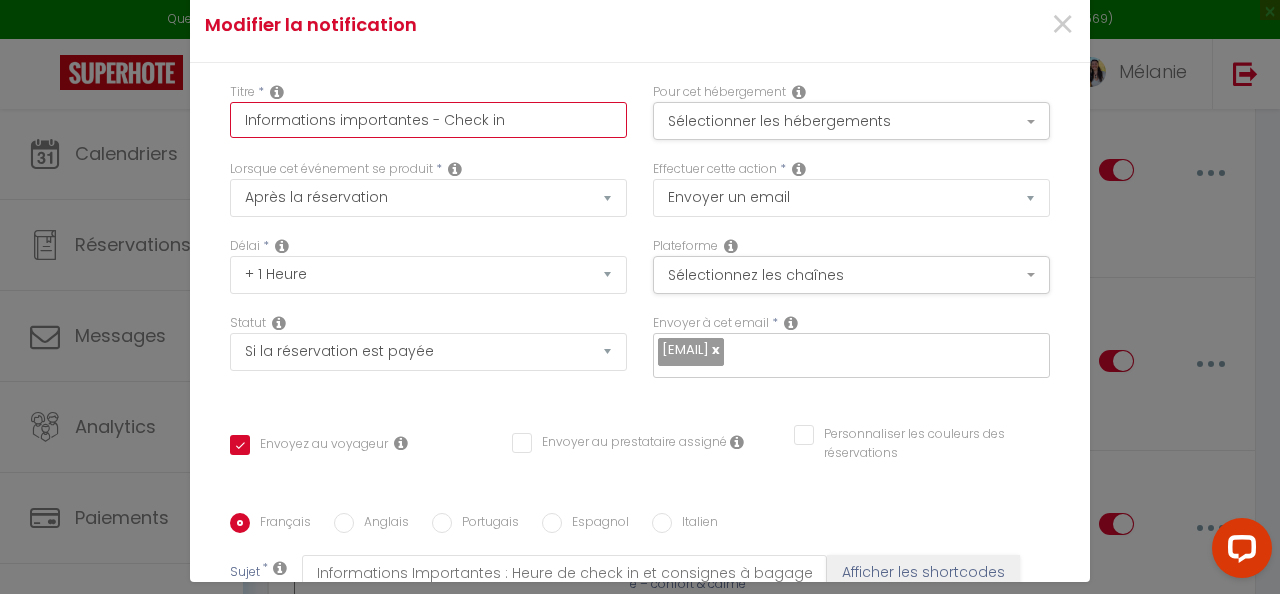 checkbox on "true" 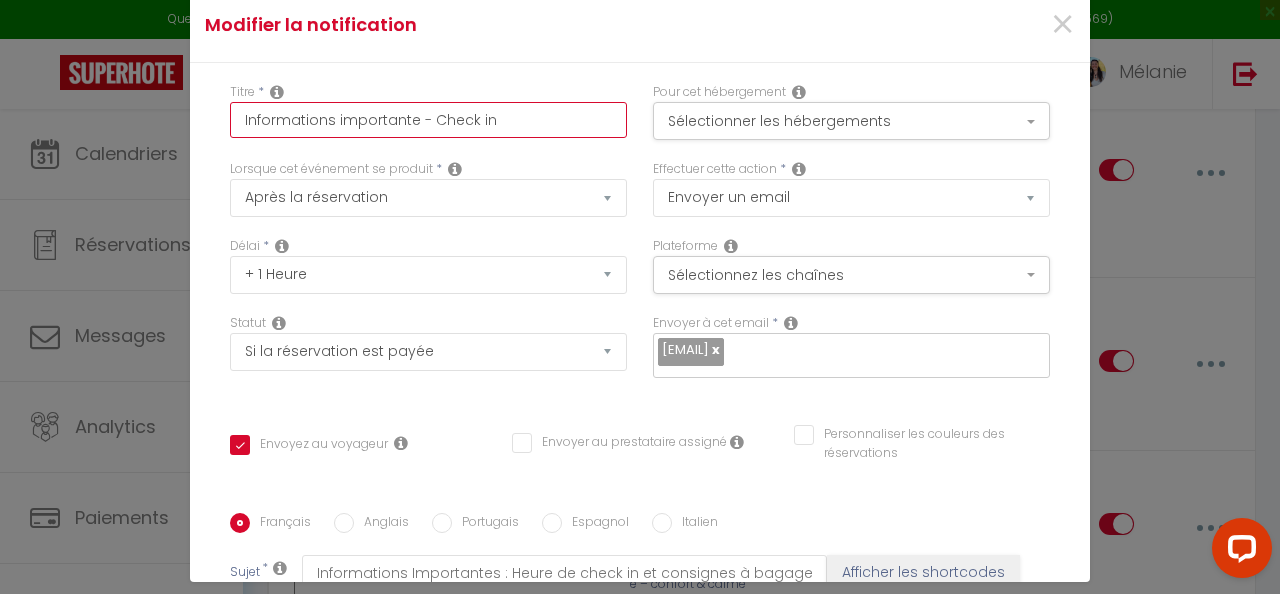 checkbox on "true" 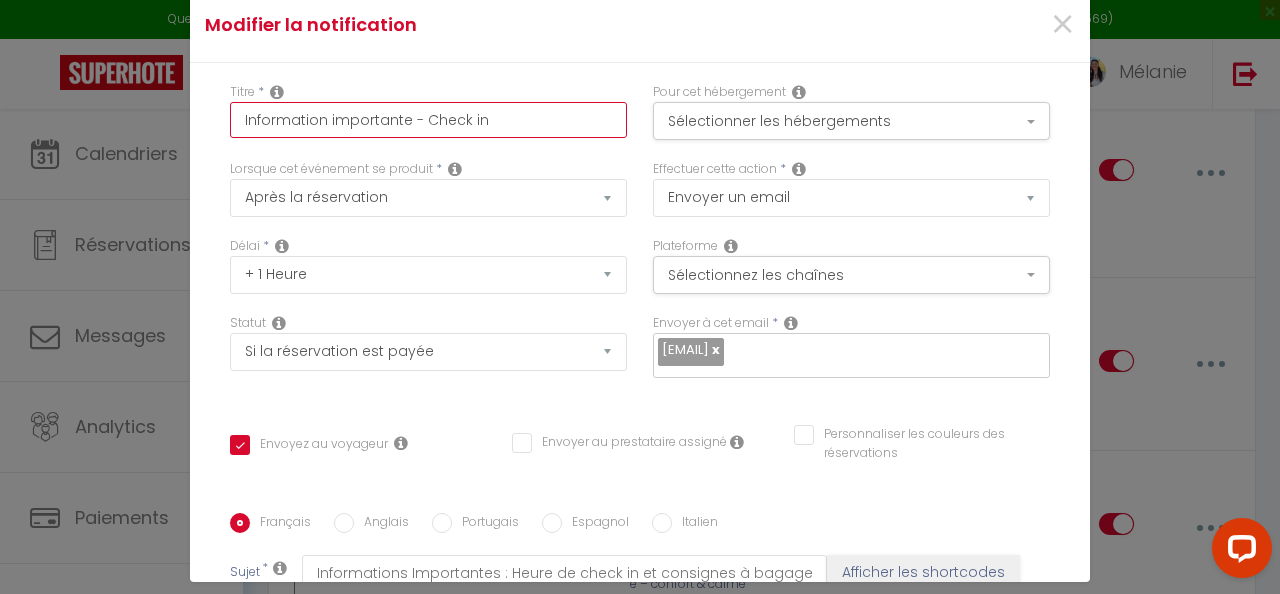 checkbox on "true" 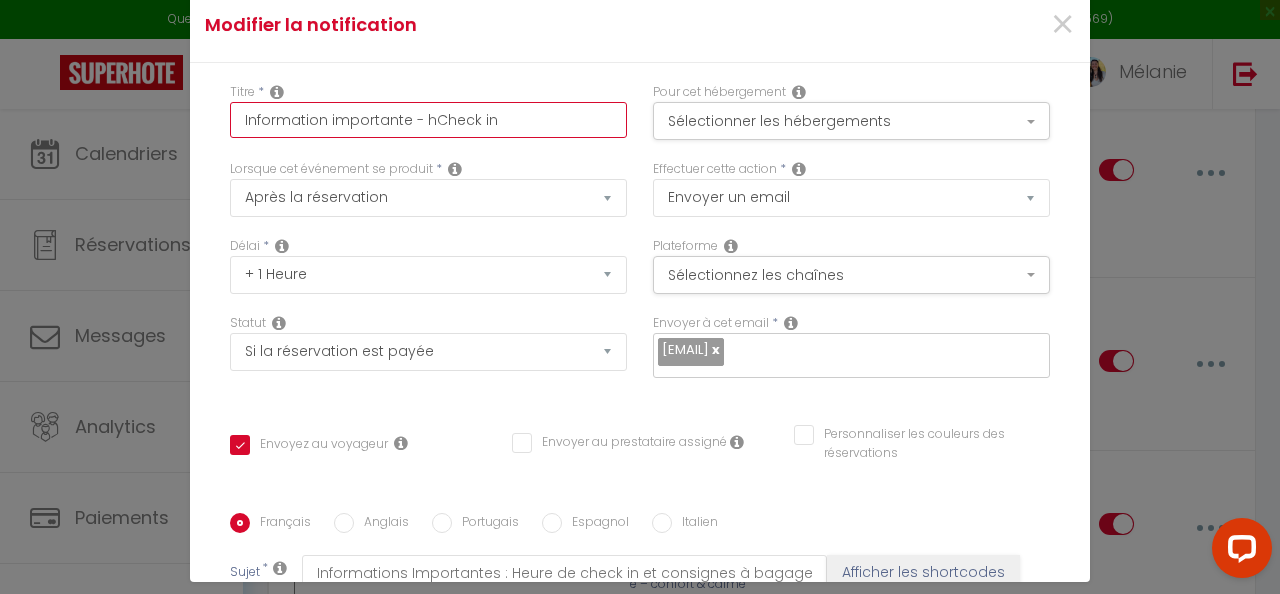 checkbox on "true" 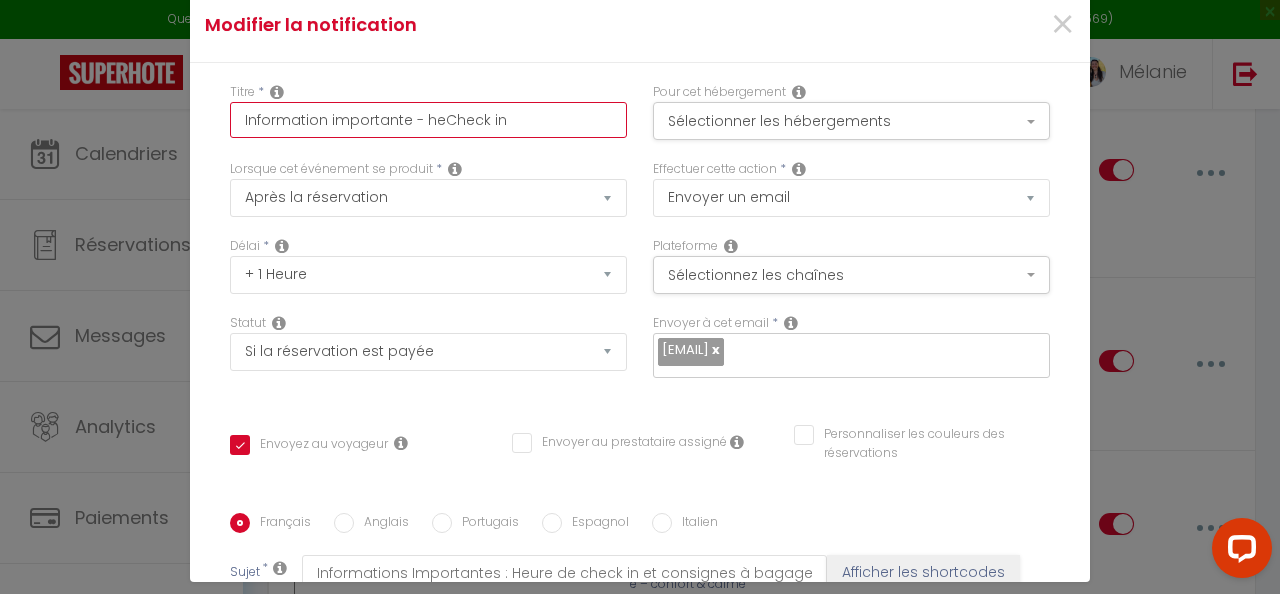 type 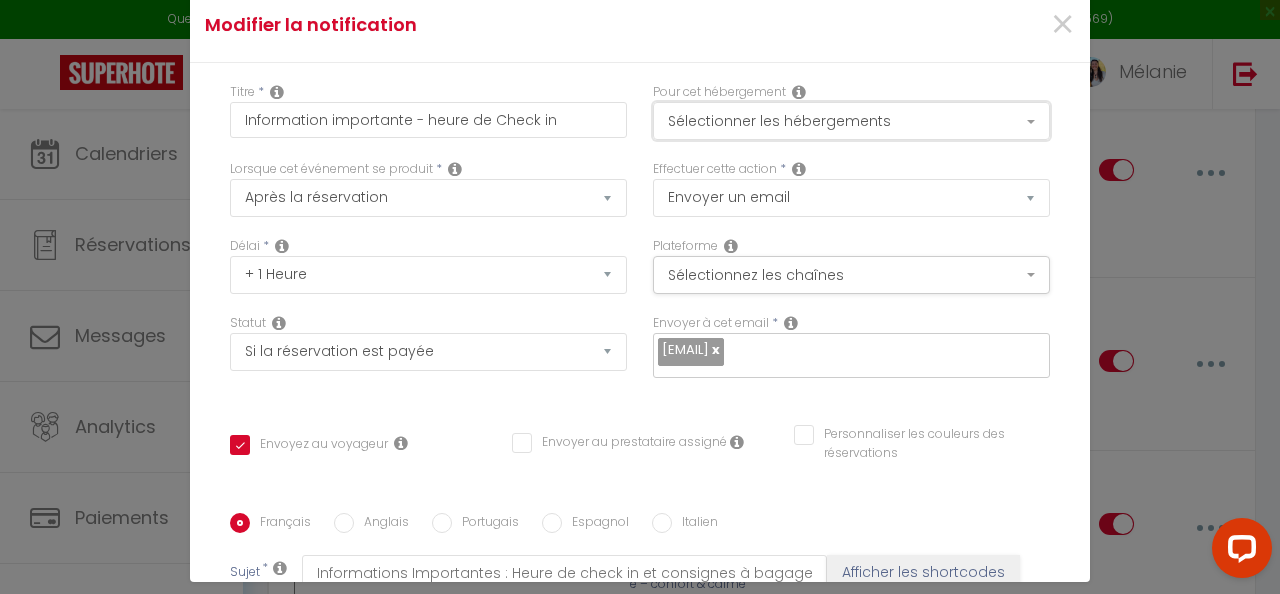 click on "Sélectionner les hébergements" at bounding box center (851, 121) 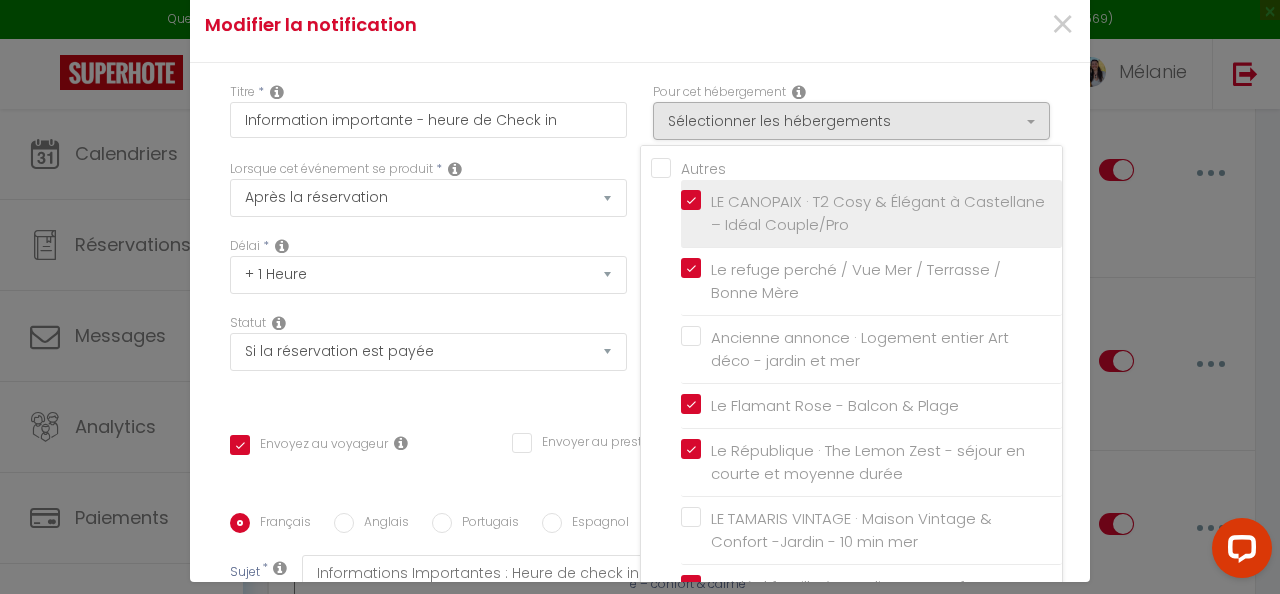 click on "LE CANOPAIX · T2 Cosy & Élégant à Castellane – Idéal Couple/Pro" at bounding box center (875, 213) 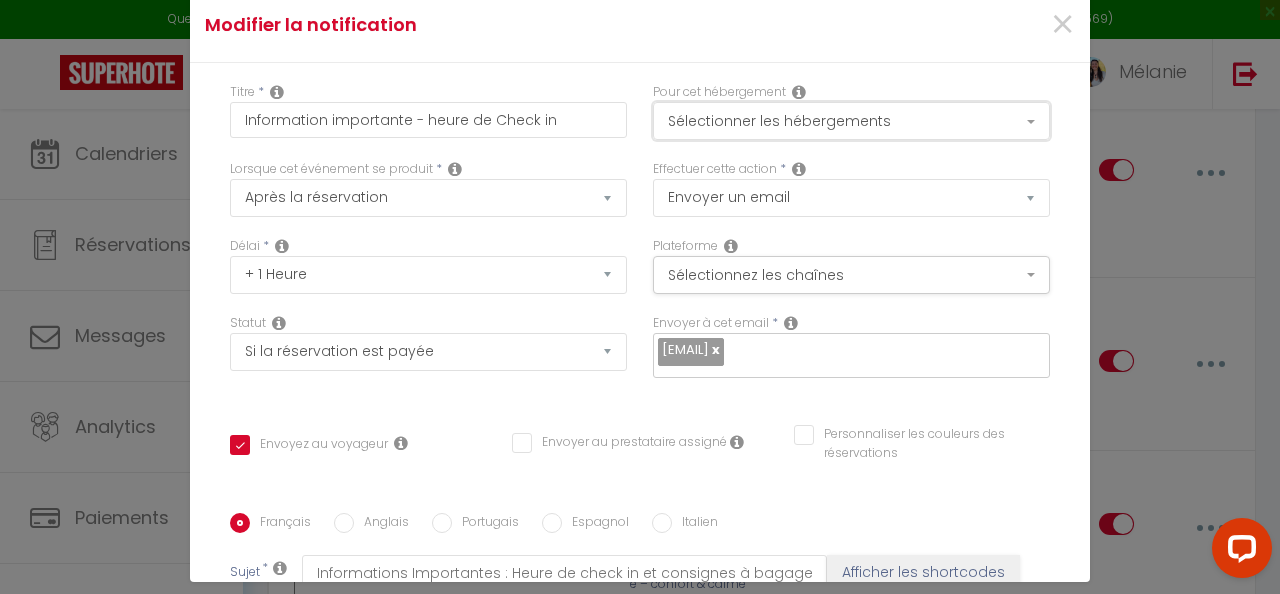 click on "Sélectionner les hébergements" at bounding box center [851, 121] 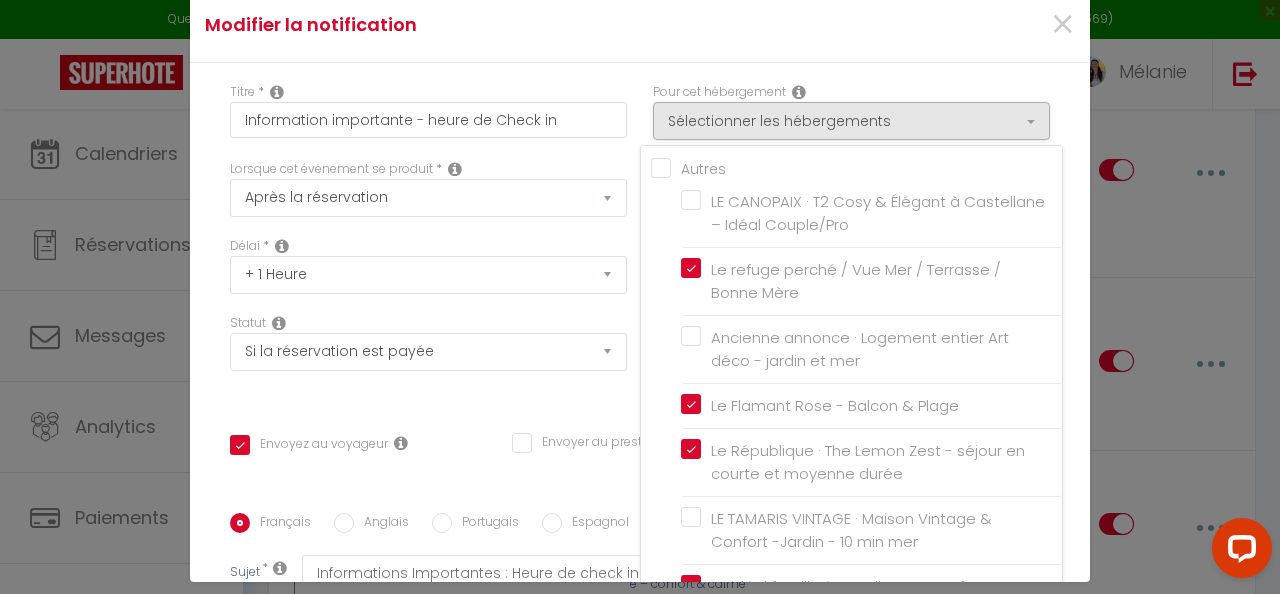 click on "Autres" at bounding box center (856, 166) 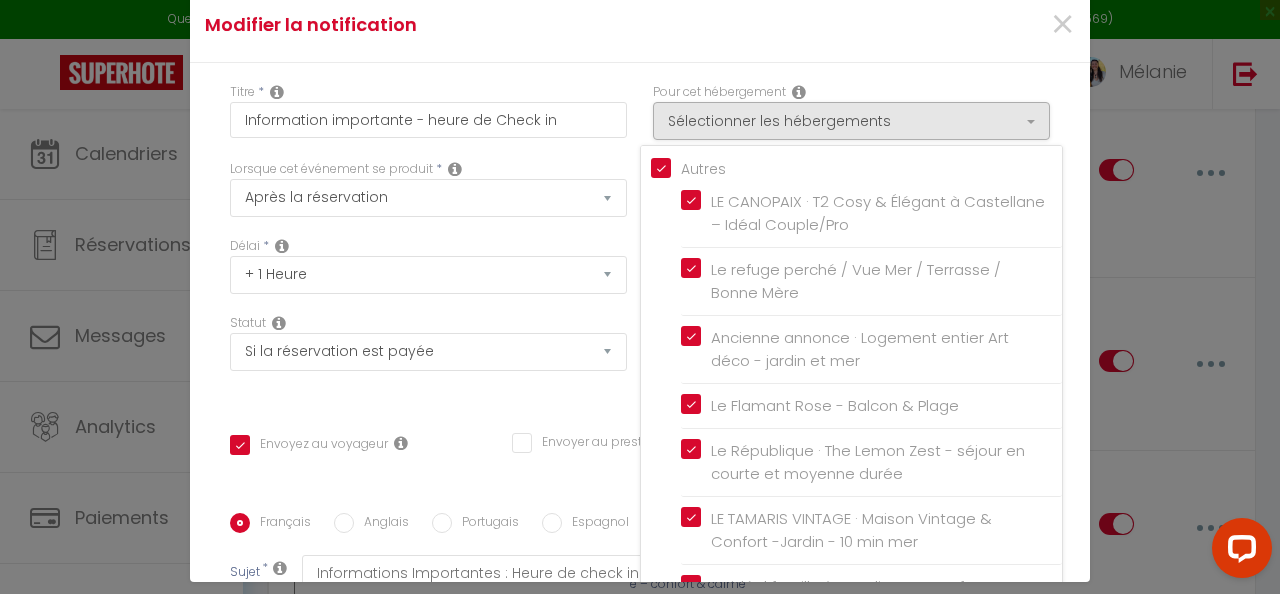 click on "Autres" at bounding box center (856, 166) 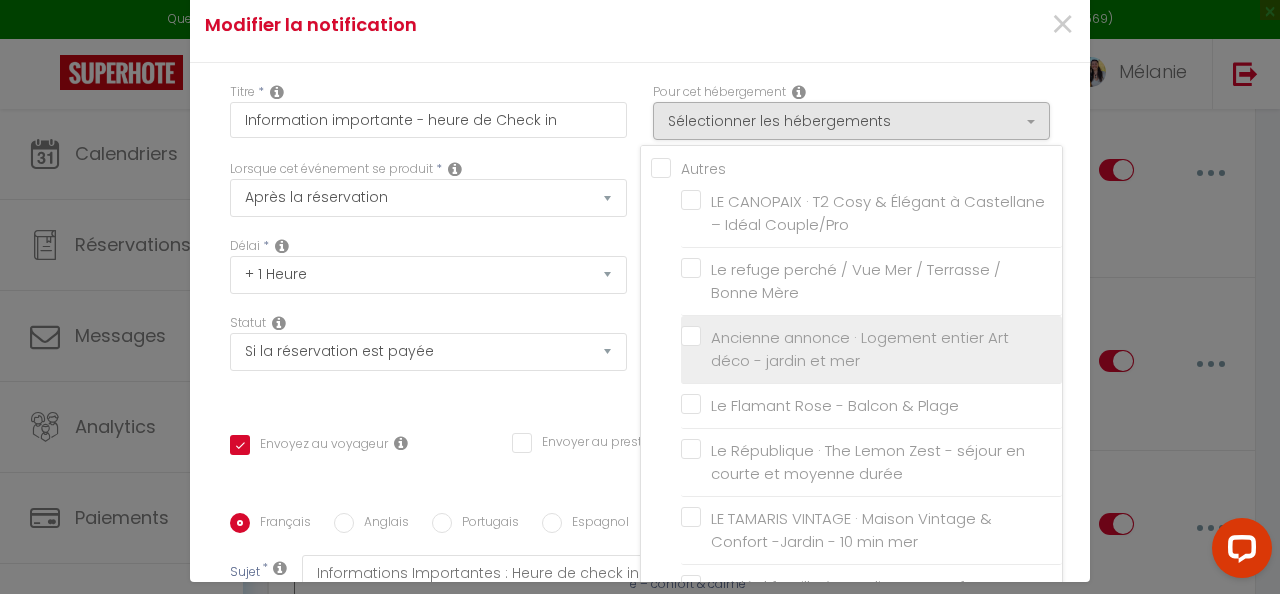 click on "Ancienne annonce · Logement entier Art déco - jardin et mer" at bounding box center (875, 349) 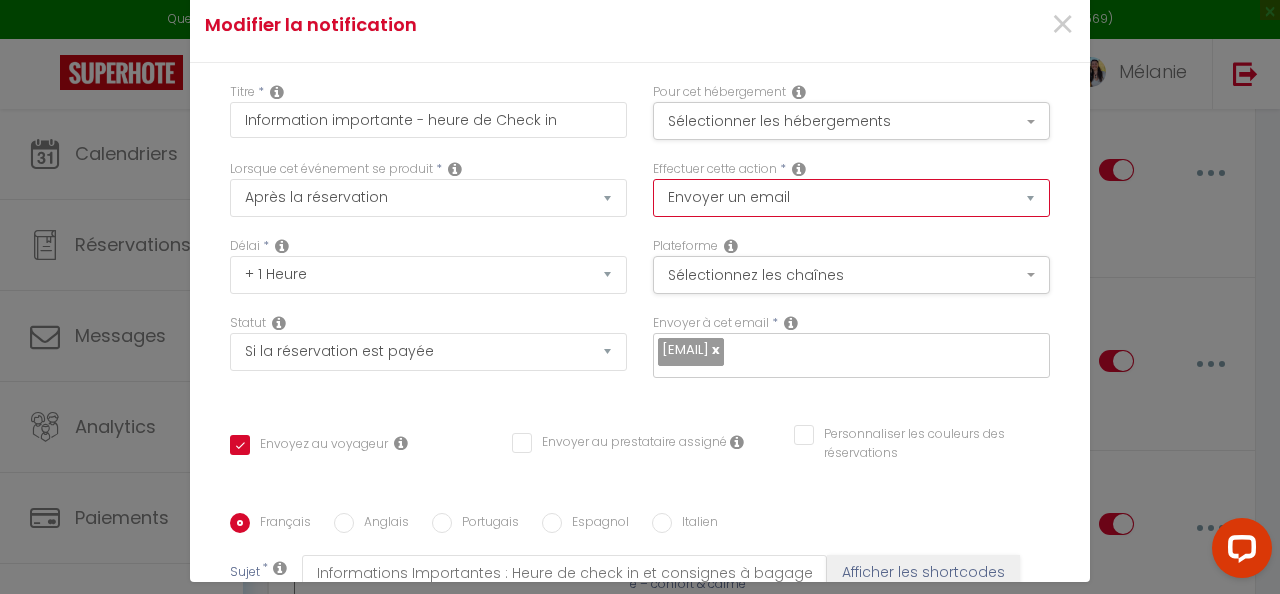 click on "Envoyer un email   Envoyer un SMS   Envoyer une notification push" at bounding box center [851, 198] 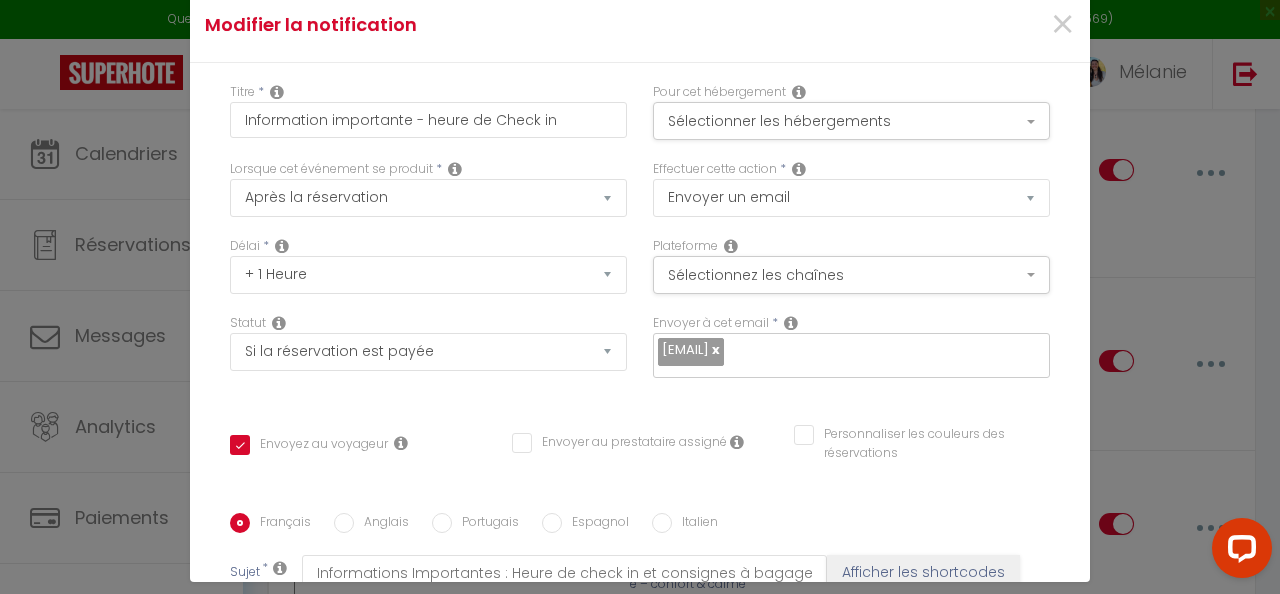 click on "Effectuer cette action   *     Envoyer un email   Envoyer un SMS   Envoyer une notification push" at bounding box center (851, 188) 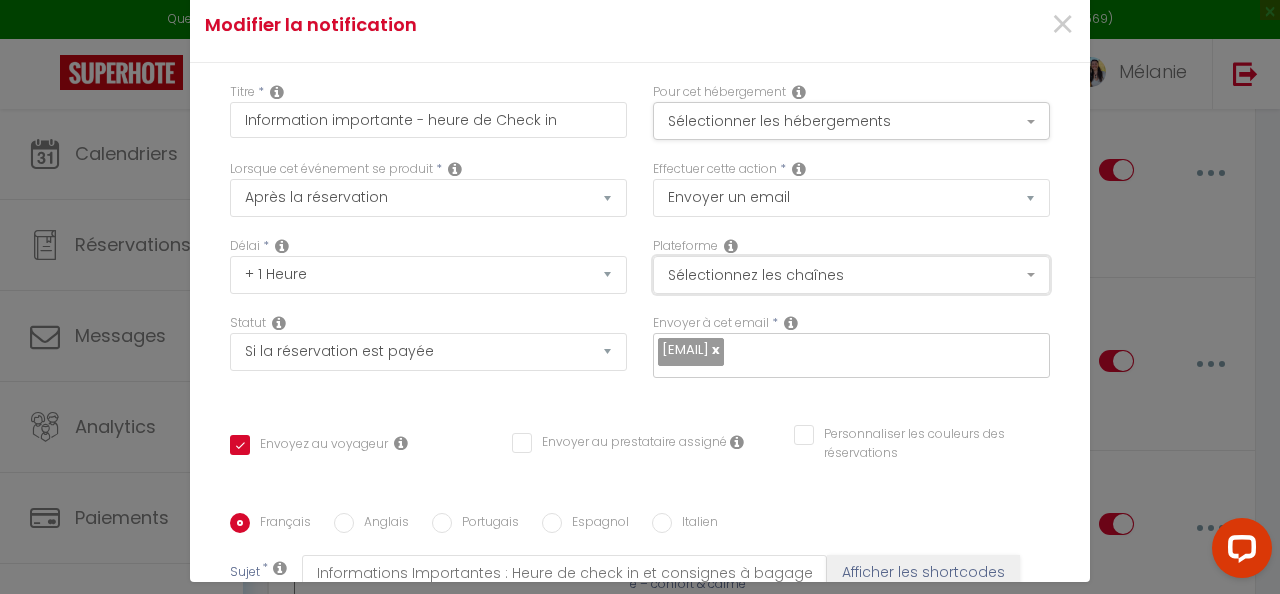 click on "Sélectionnez les chaînes" at bounding box center [851, 275] 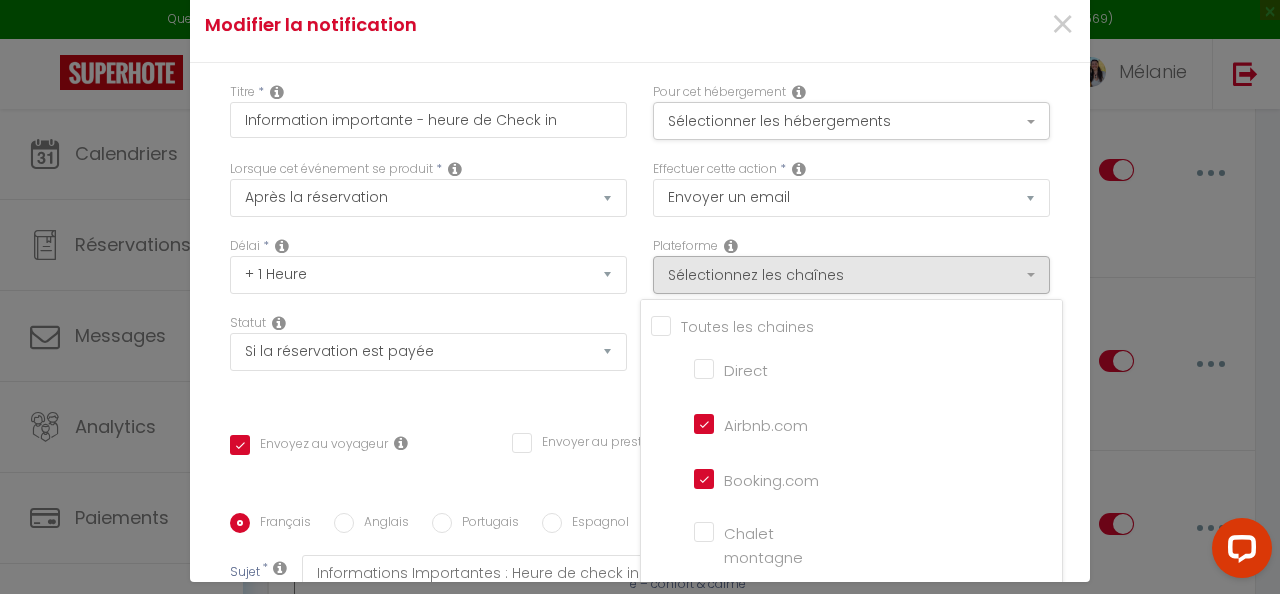 click on "Effectuer cette action   *     Envoyer un email   Envoyer un SMS   Envoyer une notification push" at bounding box center (851, 188) 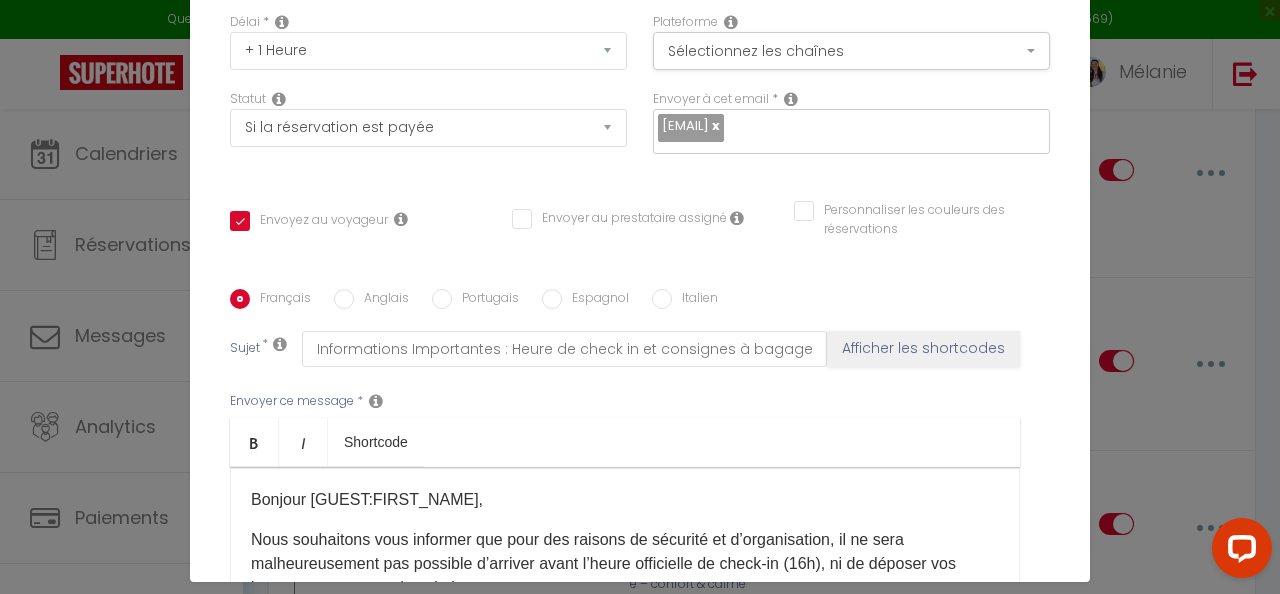 scroll, scrollTop: 225, scrollLeft: 0, axis: vertical 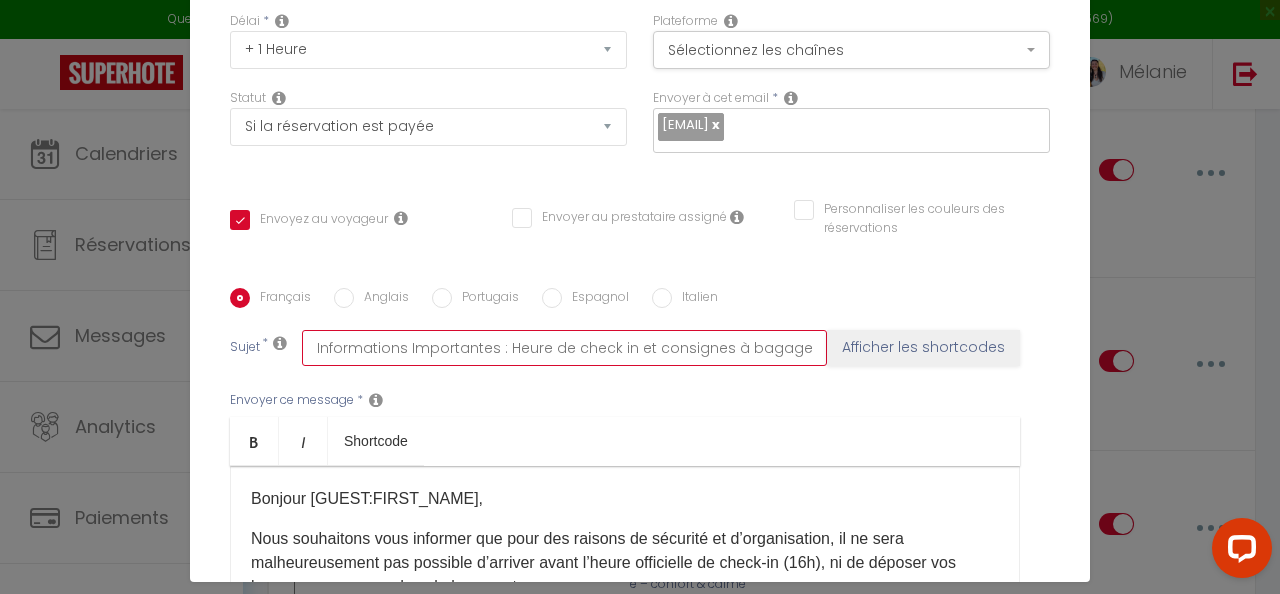 click on "Informations Importantes : Heure de check in et consignes à bagages [RENTAL:NAME][RENTAL:CITY]" at bounding box center [564, 348] 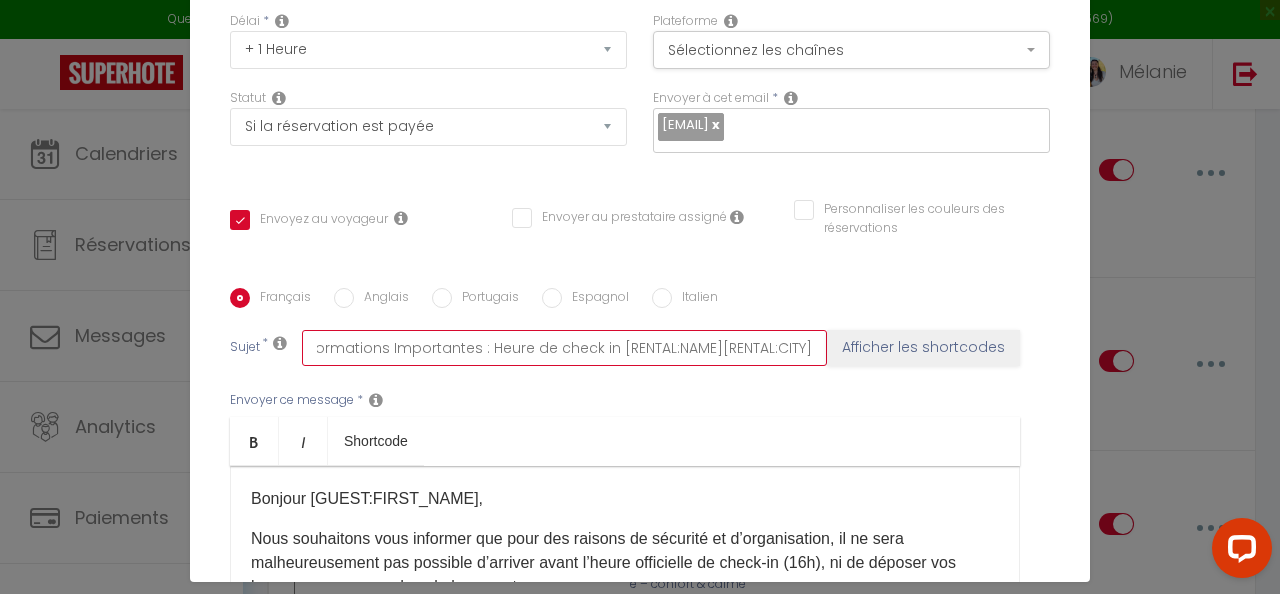scroll, scrollTop: 0, scrollLeft: 12, axis: horizontal 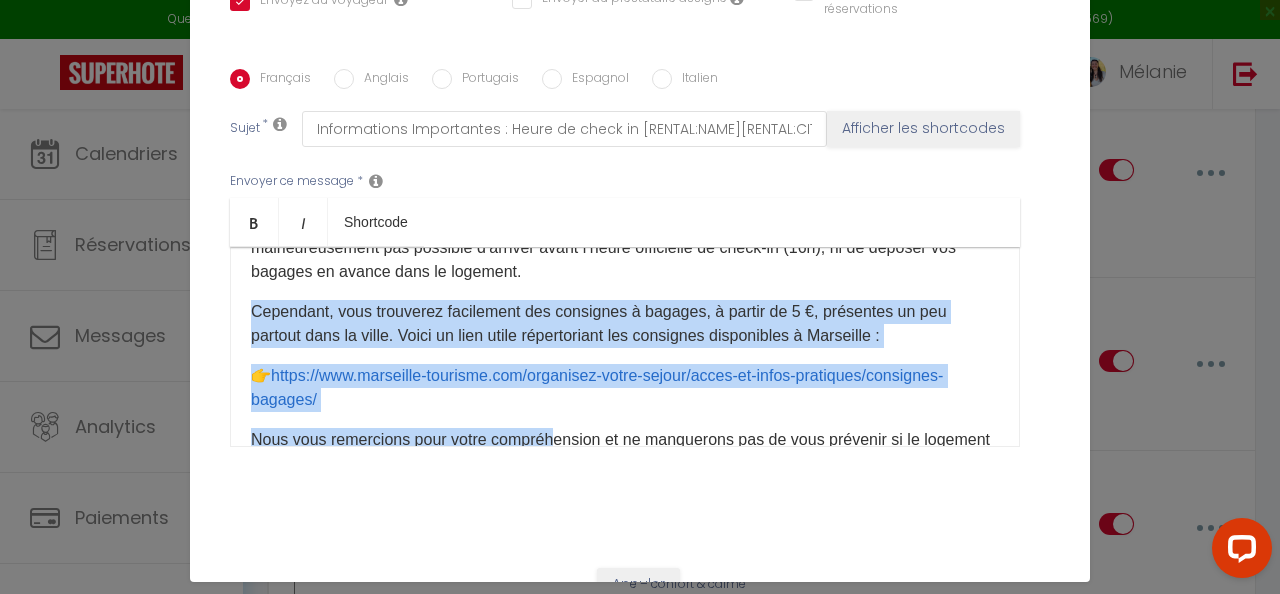 drag, startPoint x: 544, startPoint y: 411, endPoint x: 238, endPoint y: 301, distance: 325.17072 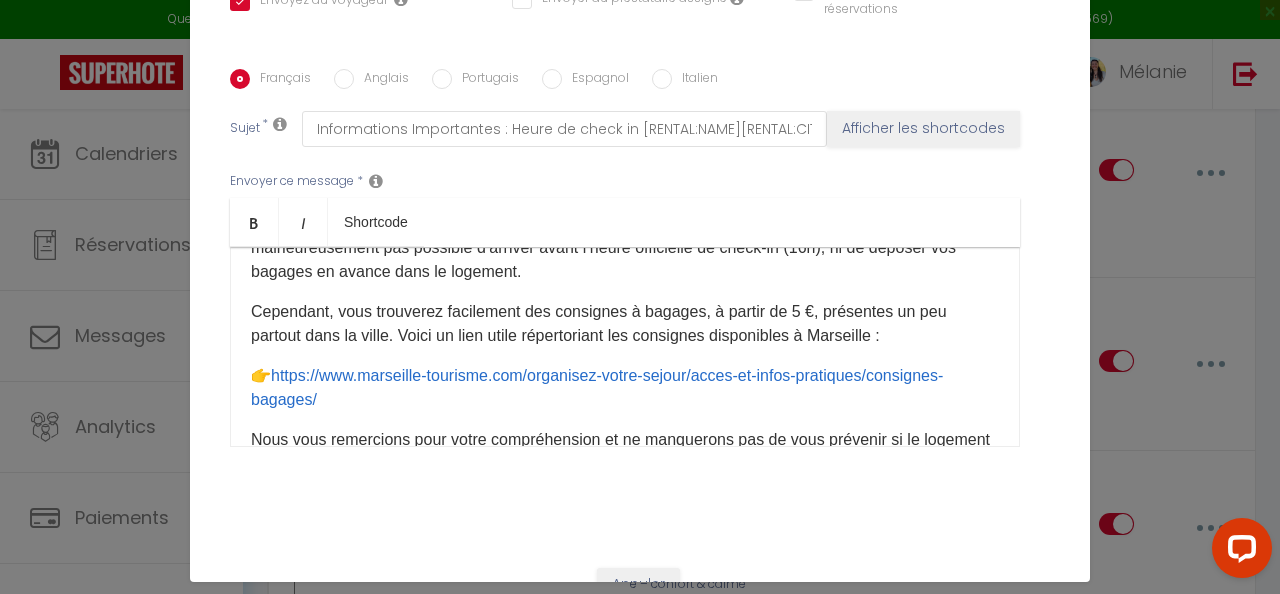 click on "👉  https://www.marseille-tourisme.com/organisez-votre-sejour/acces-et-infos-pratiques/consignes-bagages/ ​" at bounding box center (625, 388) 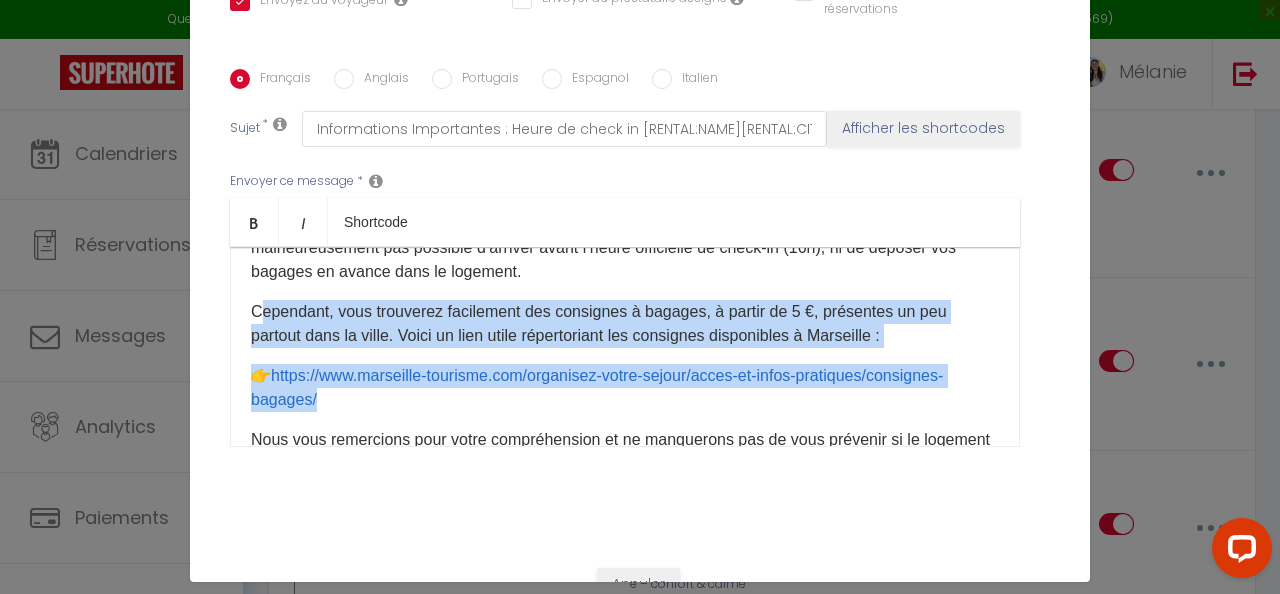 drag, startPoint x: 534, startPoint y: 391, endPoint x: 250, endPoint y: 310, distance: 295.32526 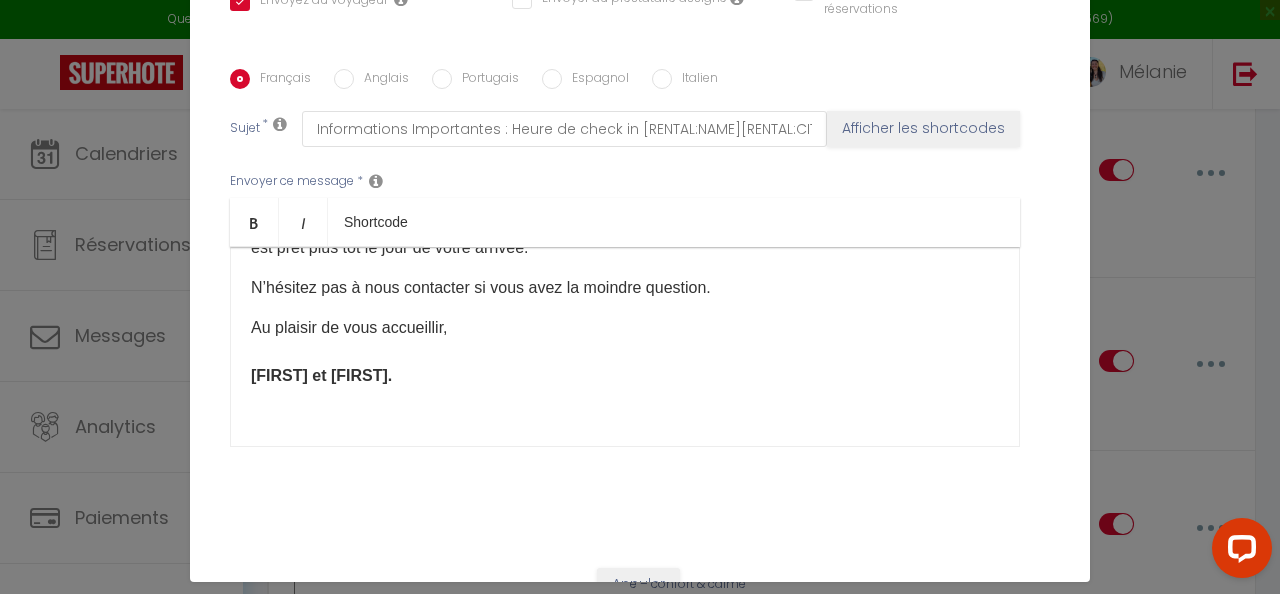 scroll, scrollTop: 189, scrollLeft: 0, axis: vertical 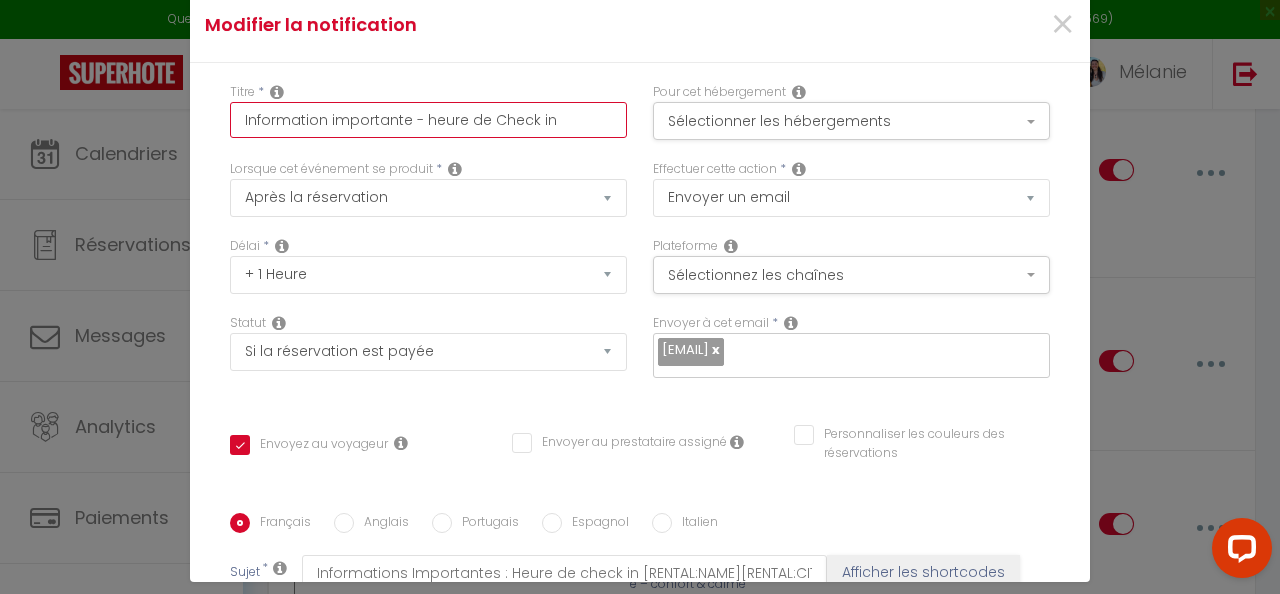 click on "Information importante - heure de Check in" at bounding box center [428, 120] 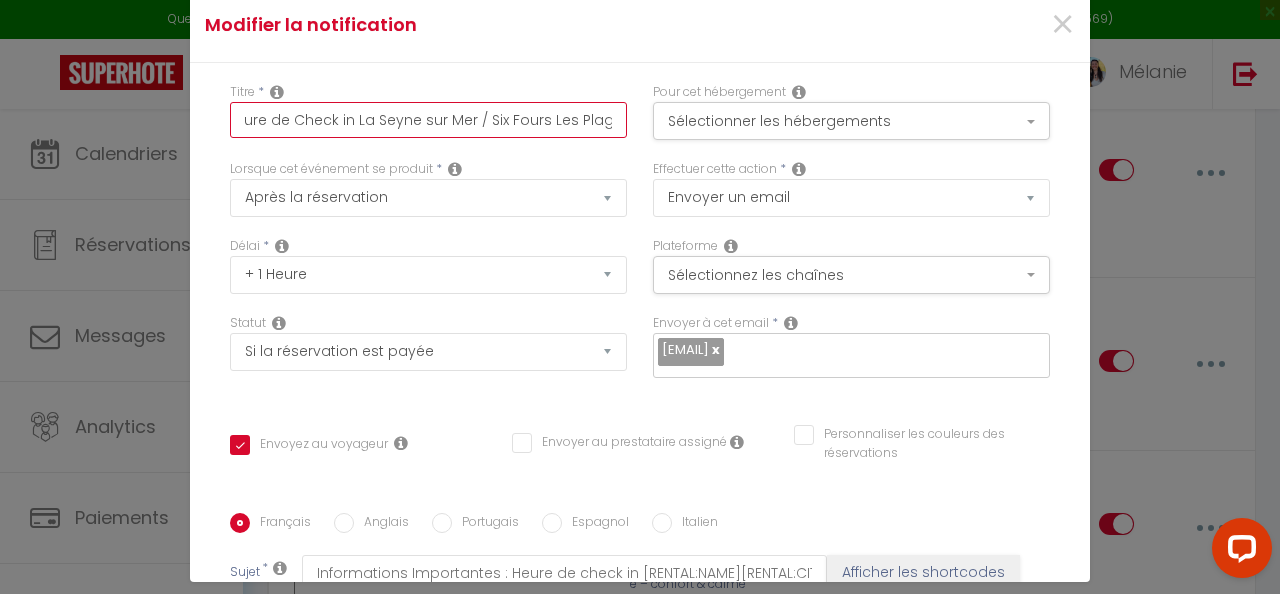 scroll, scrollTop: 0, scrollLeft: 210, axis: horizontal 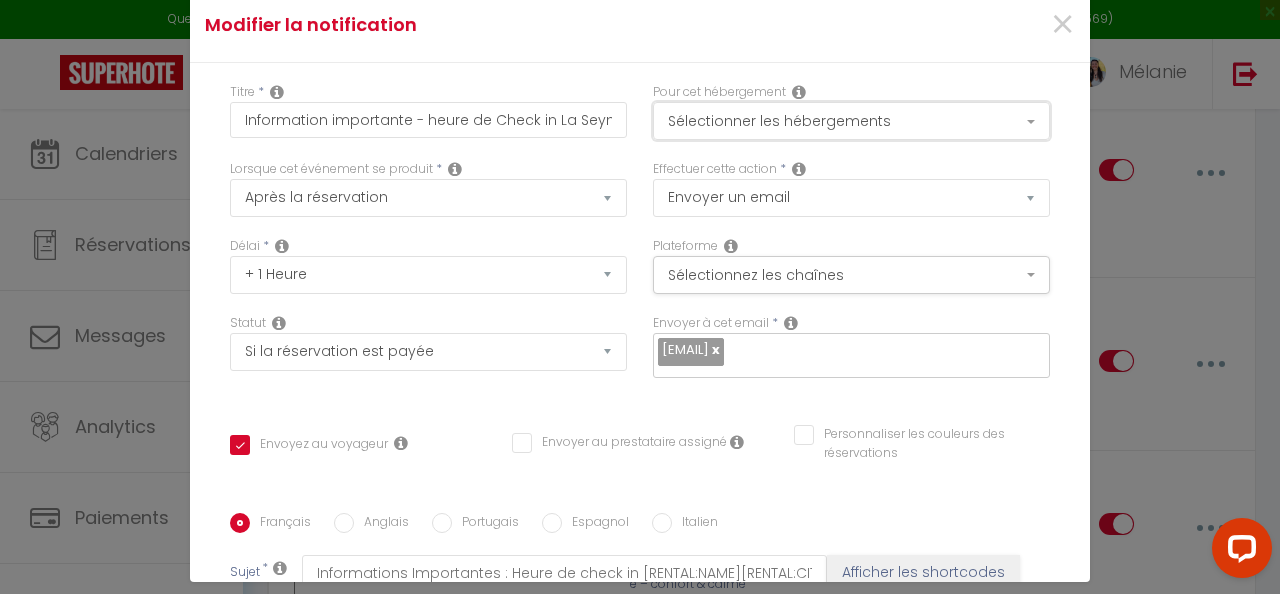 click on "Sélectionner les hébergements" at bounding box center [851, 121] 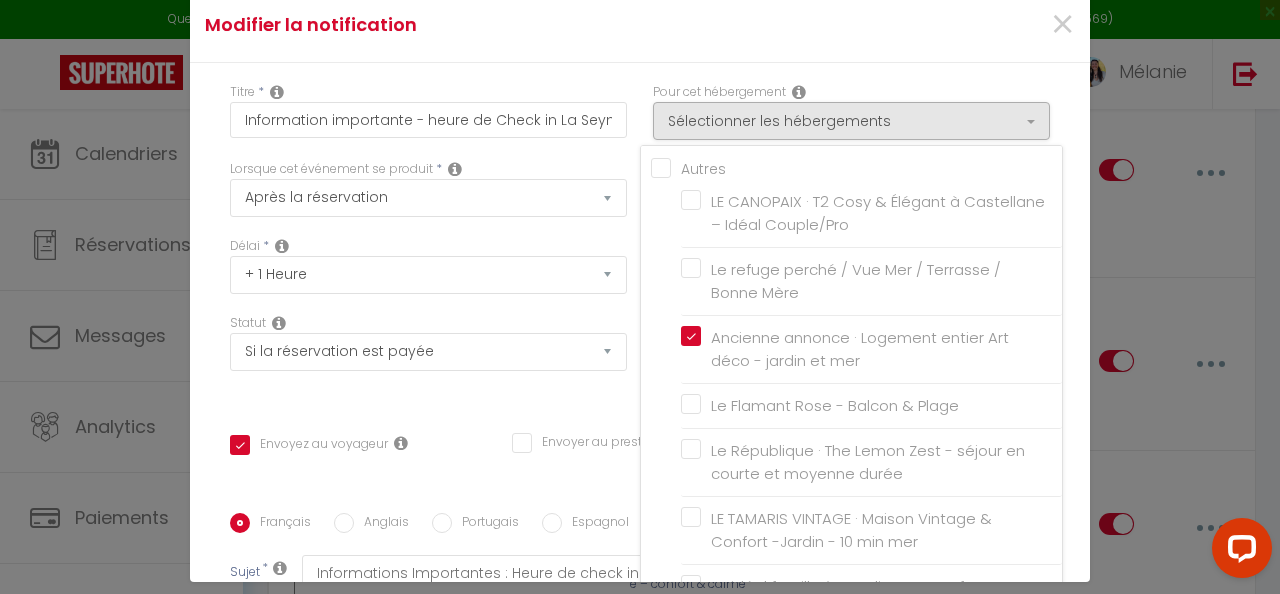 click on "Pour cet hébergement
Sélectionner les hébergements
Tous les apparts
Autres
LE CANOPAIX · T2 Cosy & Élégant à Castellane – Idéal Couple/Pro
Le refuge perché / Vue Mer / Terrasse / Bonne Mère
Ancienne annonce · Logement entier Art déco - jardin et mer
Le Flamant Rose - Balcon & Plage
Le République · The Lemon Zest - séjour en courte et moyenne durée" at bounding box center (851, 121) 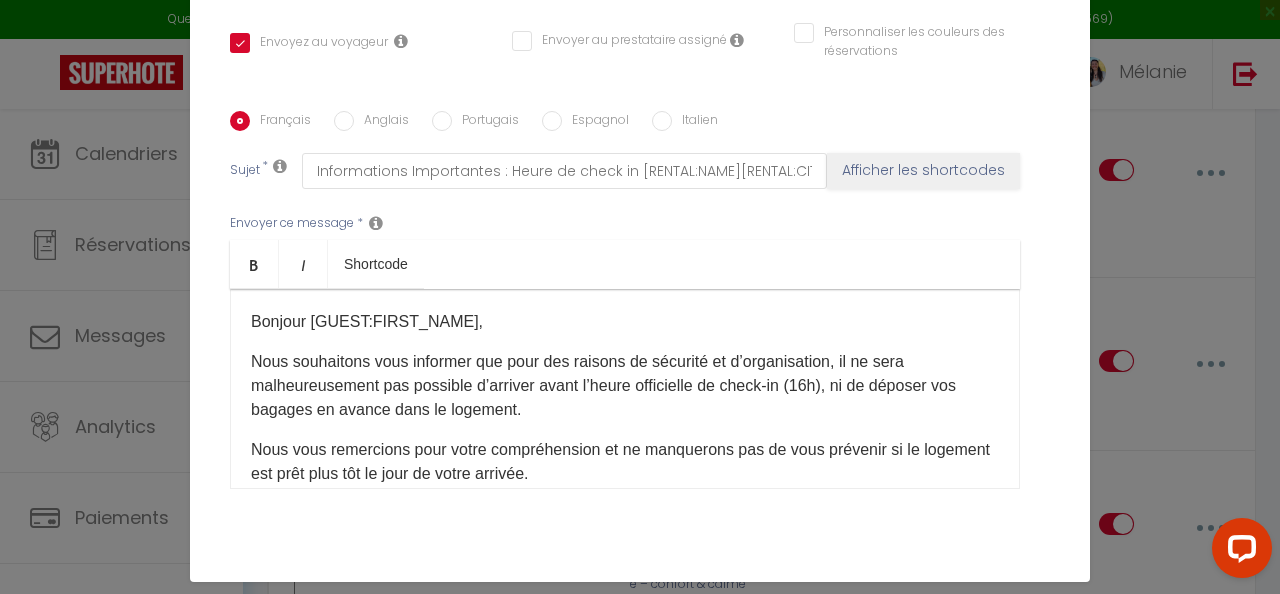 scroll, scrollTop: 410, scrollLeft: 0, axis: vertical 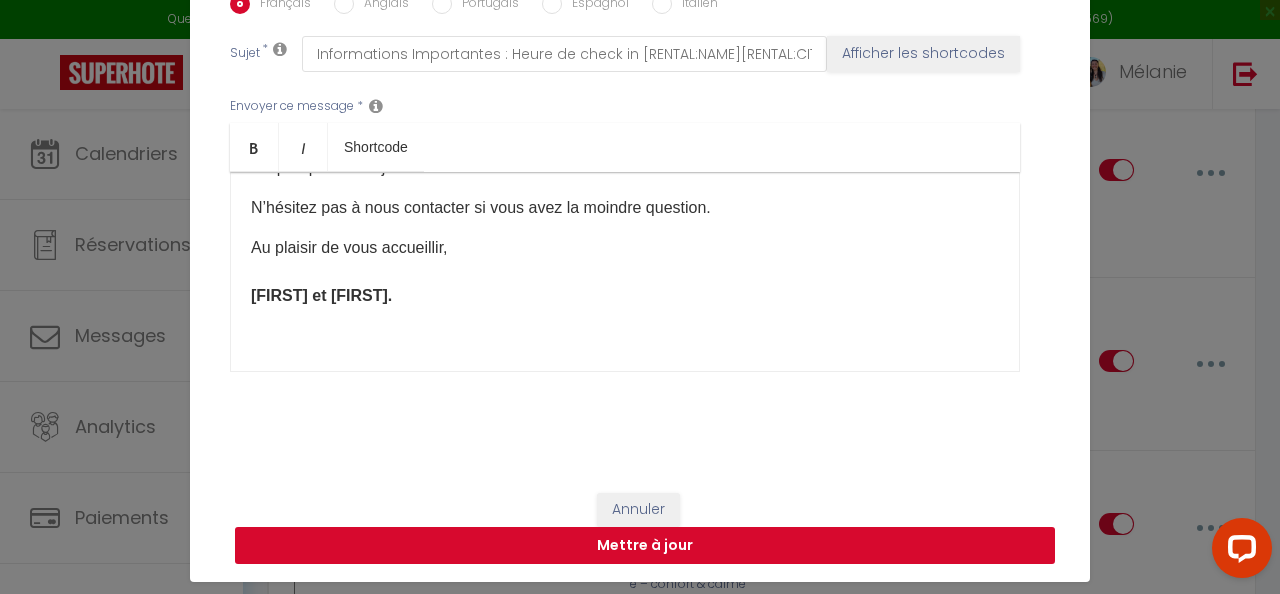 click on "Mettre à jour" at bounding box center [645, 546] 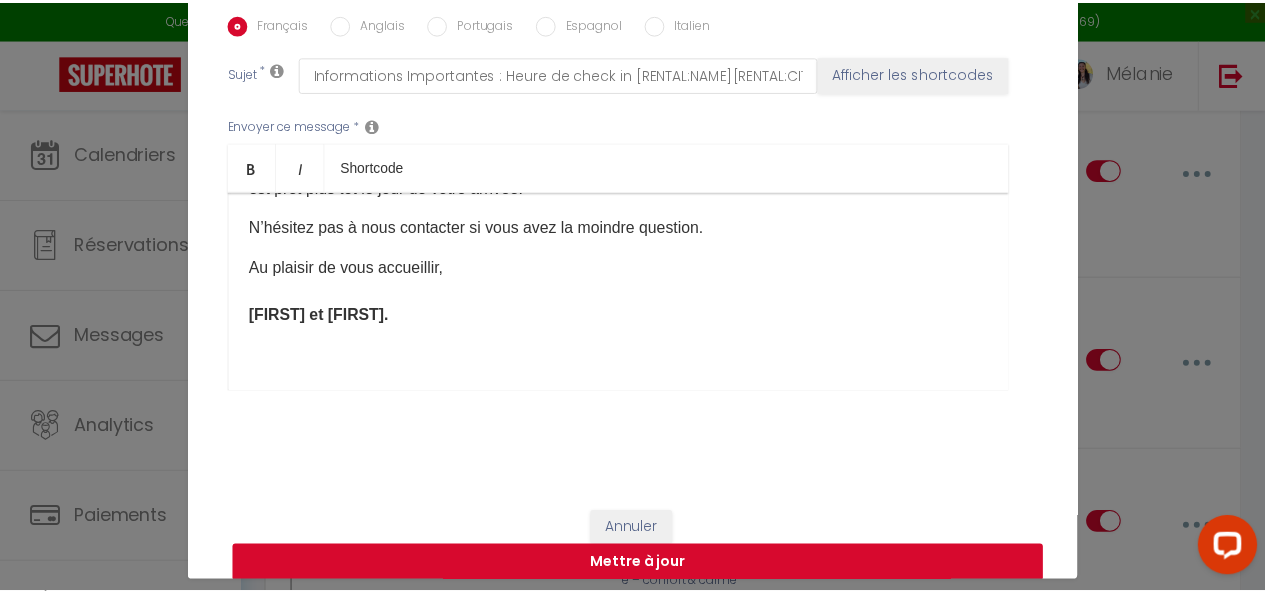scroll, scrollTop: 76, scrollLeft: 0, axis: vertical 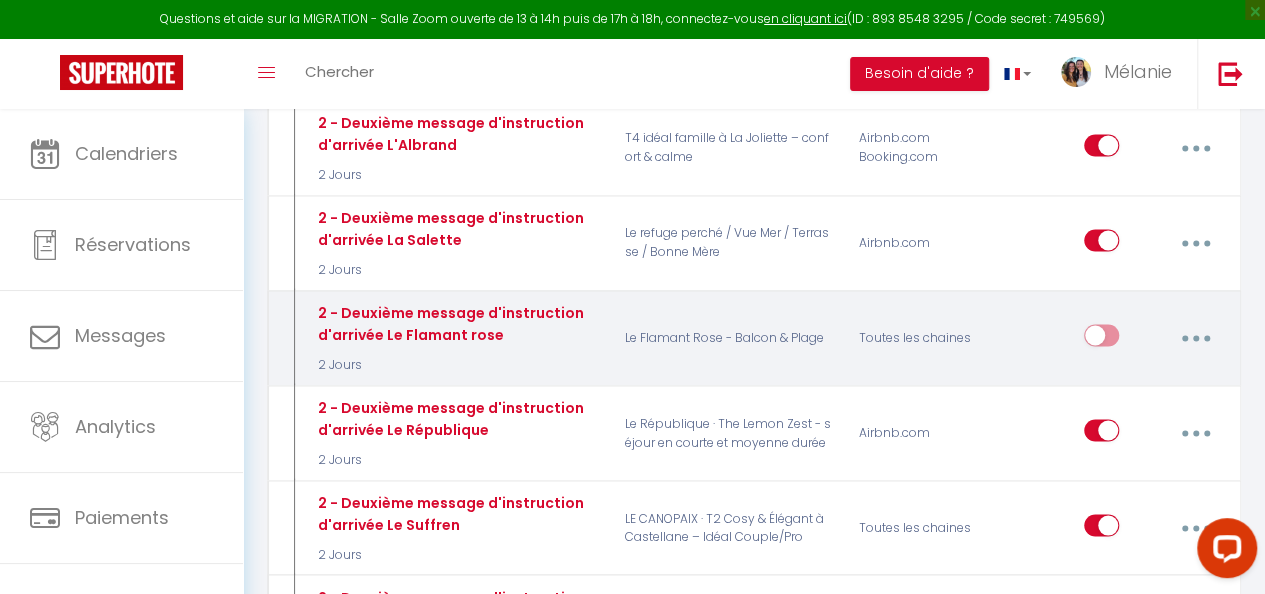 click at bounding box center [1195, 338] 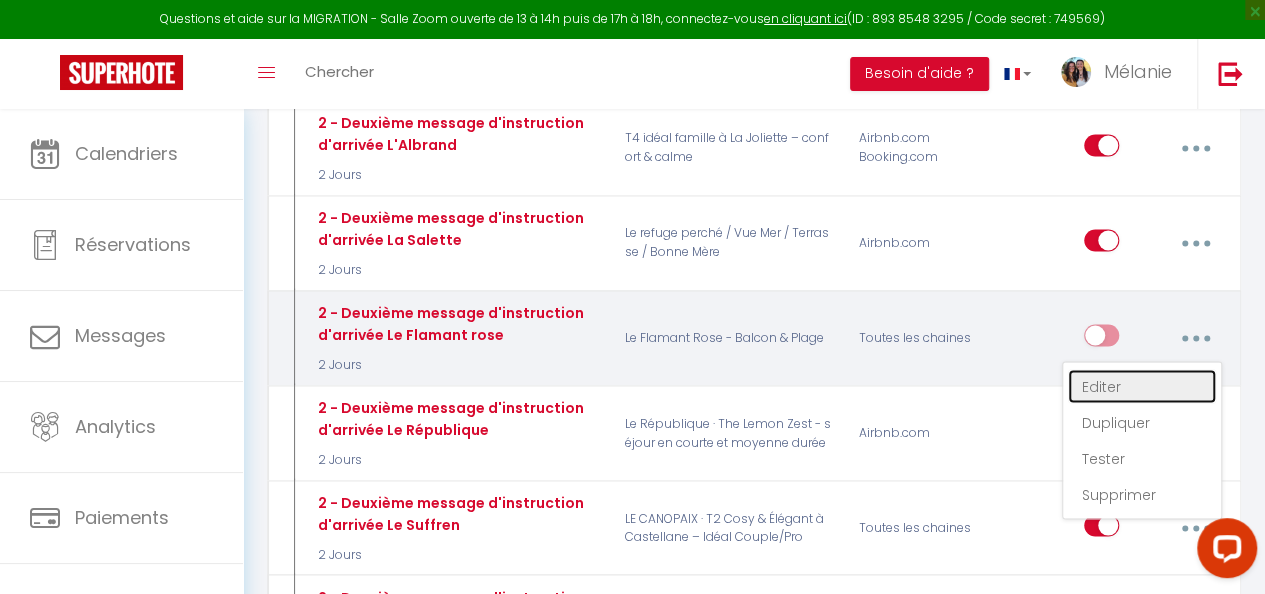 click on "Editer" at bounding box center (1142, 386) 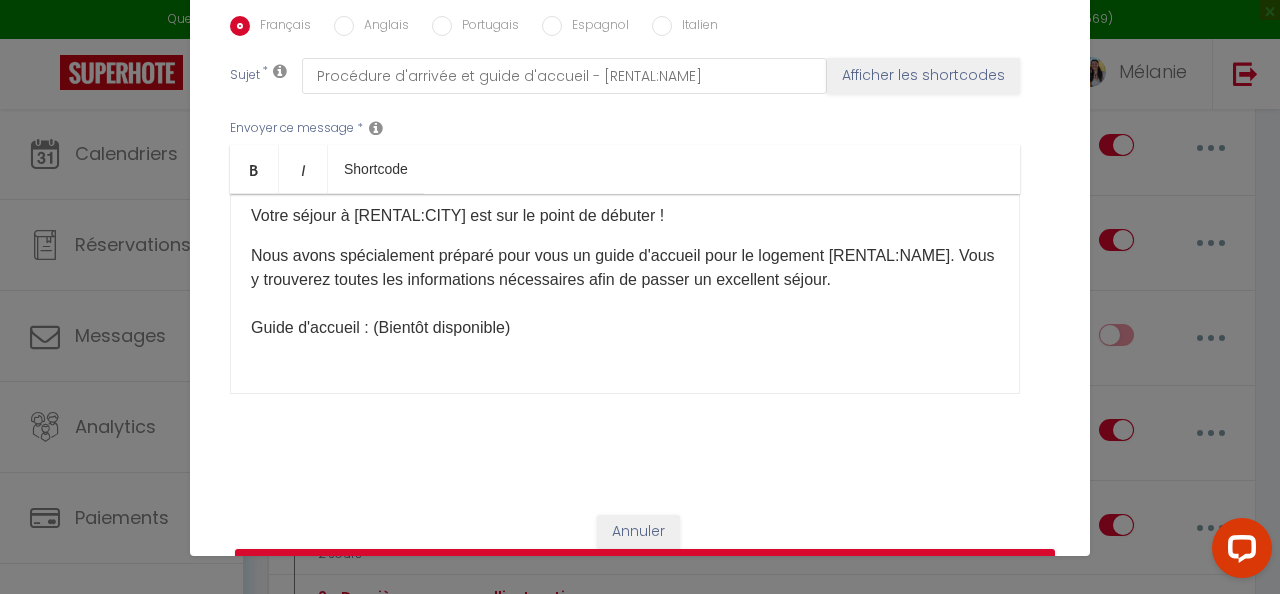 scroll, scrollTop: 53, scrollLeft: 0, axis: vertical 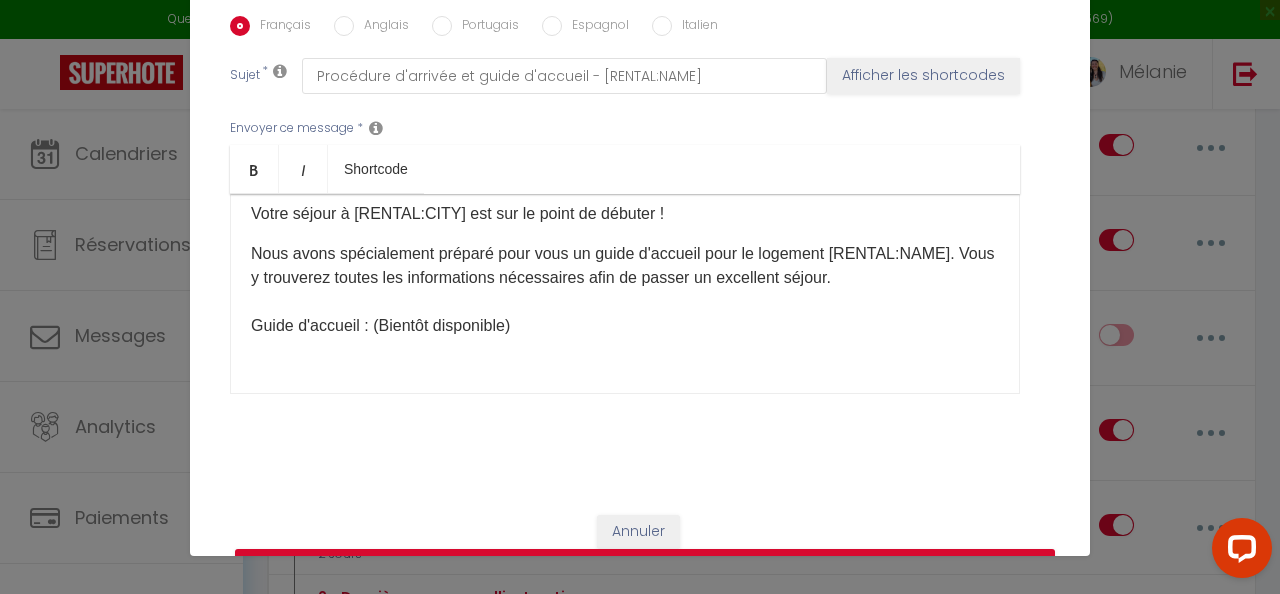 click on "Nous avons spécialement préparé pour vous un guide d'accueil​ pour le logement [RENTAL:NAME]. Vous y trouverez toutes les informations nécessaires afin de passer un excellent séjour. Guide d'accueil : (Bientôt disponible)​" at bounding box center (625, 290) 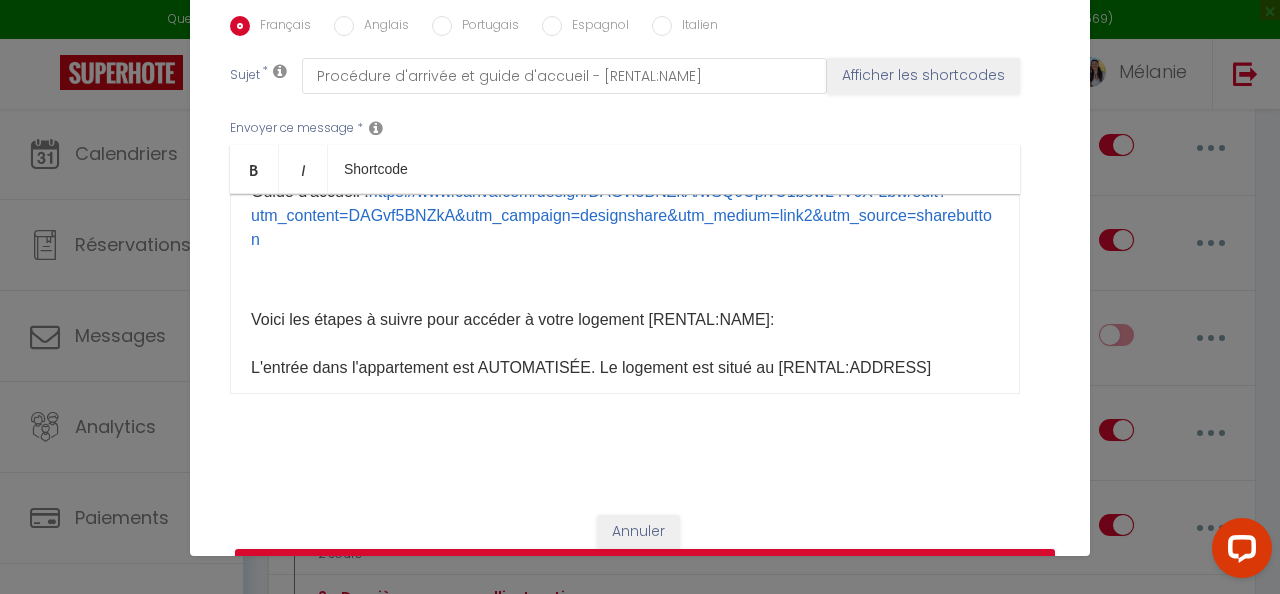 scroll, scrollTop: 186, scrollLeft: 0, axis: vertical 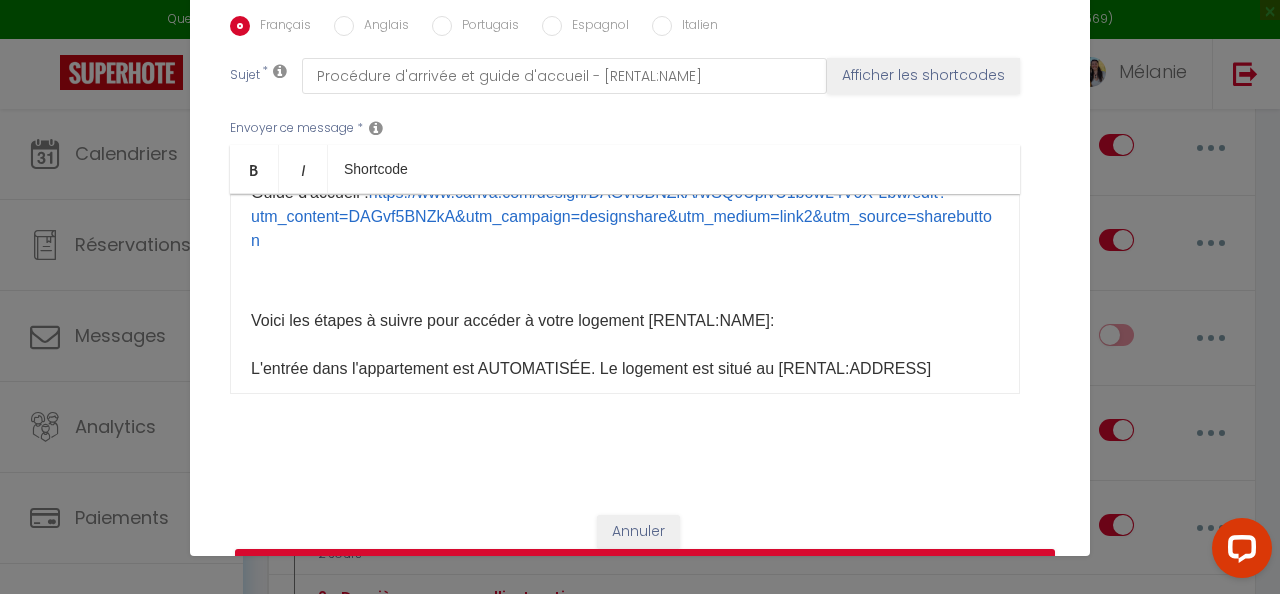 click on "Bonjour [GUEST:FIRST_NAME],
Votre séjour à [RENTAL:CITY]​ est sur le point de débuter ! Nous avons spécialement préparé pour vous un guide d'accueil​ pour le logement [RENTAL:NAME]. Vous y trouverez toutes les informations nécessaires afin de passer un excellent séjour. Guide d'accueil :  https://www.canva.com/design/DAGvf5BNZkA/wSQ0UpivU1bowL4V0X-Lbw/edit?utm_content=DAGvf5BNZkA&utm_campaign=designshare&utm_medium=link2&utm_source=sharebutton ​ ​​ Voici les étapes à suivre pour accéder à votre logement [RENTAL:NAME]​ :  L'entrée dans l'appartement est AUTOMATISÉE. Le logement est situé au [RENTAL:ADDRESS]​ Vidéo d'arrivée : ETAPE 1 : Rdv au 18 rue Charras, tapez le code .... au niveau de l'interphone, puis entrer dans le hall du bâtiment.  ETAPE 3 : Continuer tout droit et prenez l'ascenseur jusqu'au 4ème étage. ETAPE 4 : PROFITEZ PLEINEMENT DE VOTRE SÉJOUR ! Voici les codes de connexion wifi : Nom : Bbox-D18671C4​ Mot de passe : kF5n4rpTjw59jtz25K​ ​." at bounding box center (625, 294) 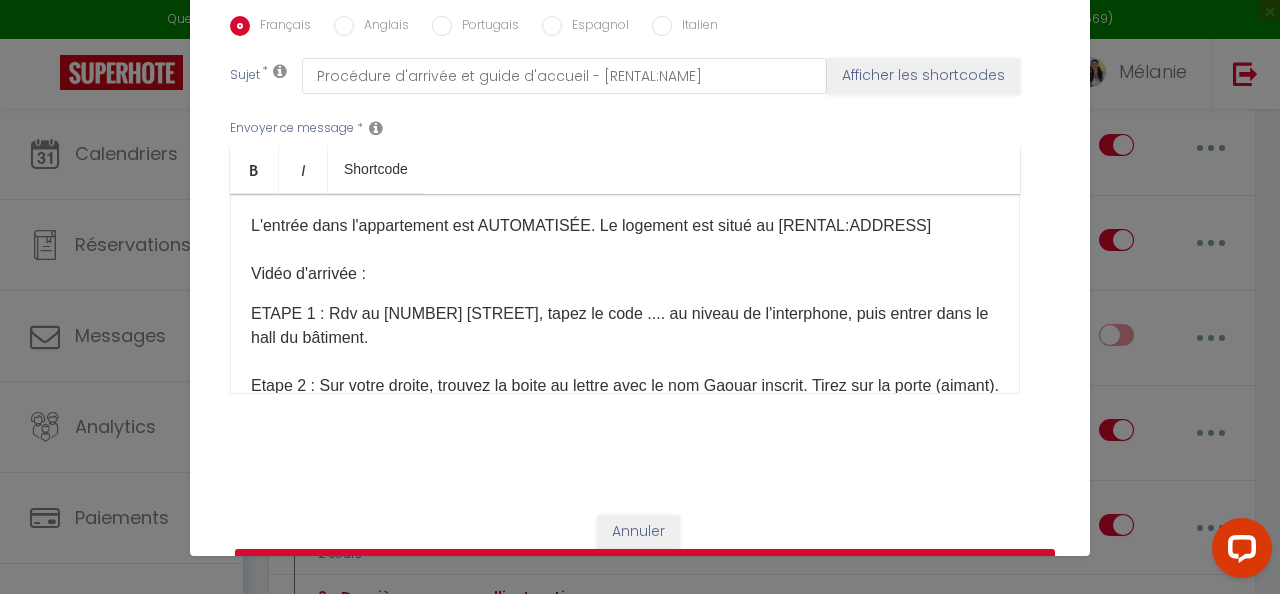 scroll, scrollTop: 330, scrollLeft: 0, axis: vertical 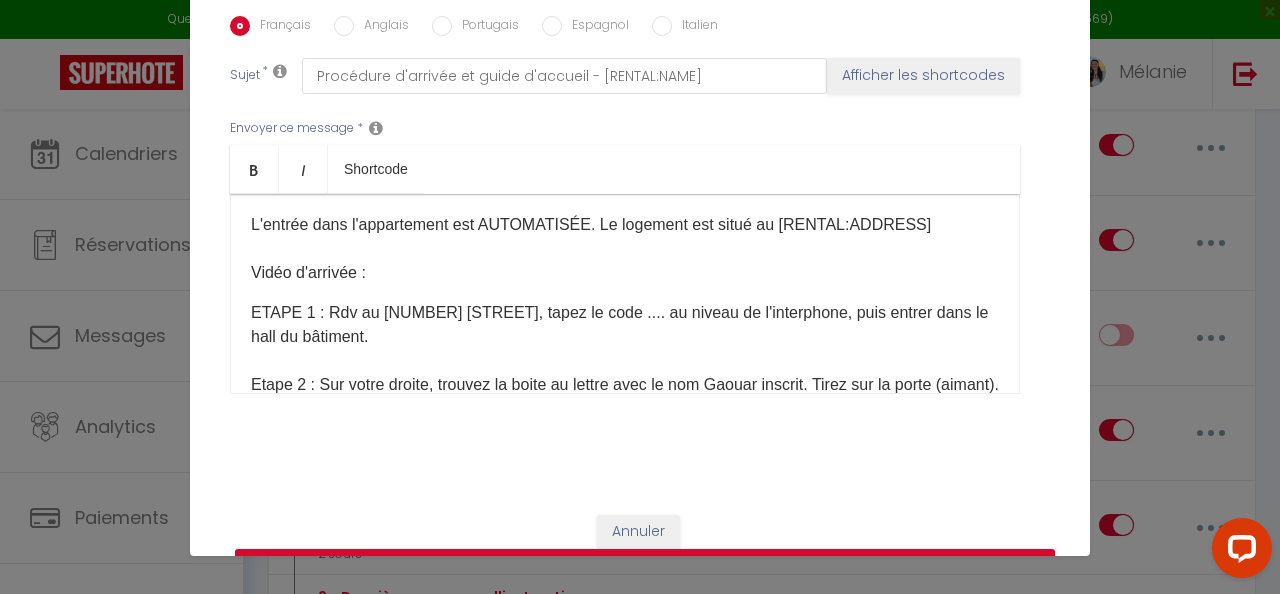 click on "L'entrée dans l'appartement est AUTOMATISÉE. Le logement est situé au [RENTAL:ADDRESS]​ Vidéo d'arrivée :" at bounding box center (625, 237) 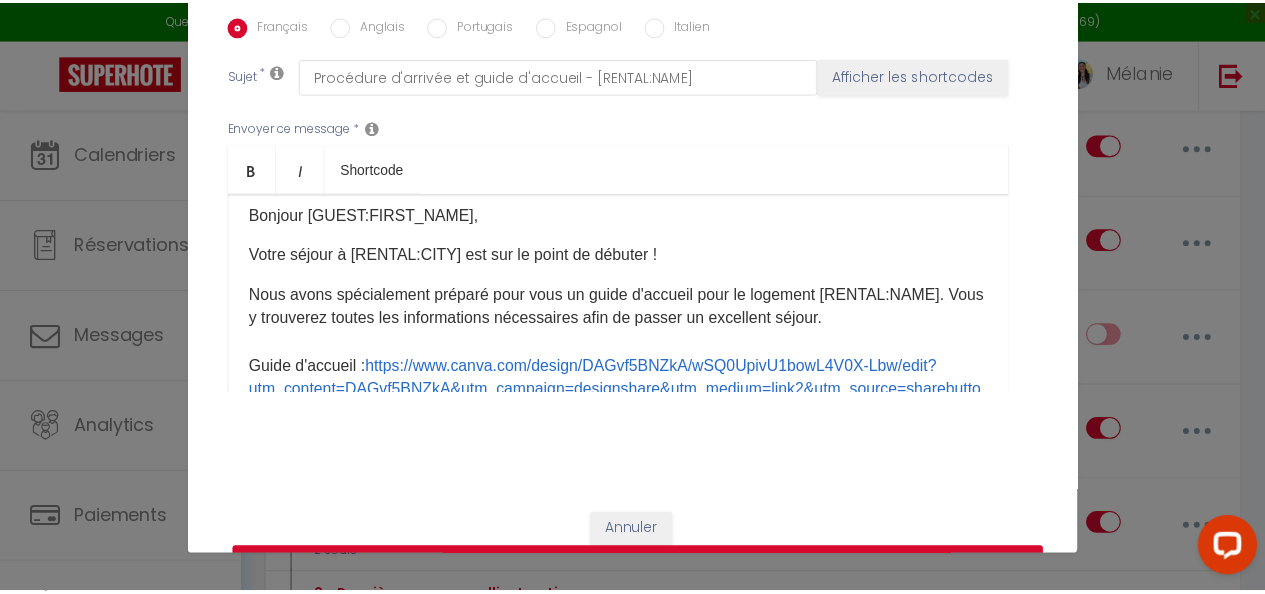 scroll, scrollTop: 0, scrollLeft: 0, axis: both 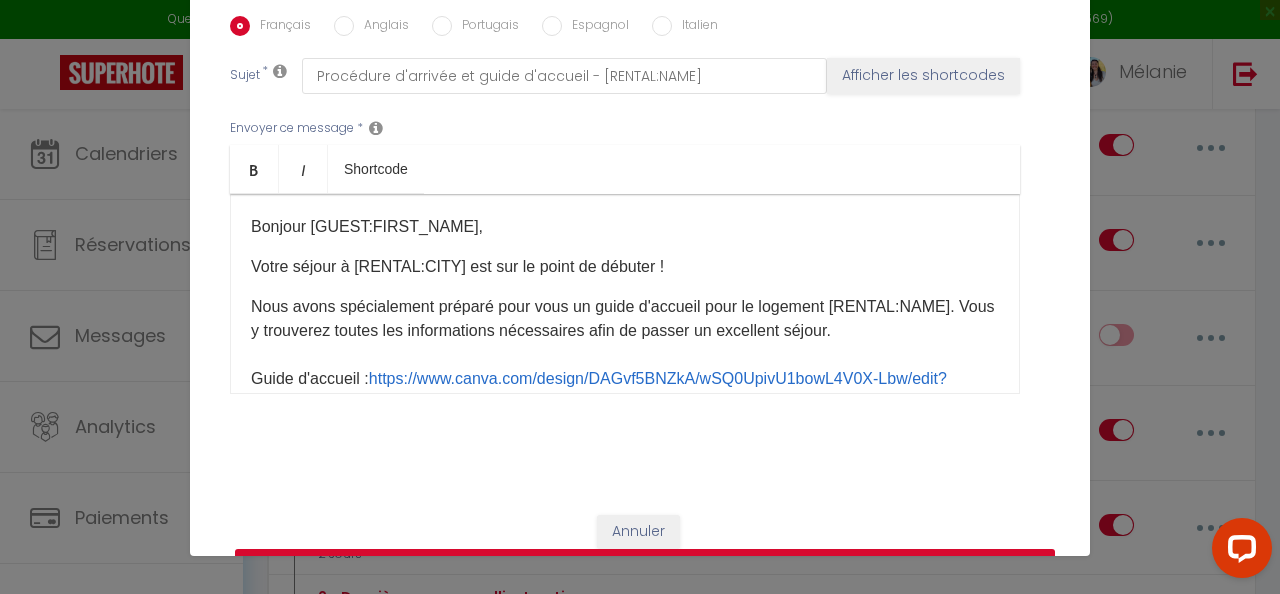click on "Mettre à jour" at bounding box center (645, 568) 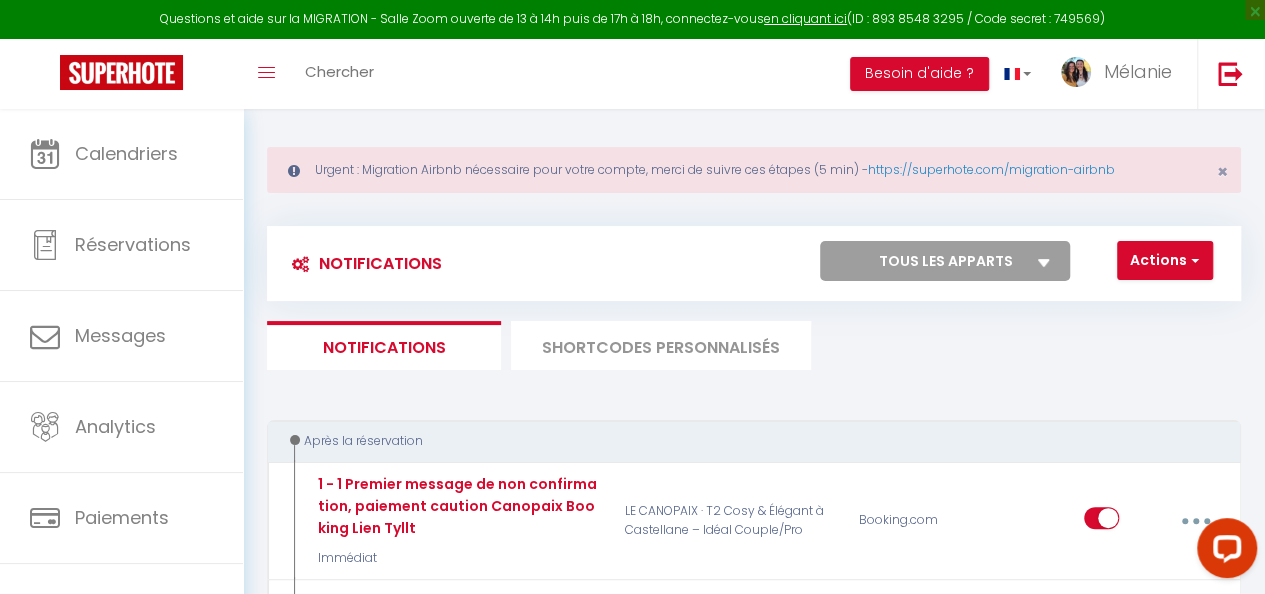 scroll, scrollTop: 0, scrollLeft: 0, axis: both 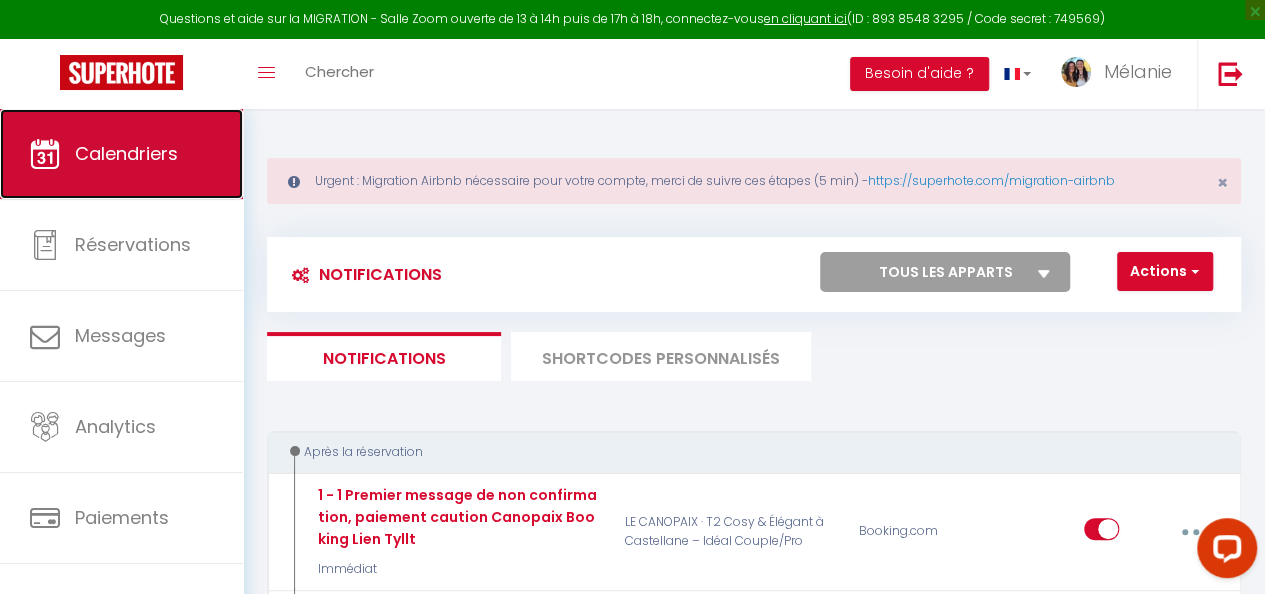 click on "Calendriers" at bounding box center [126, 153] 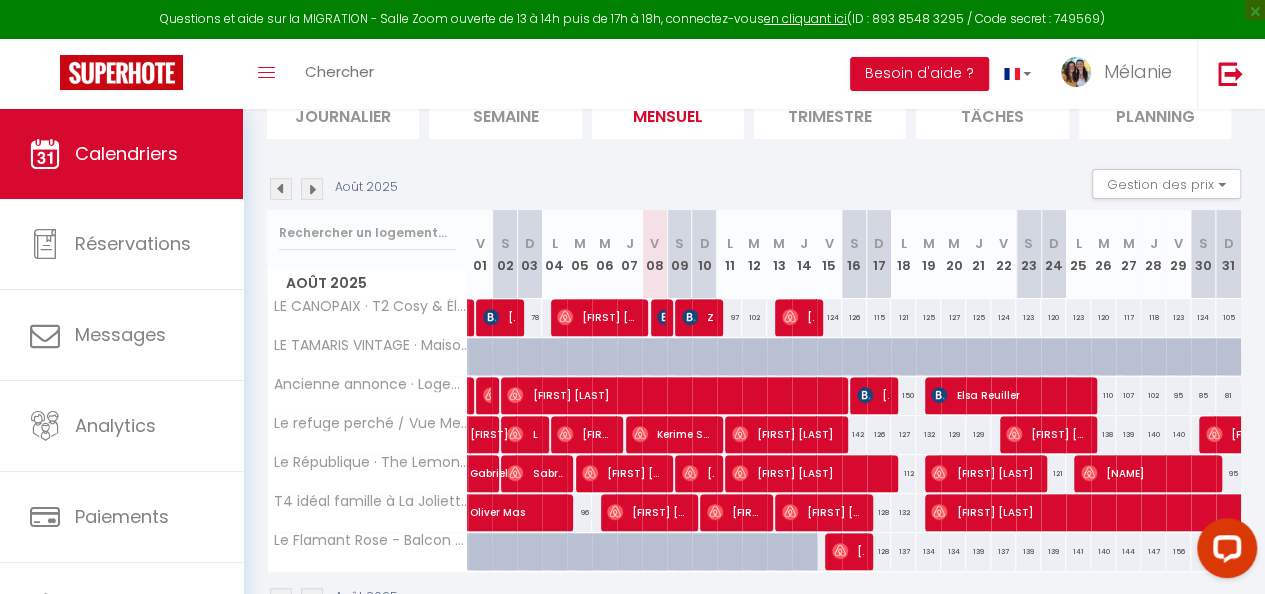 scroll, scrollTop: 243, scrollLeft: 0, axis: vertical 